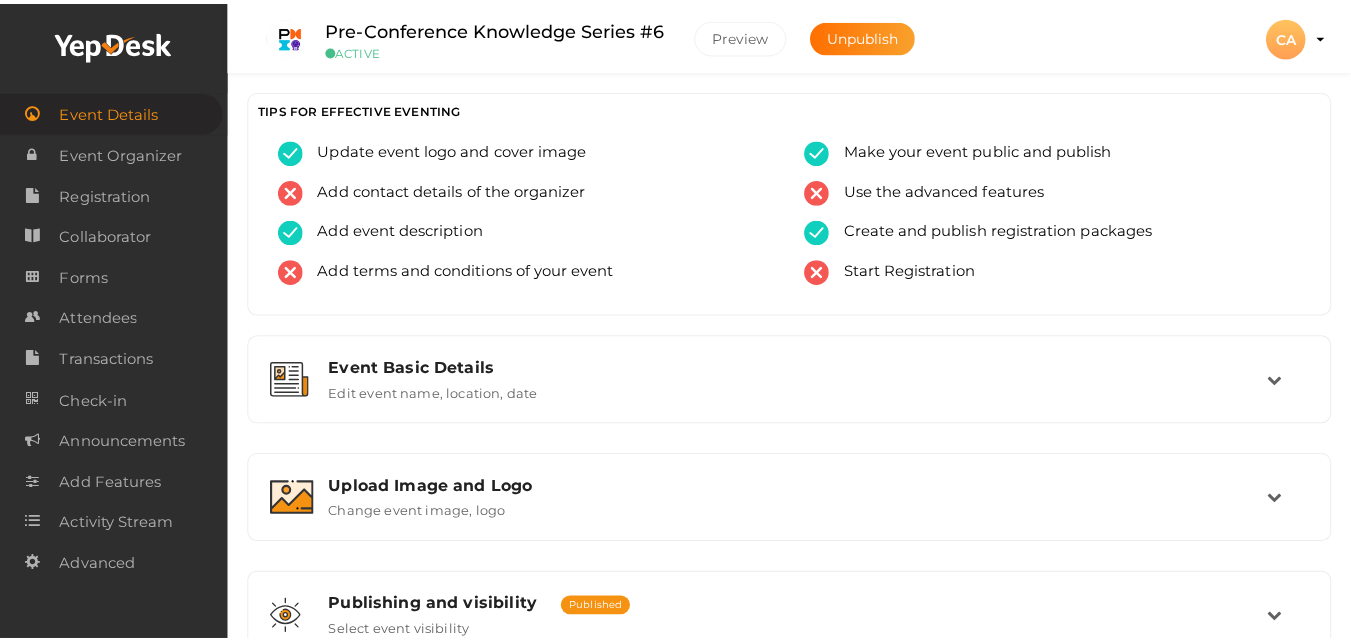 scroll, scrollTop: 0, scrollLeft: 0, axis: both 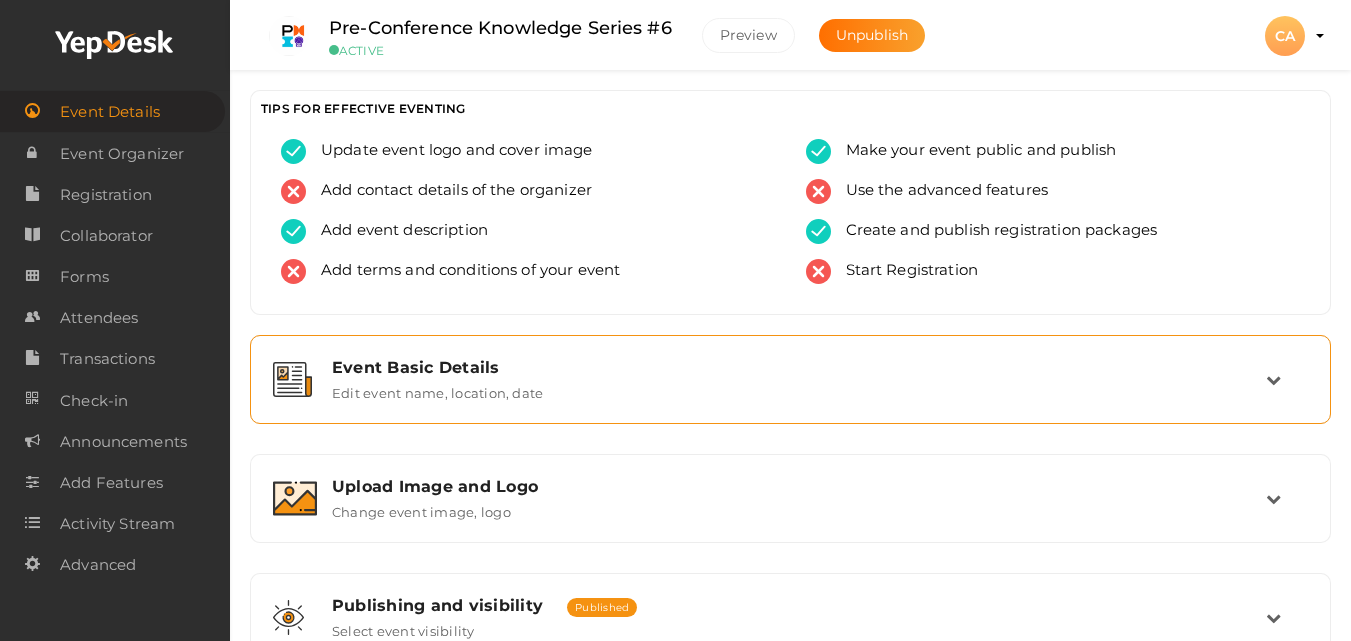 click on "Event Basic Details
Edit event name,
location, date" at bounding box center [790, 379] 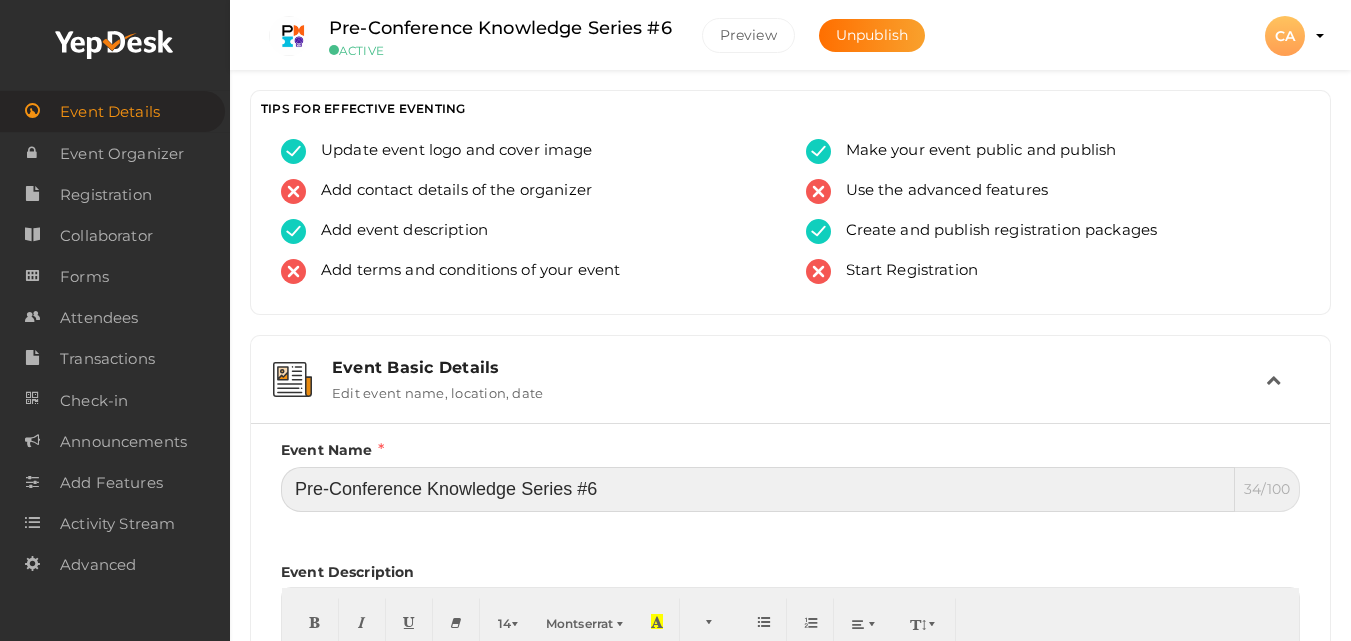 click on "Pre-Conference Knowledge Series #6" at bounding box center (758, 489) 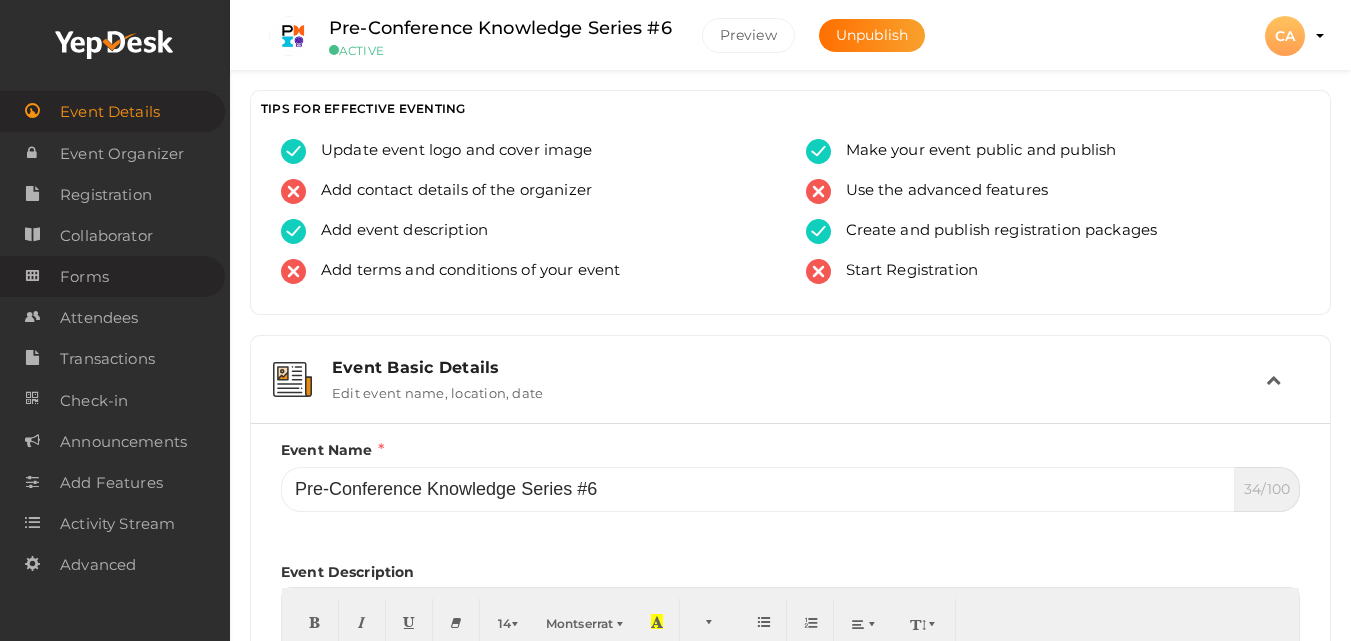 click on "Forms" at bounding box center [84, 277] 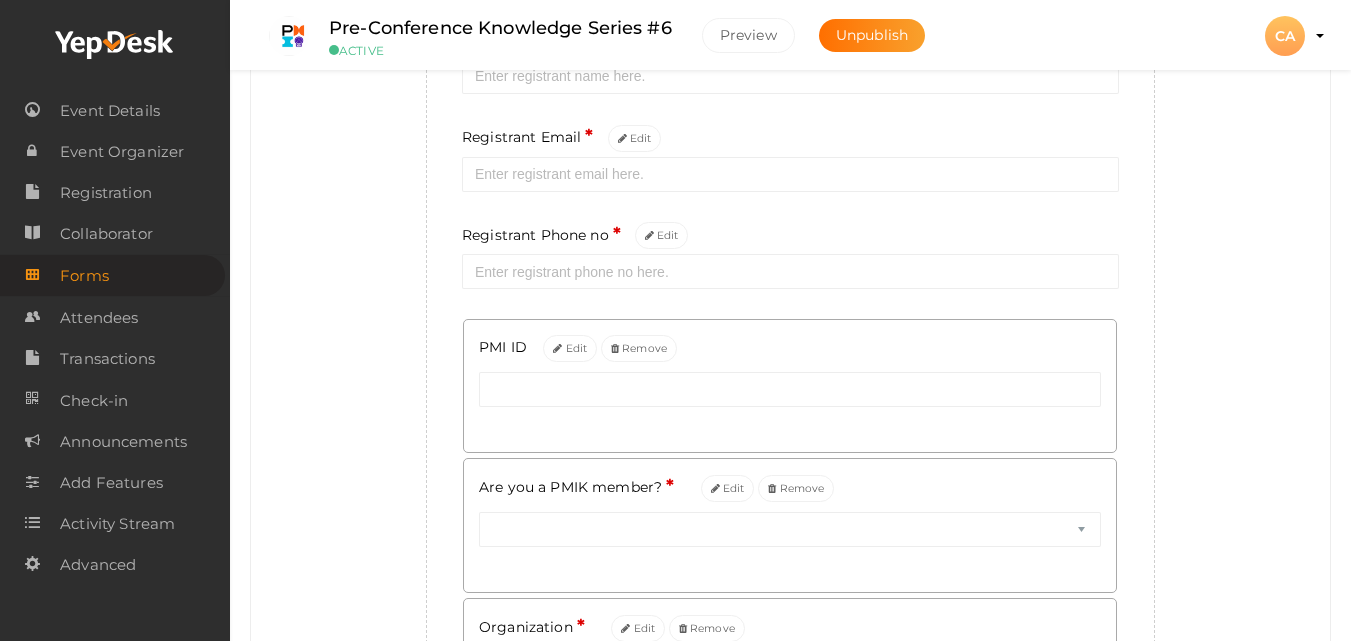 scroll, scrollTop: 320, scrollLeft: 0, axis: vertical 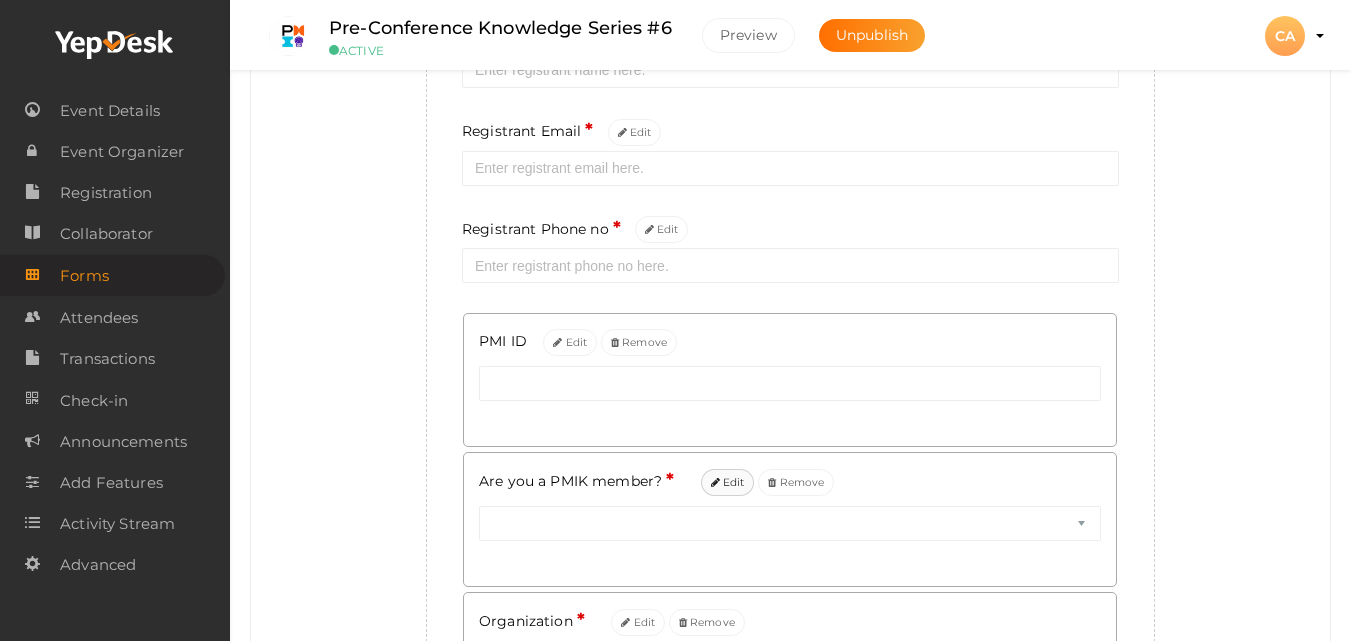 click on "Edit" at bounding box center (728, 482) 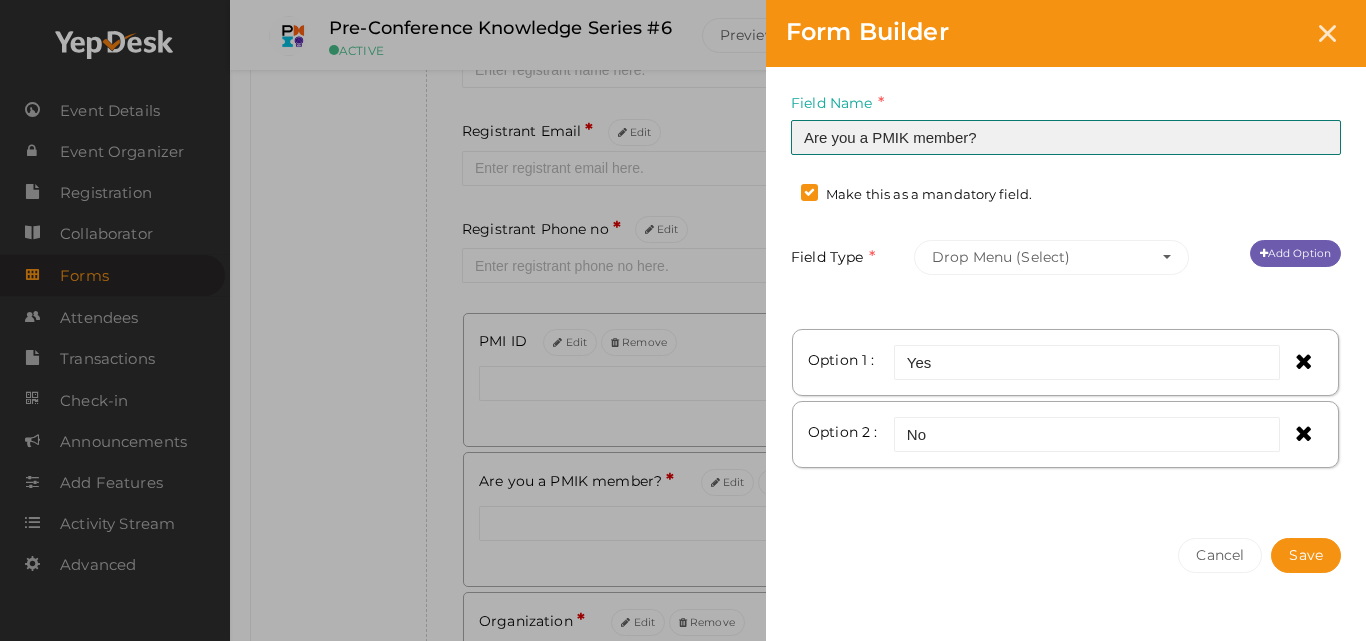 click on "Are you a PMIK member?" at bounding box center [1066, 137] 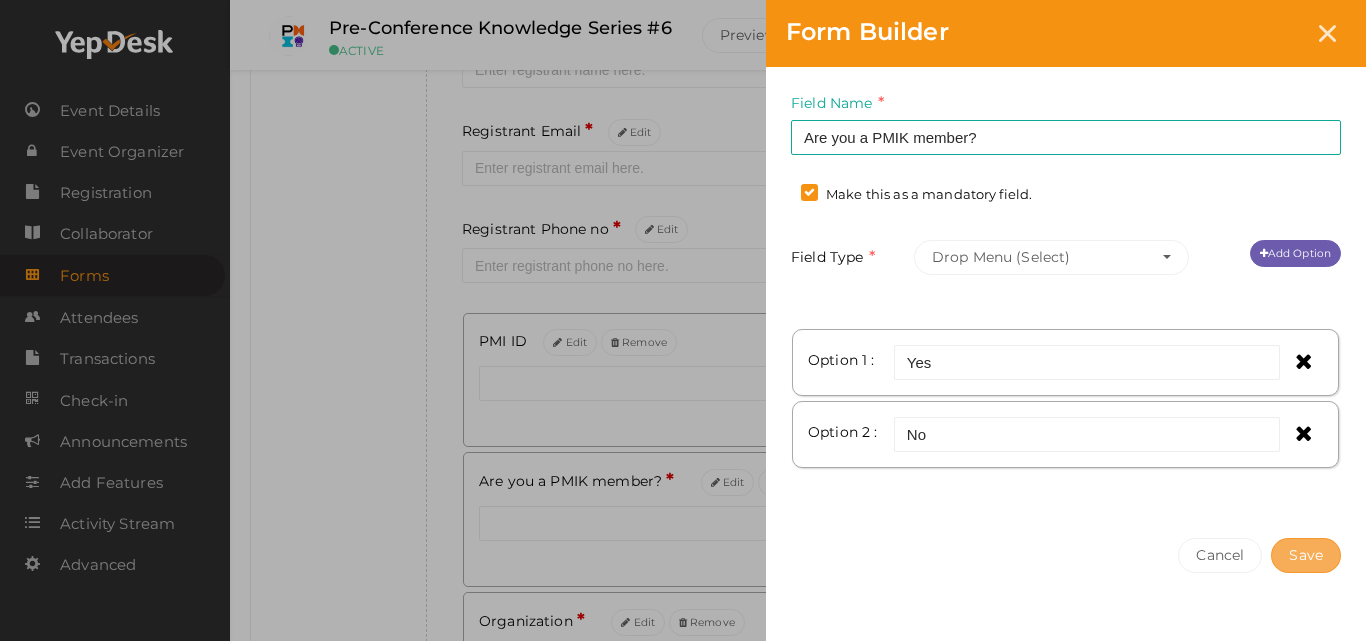 click on "Save" at bounding box center (1306, 555) 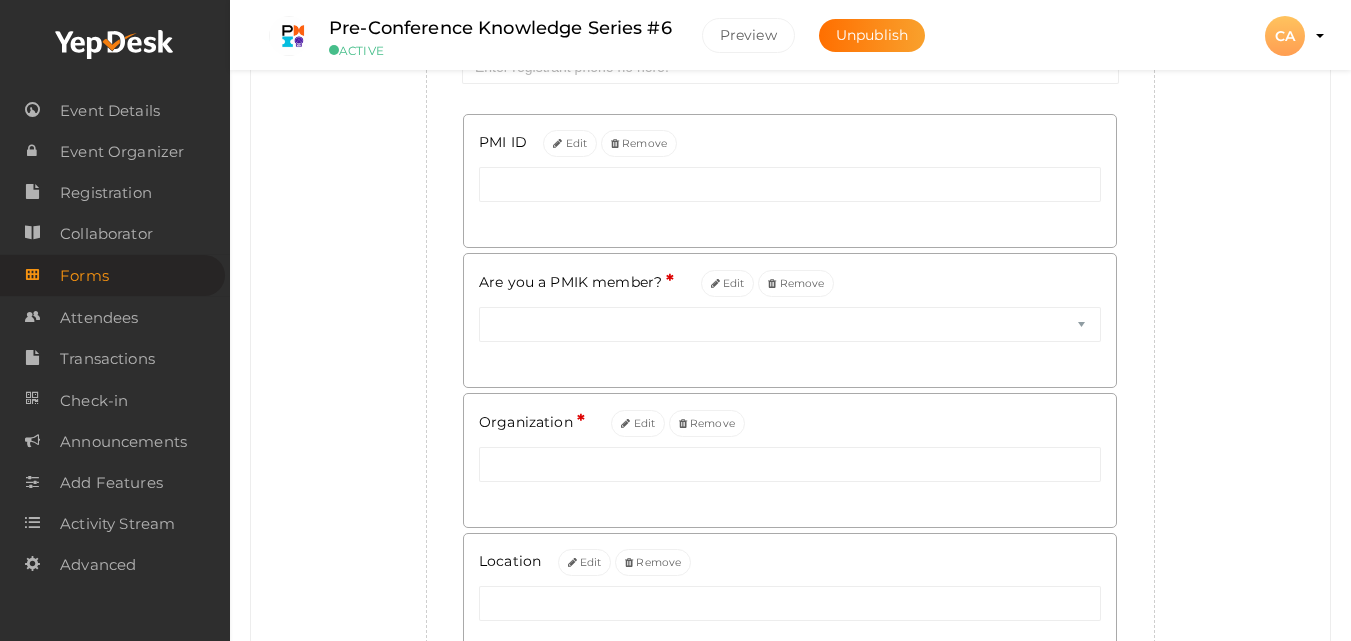 scroll, scrollTop: 560, scrollLeft: 0, axis: vertical 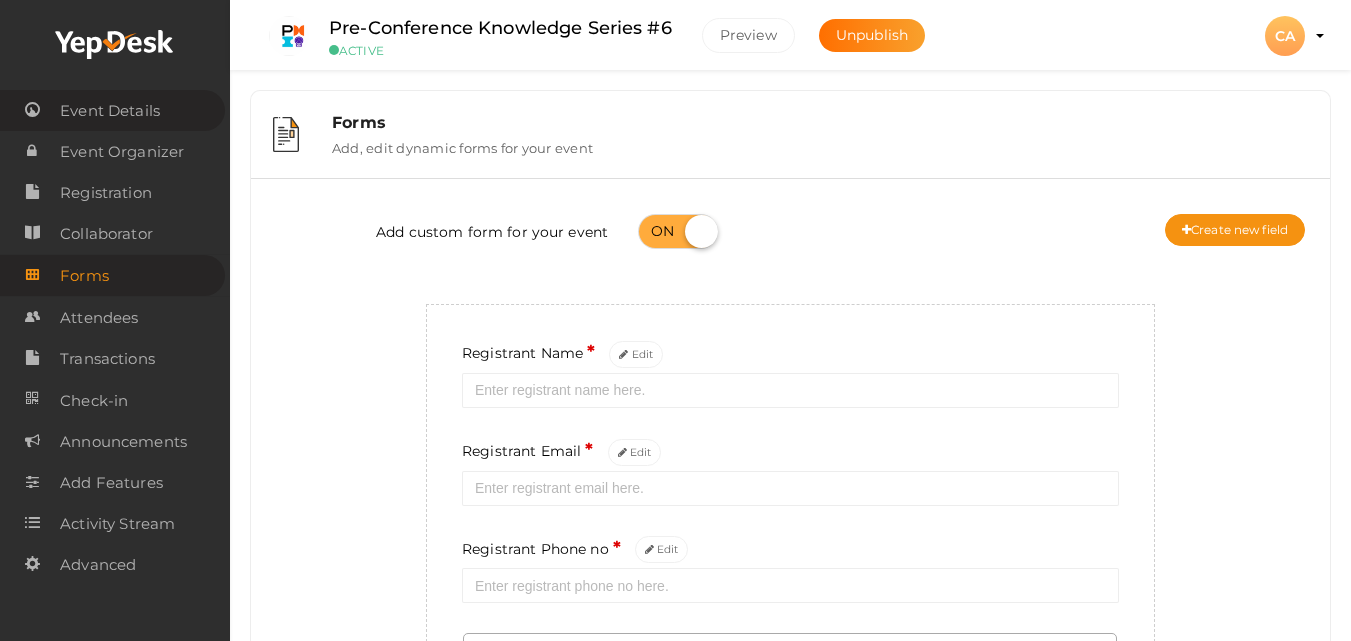 click on "Event Details" at bounding box center [110, 111] 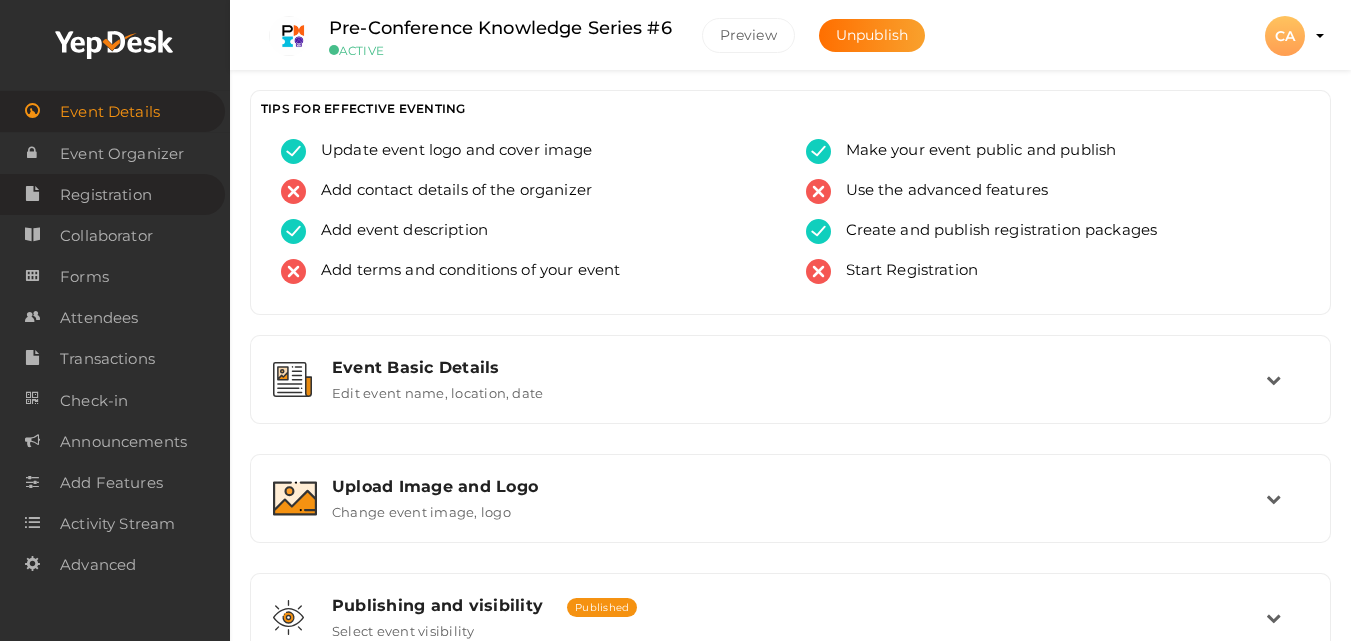 click on "Registration" at bounding box center (106, 195) 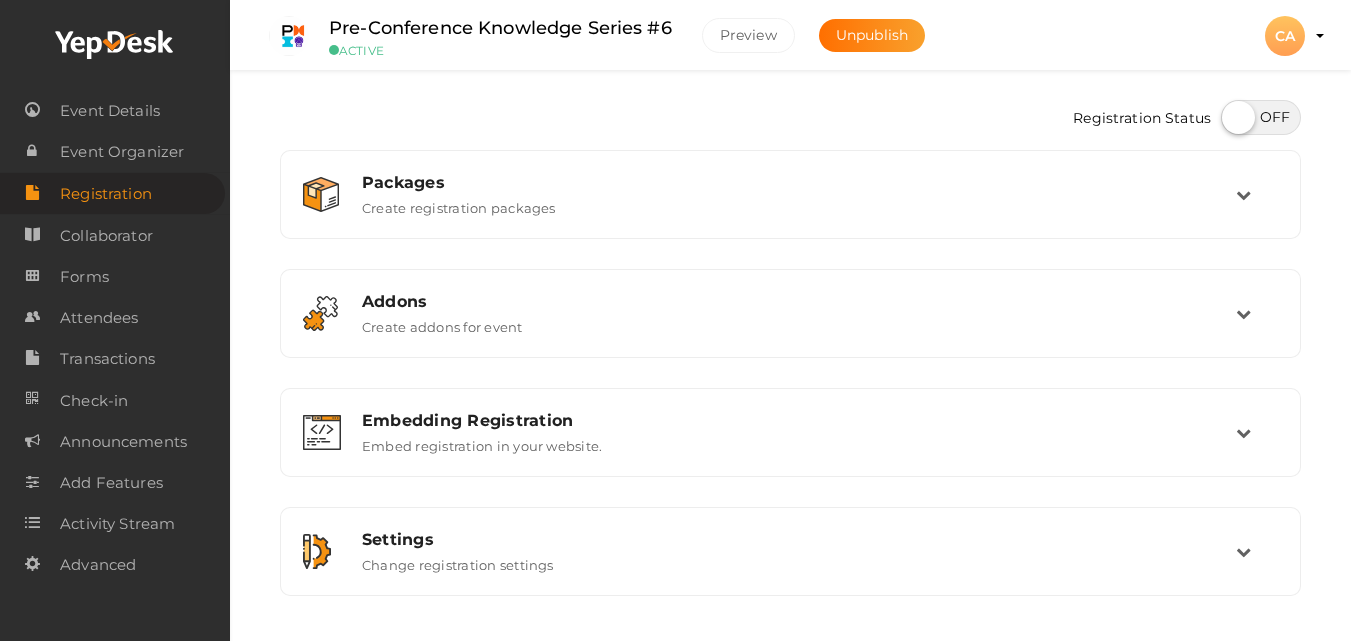 click at bounding box center [1261, 117] 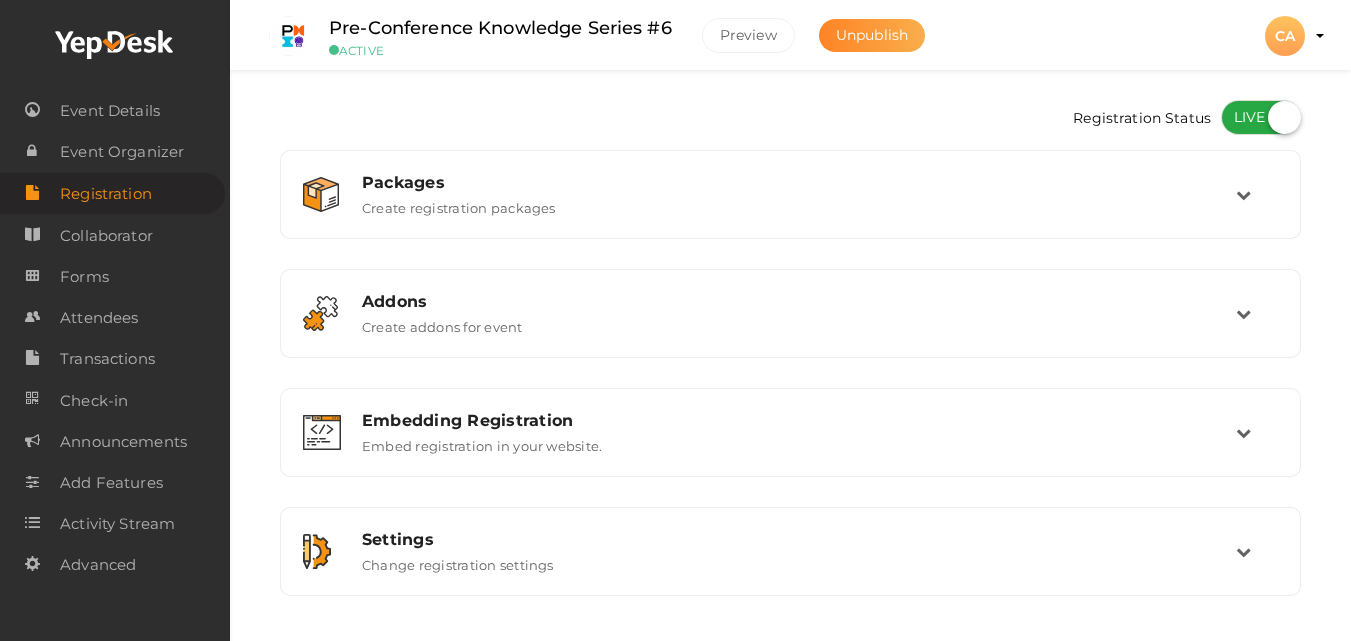 click on "Unpublish" at bounding box center (872, 35) 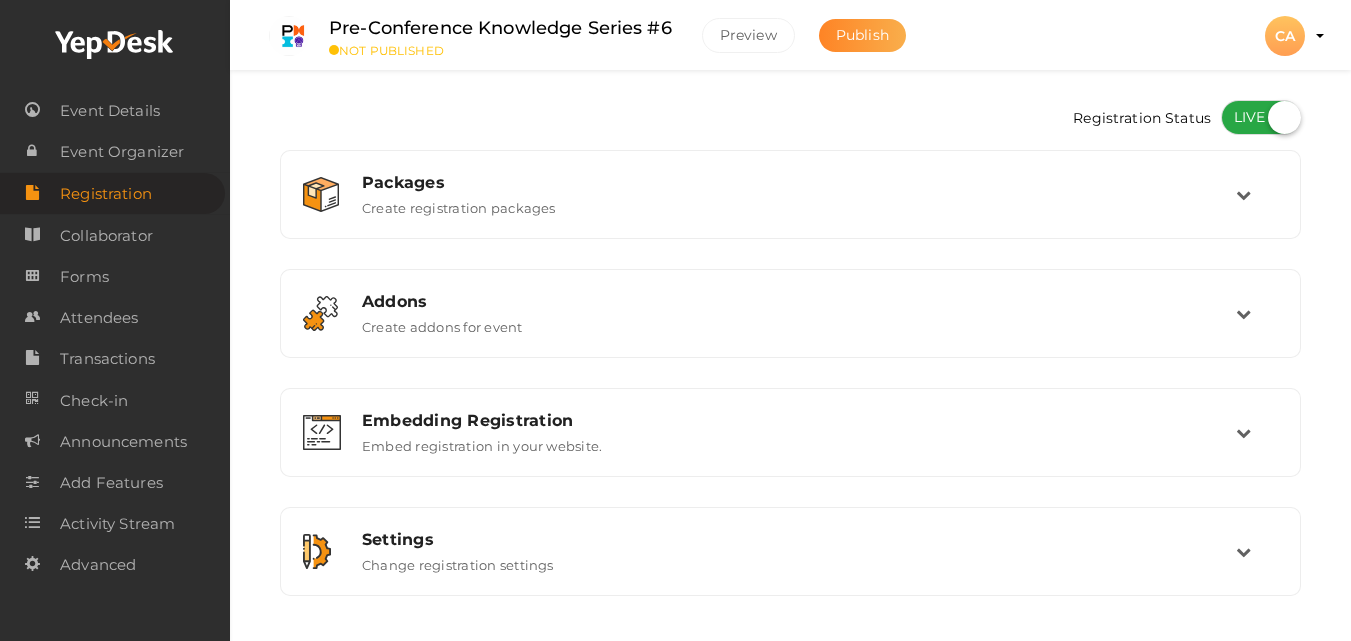 click on "Publish" at bounding box center (862, 35) 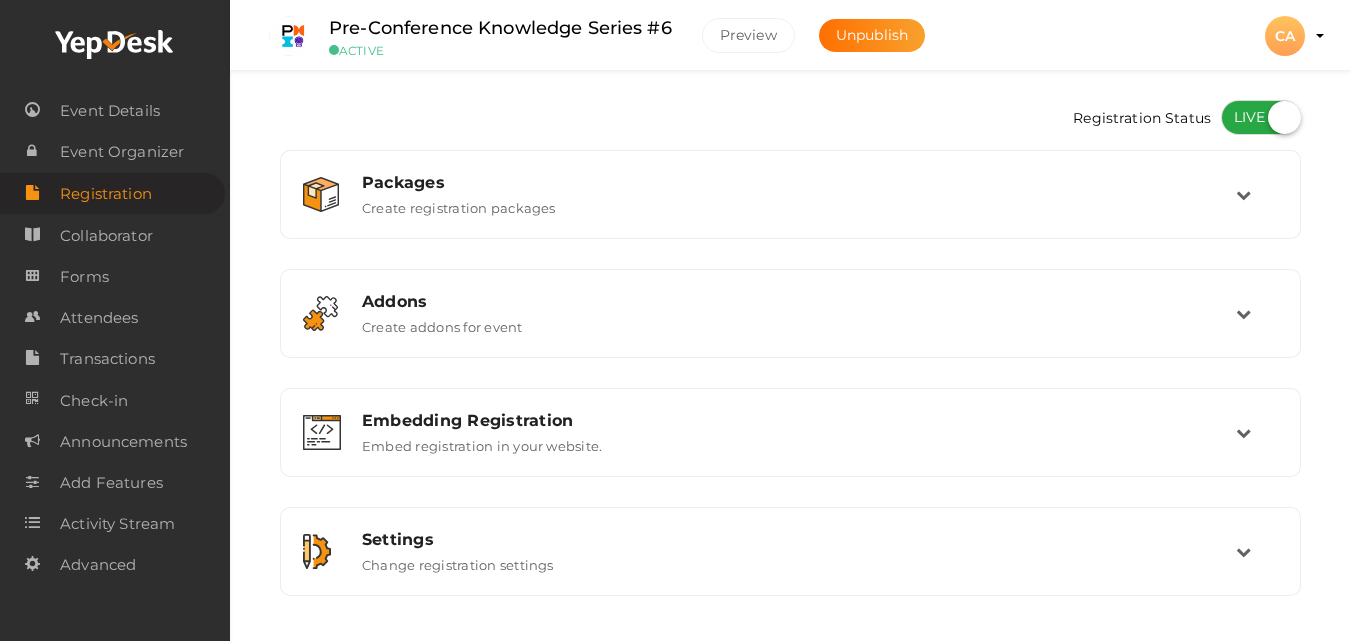 click at bounding box center (1261, 117) 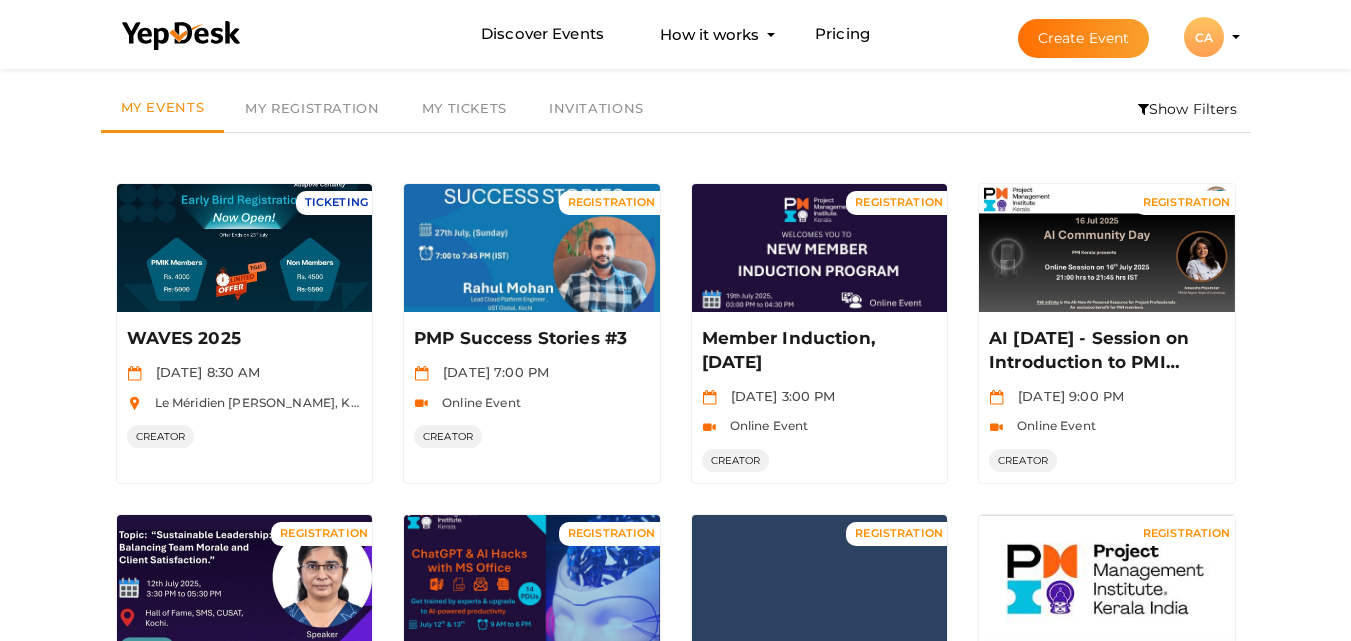 scroll, scrollTop: 64, scrollLeft: 0, axis: vertical 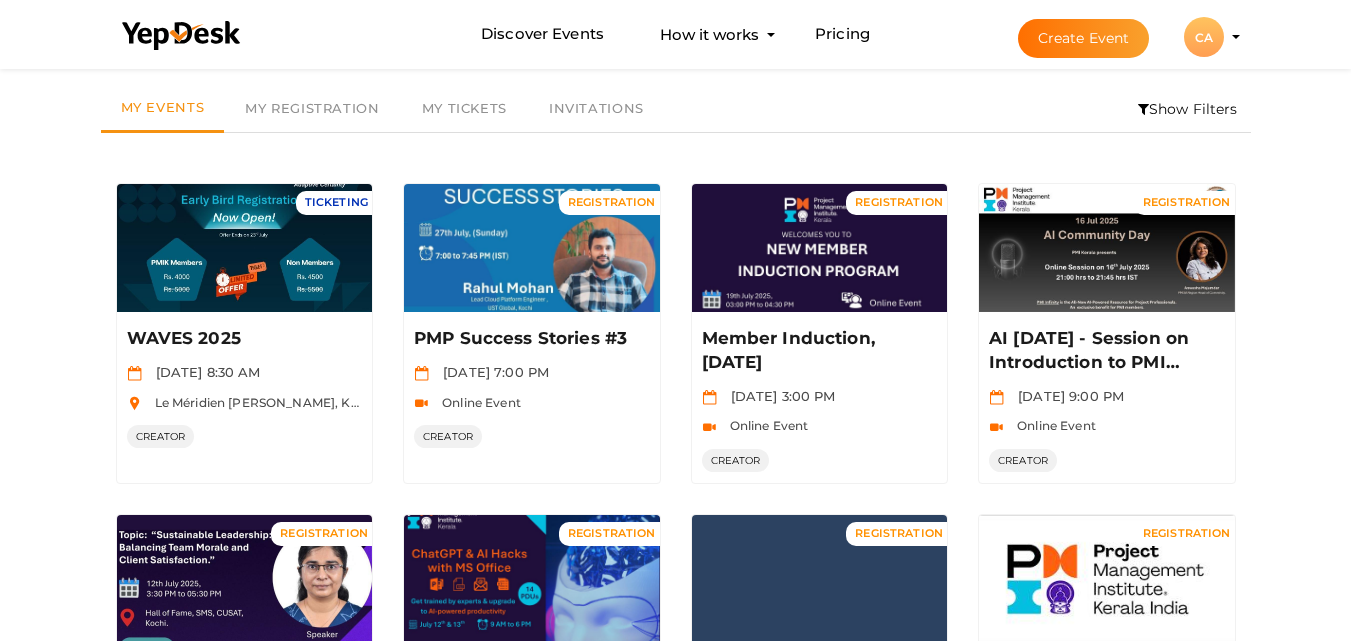 click on "Create Event" at bounding box center (1084, 38) 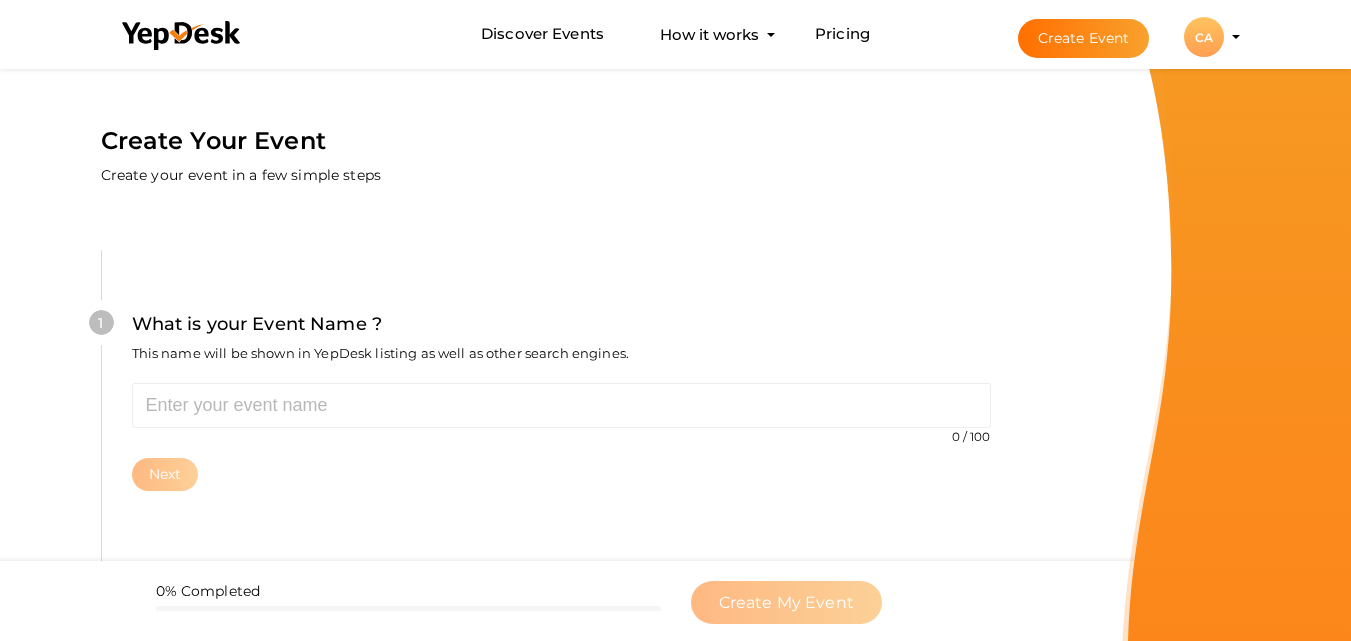 scroll, scrollTop: 0, scrollLeft: 0, axis: both 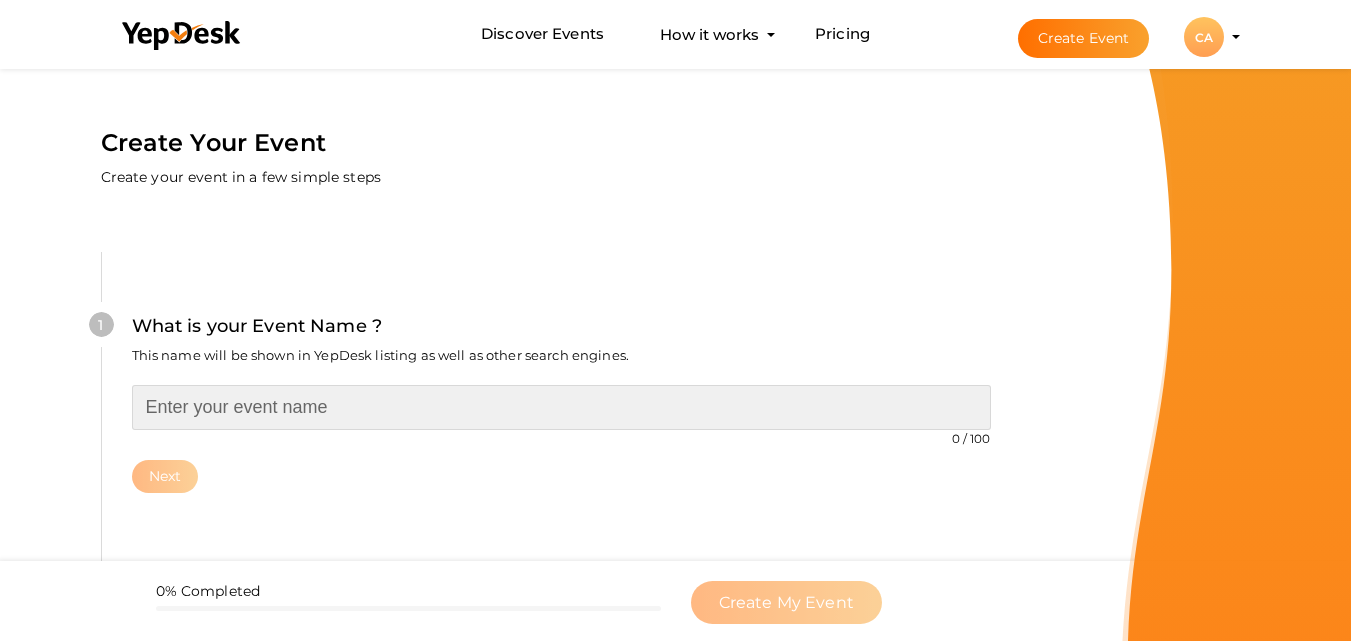 click at bounding box center [561, 407] 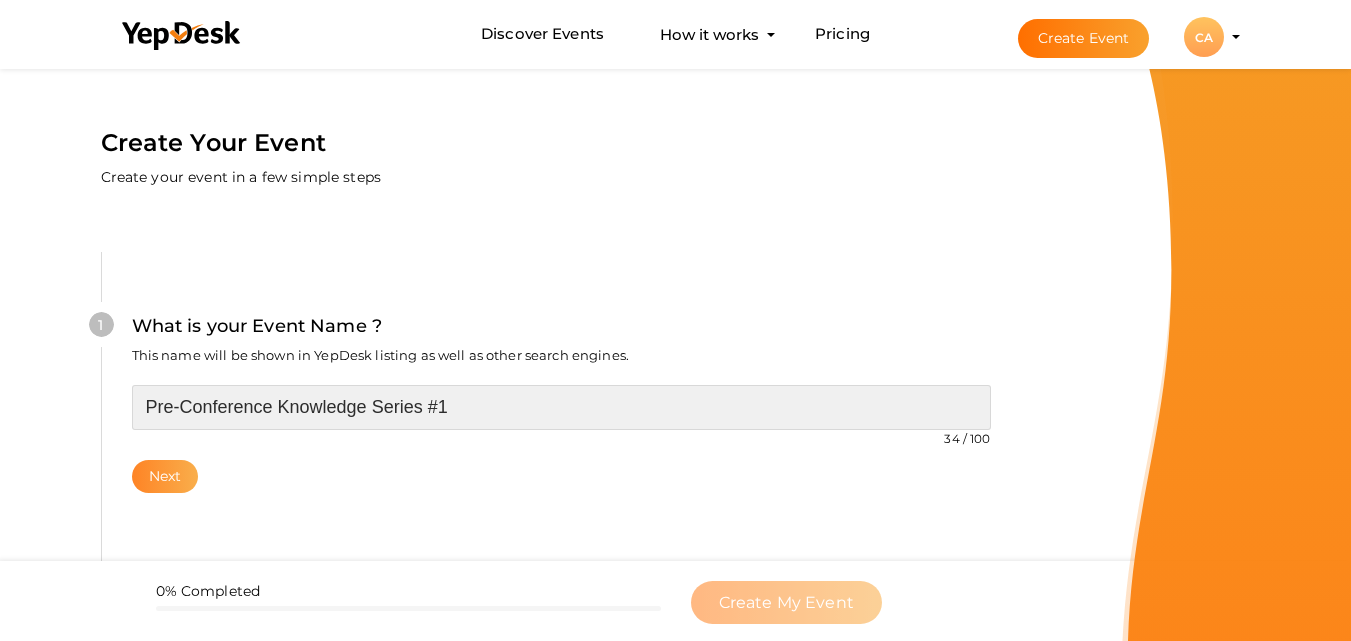 type on "Pre-Conference Knowledge Series #1" 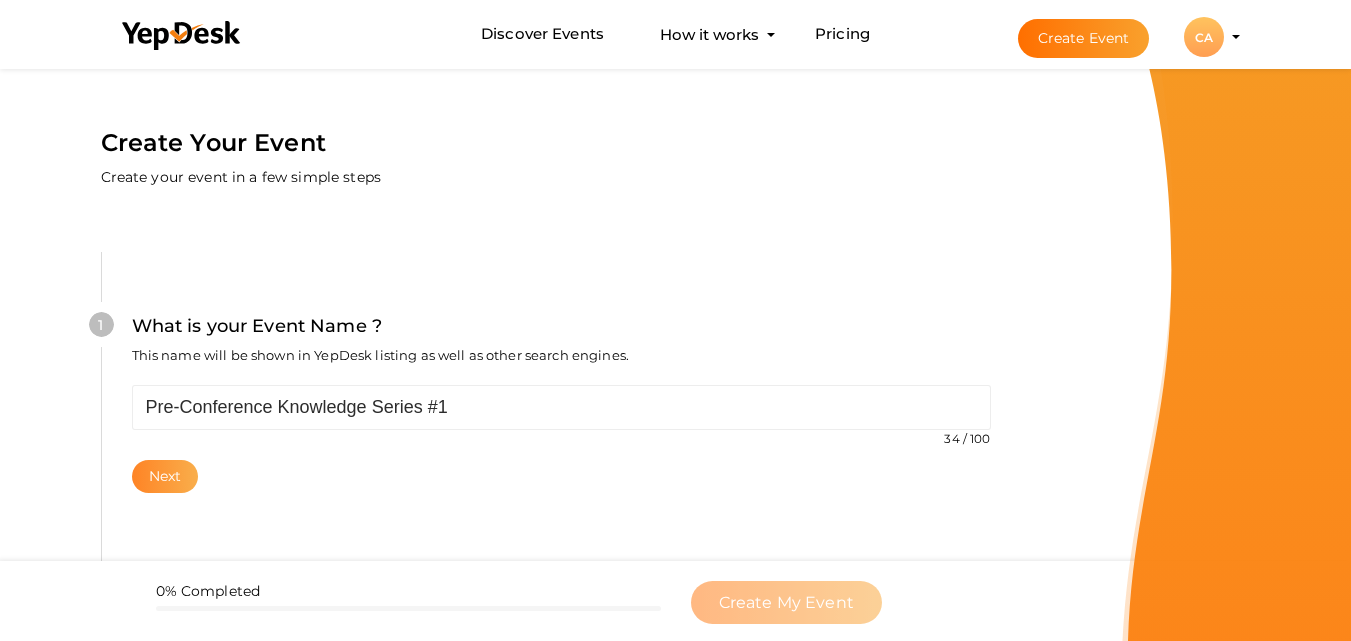 click on "Next" at bounding box center [165, 476] 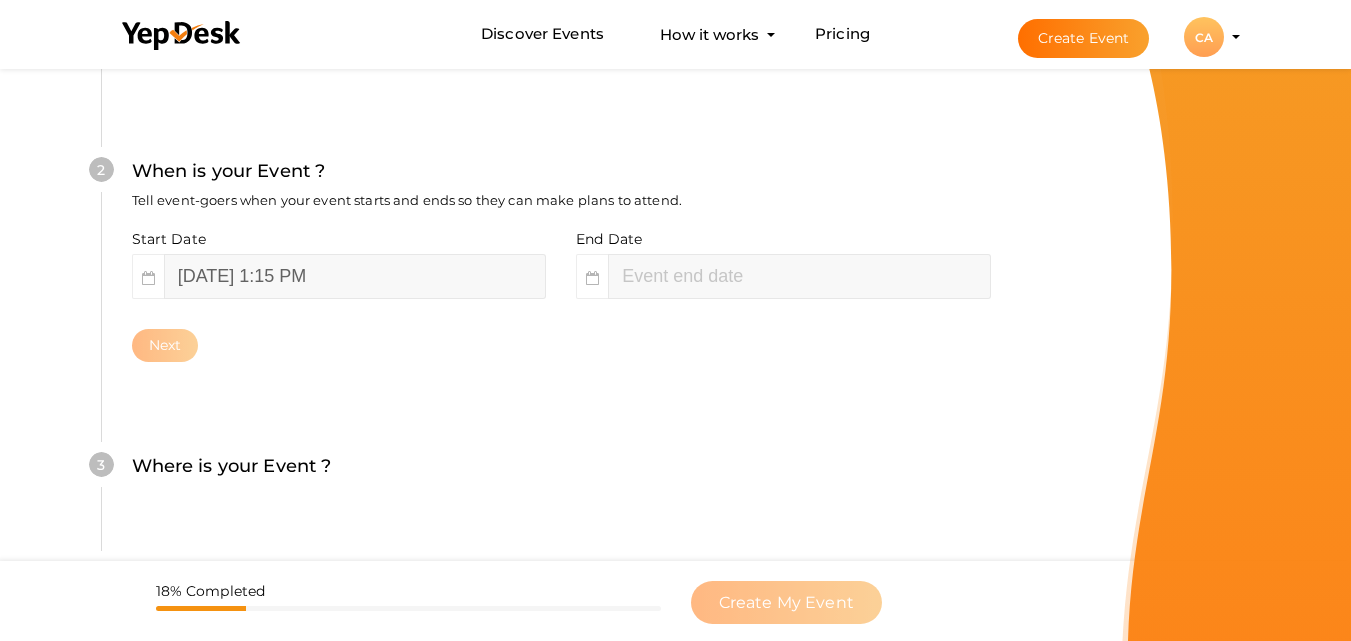 scroll, scrollTop: 460, scrollLeft: 0, axis: vertical 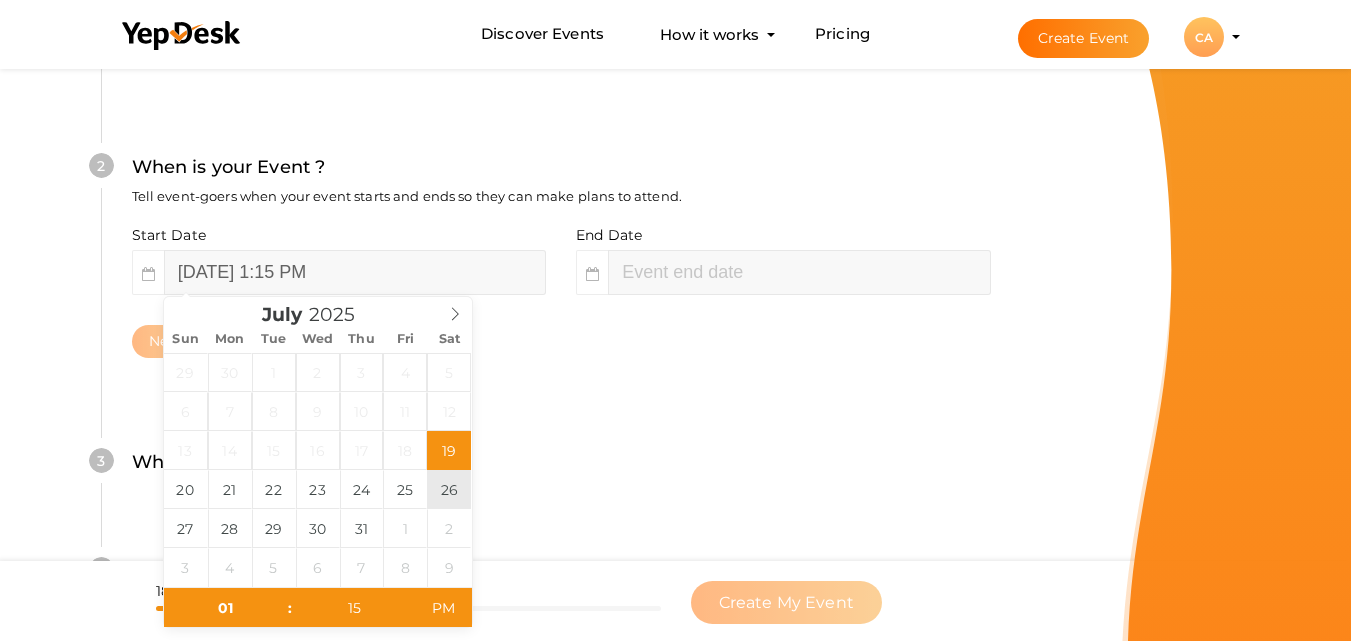 type on "July 26, 2025 1:15 PM" 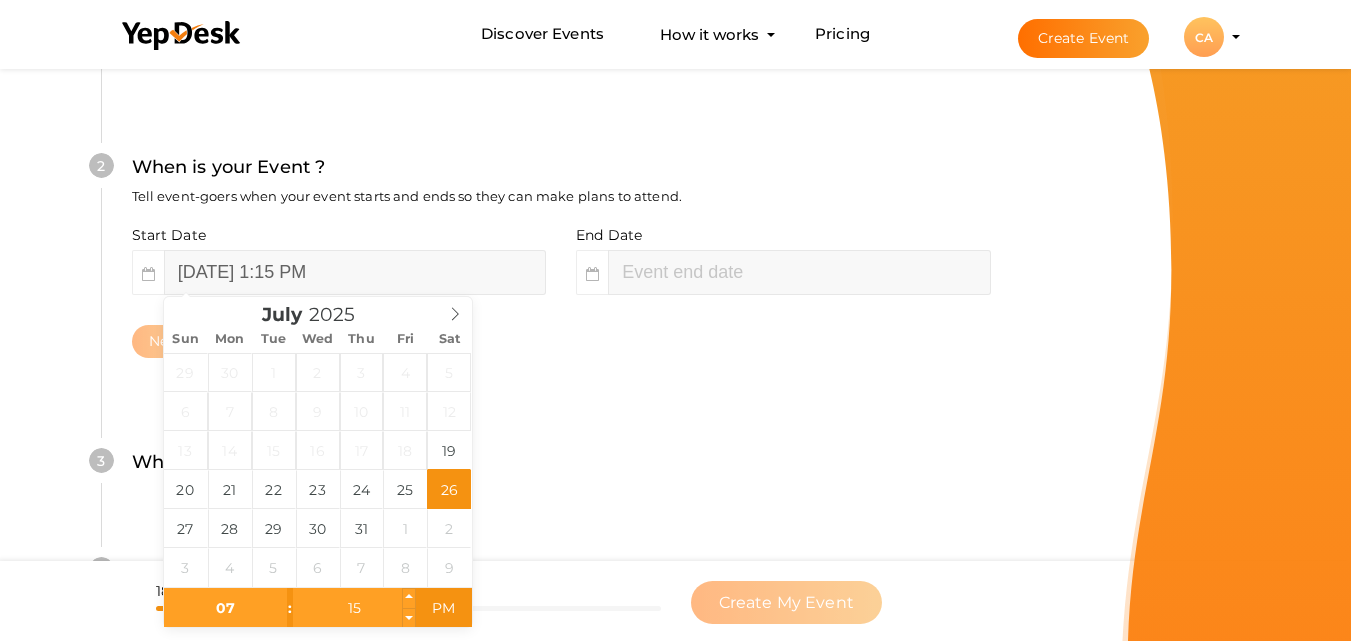 type on "07" 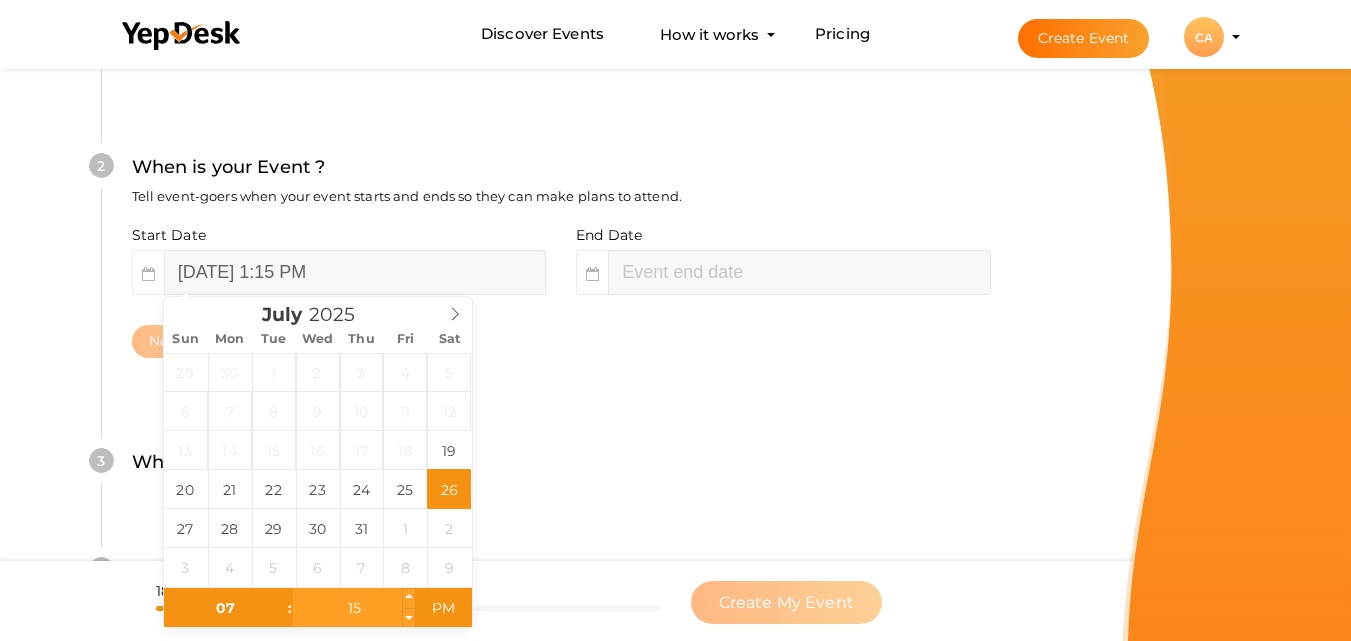 type on "July 26, 2025 7:15 PM" 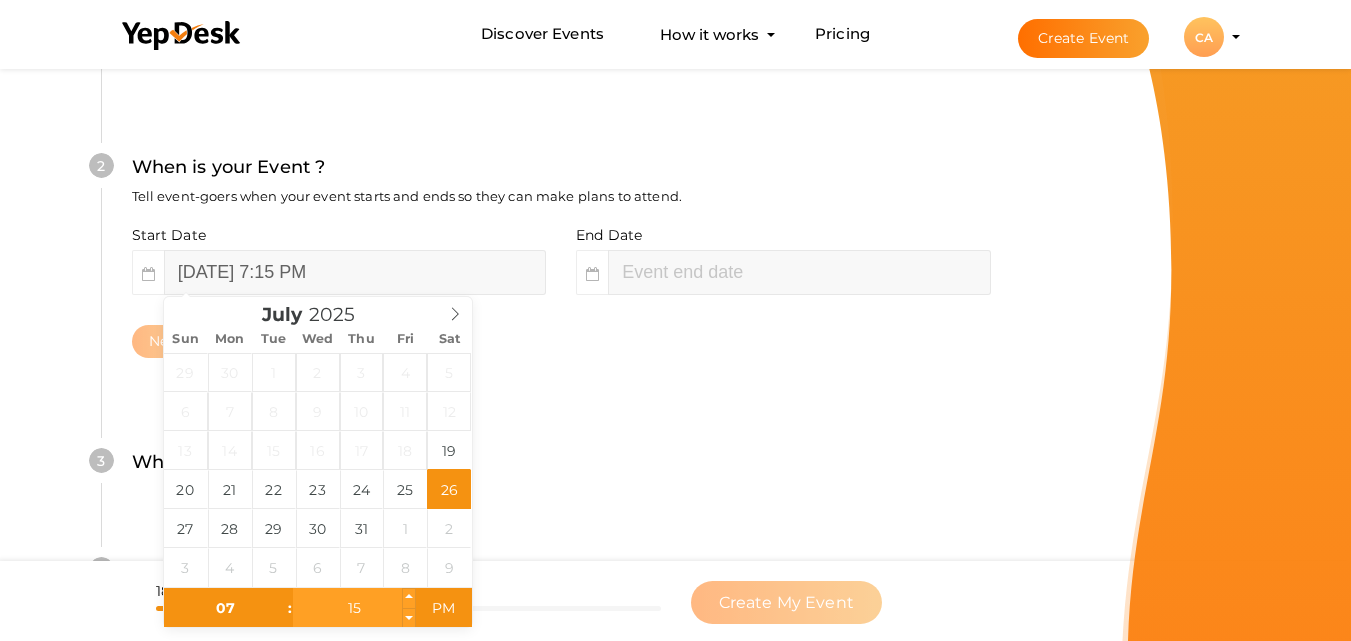 click on "15" at bounding box center (354, 608) 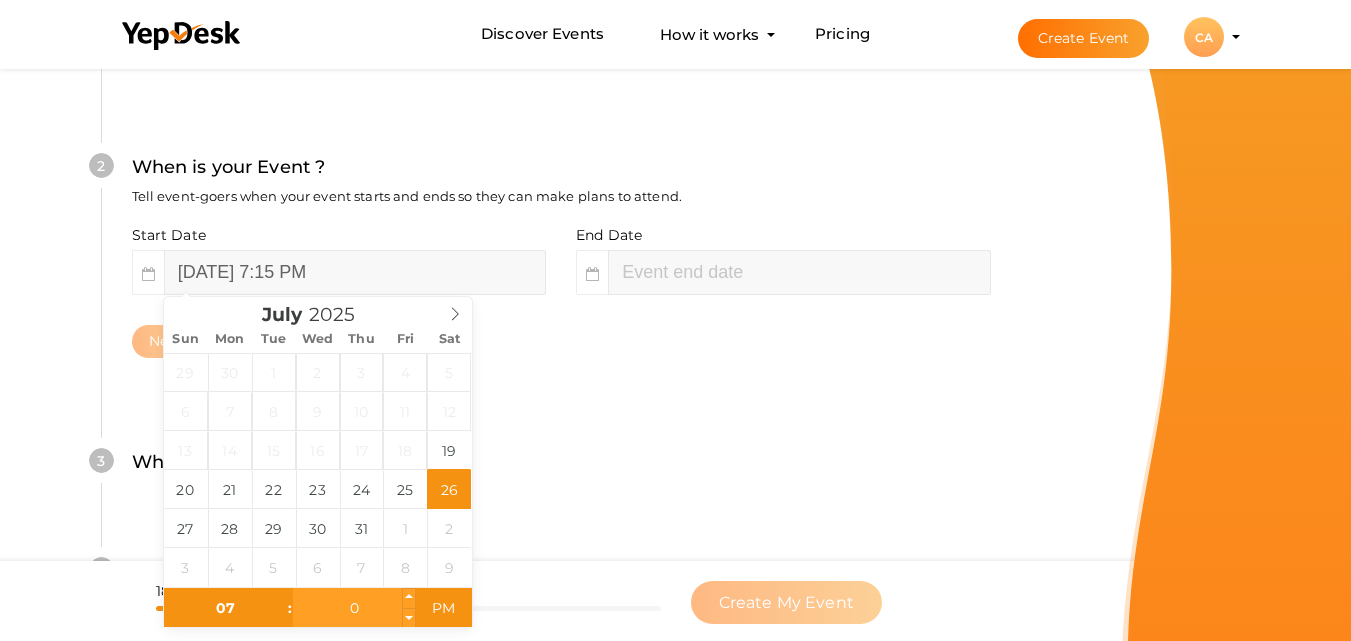 type on "00" 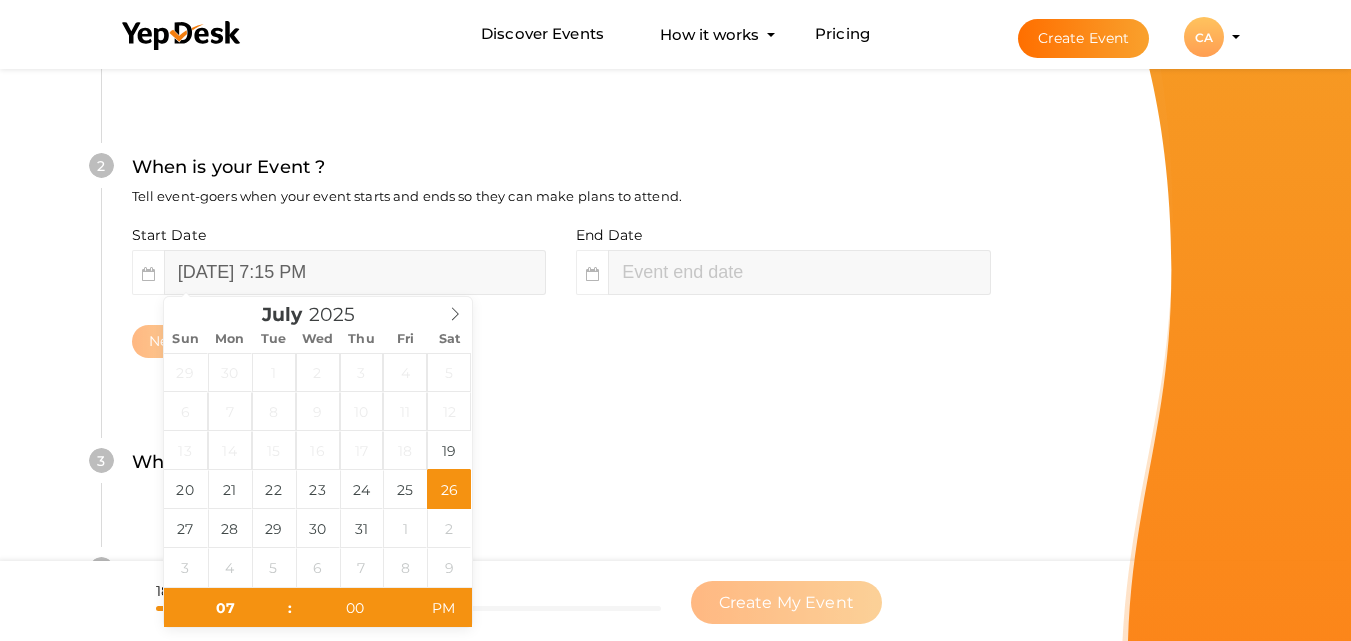 type on "09" 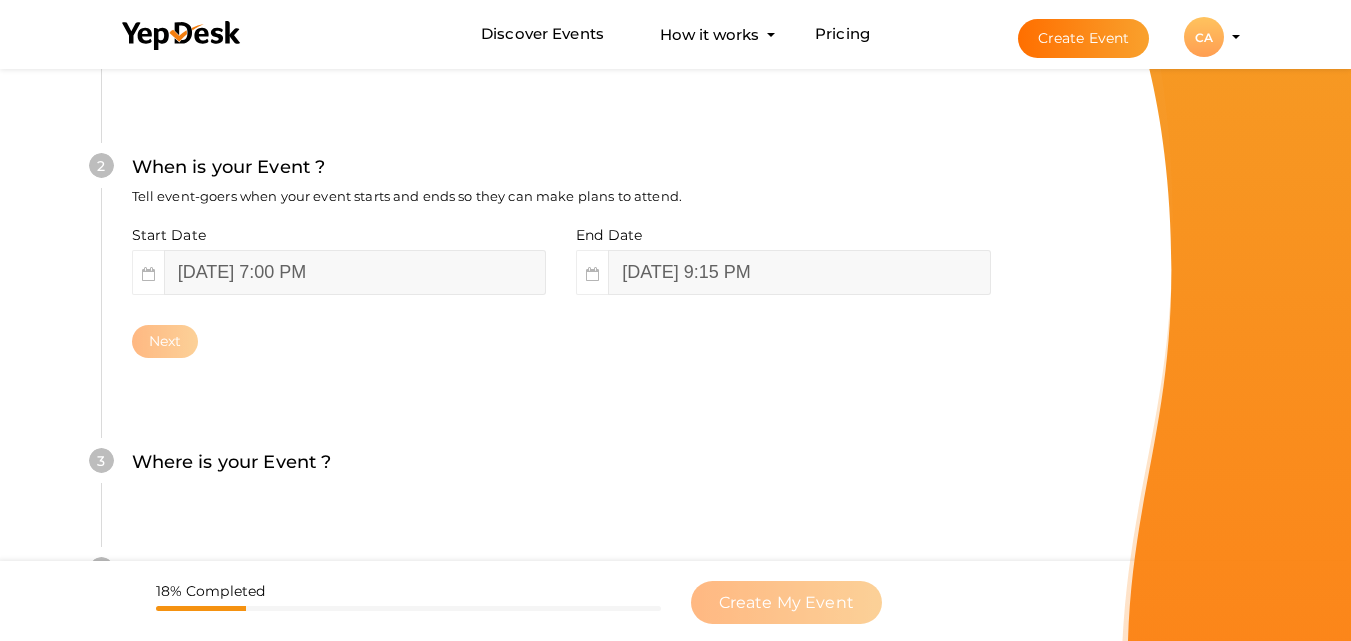 click on "Discover Events
How it works
Powerful Registration / Ticketing
Start selling your tickets in minutes
Pricing
Create Event
CA
CA 2" at bounding box center (675, -140) 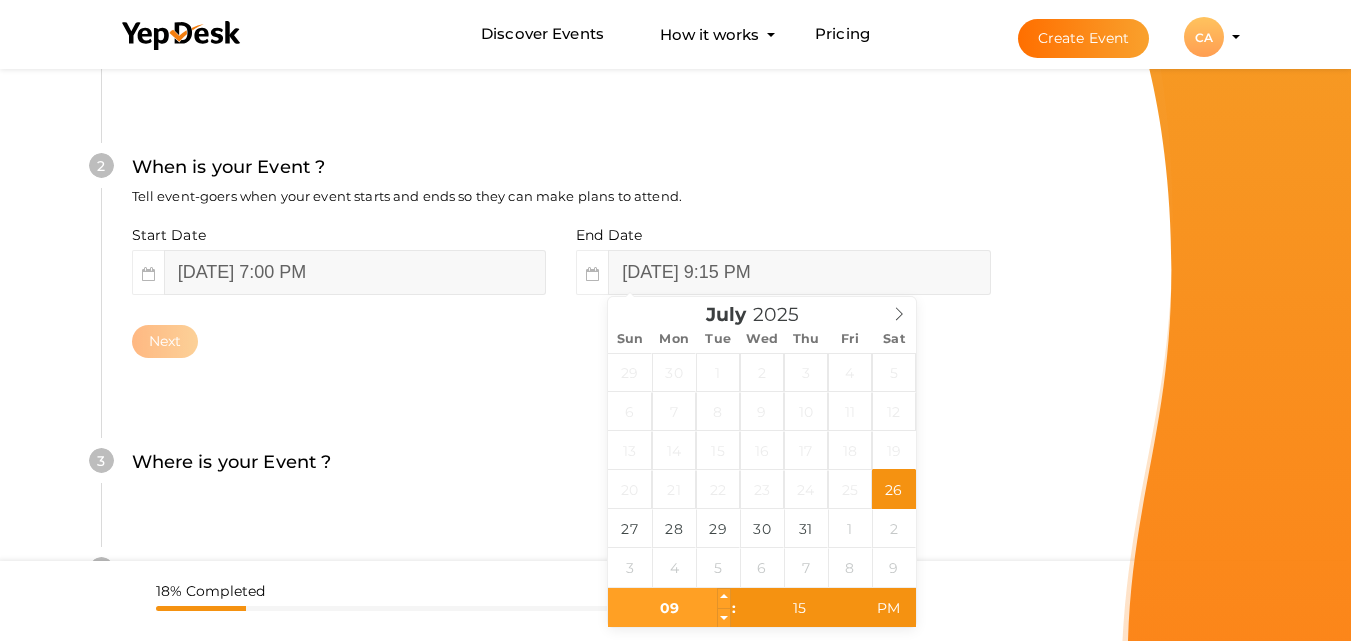 click on "09" at bounding box center [669, 608] 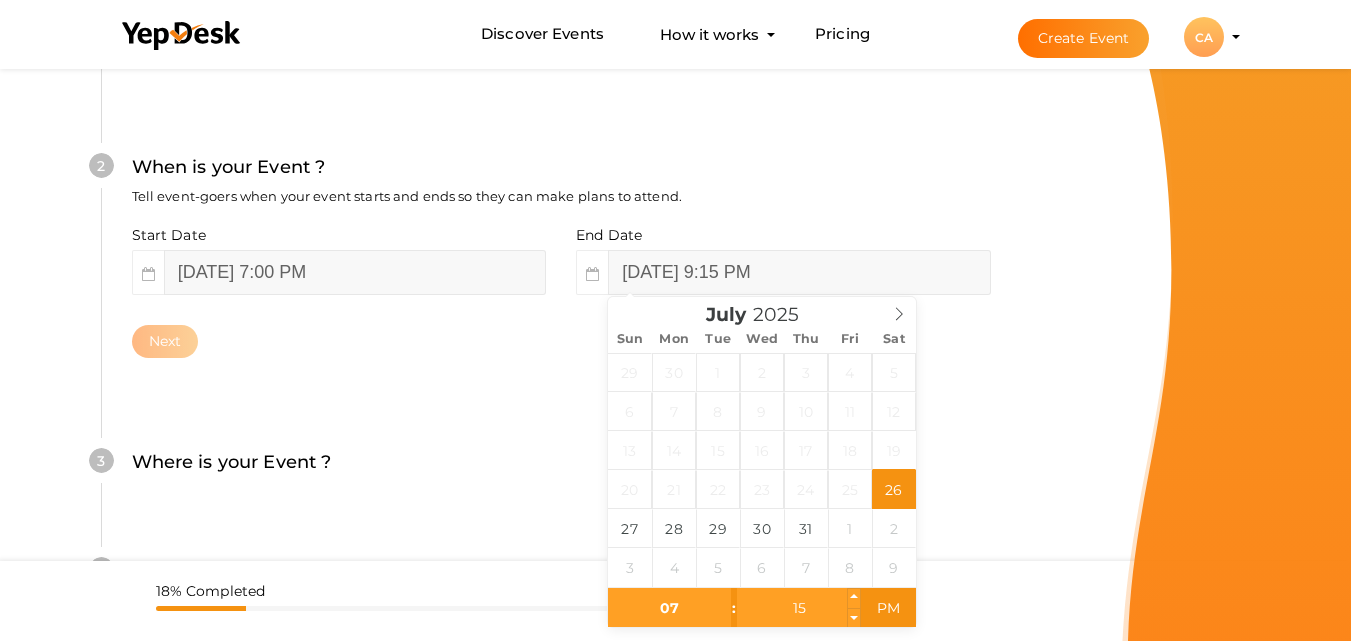type on "07" 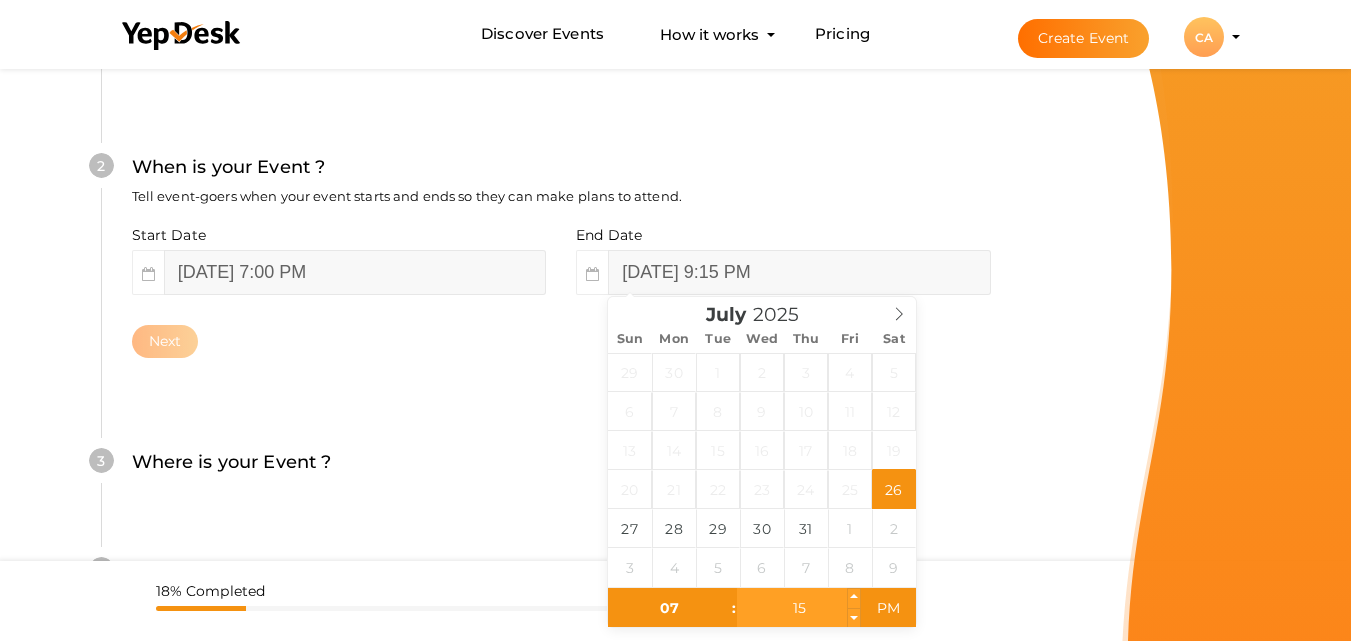 type on "45" 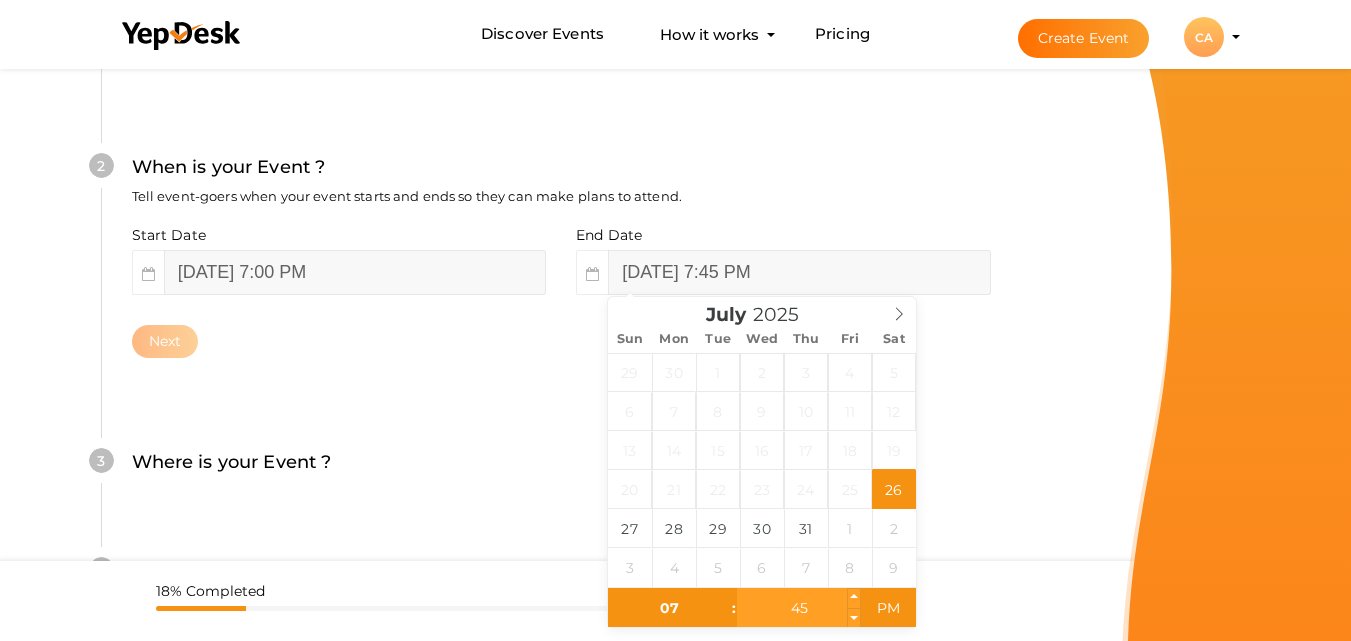 click on "45" at bounding box center (798, 608) 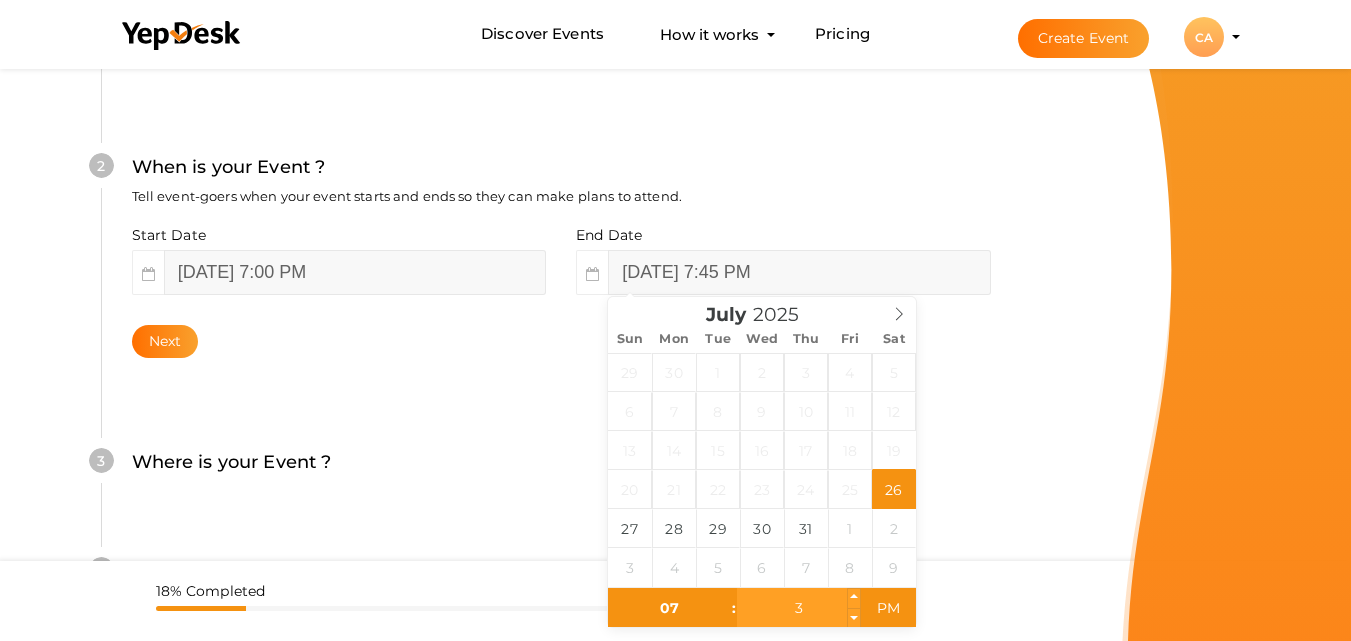 type on "30" 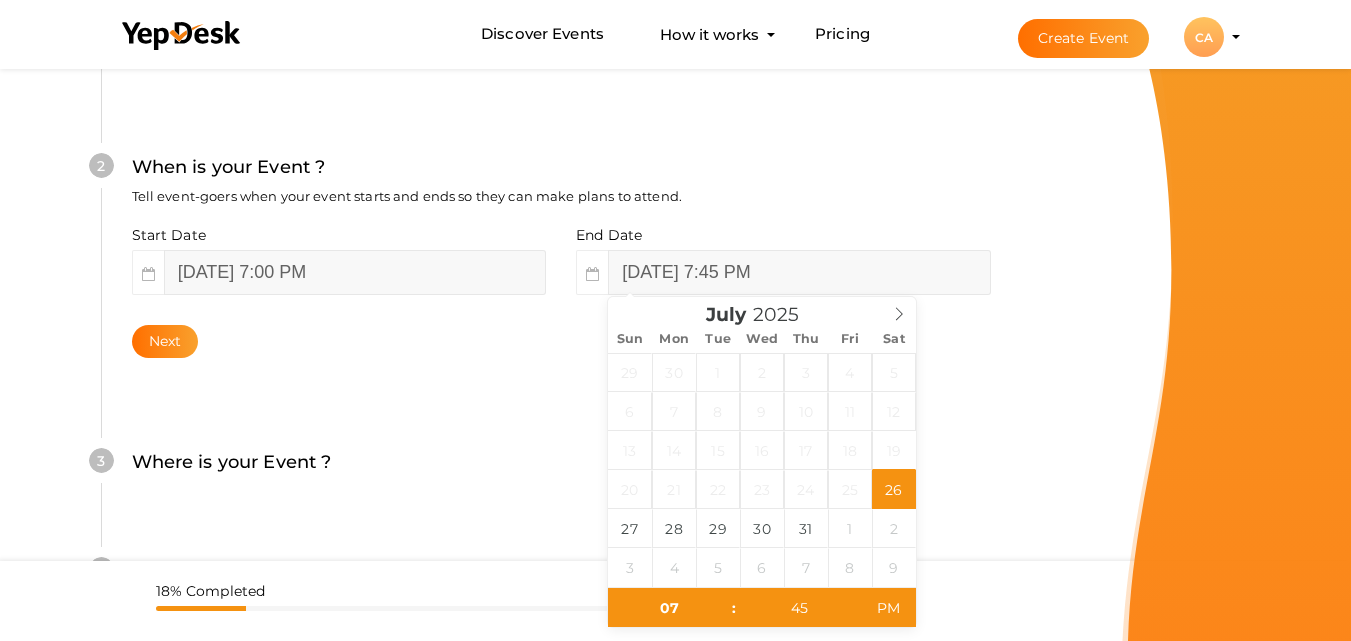 click on "4
What is your
Event Type ?
Choose the
right event type.
Registration
Ticketing
RSVP
Next" at bounding box center [561, 581] 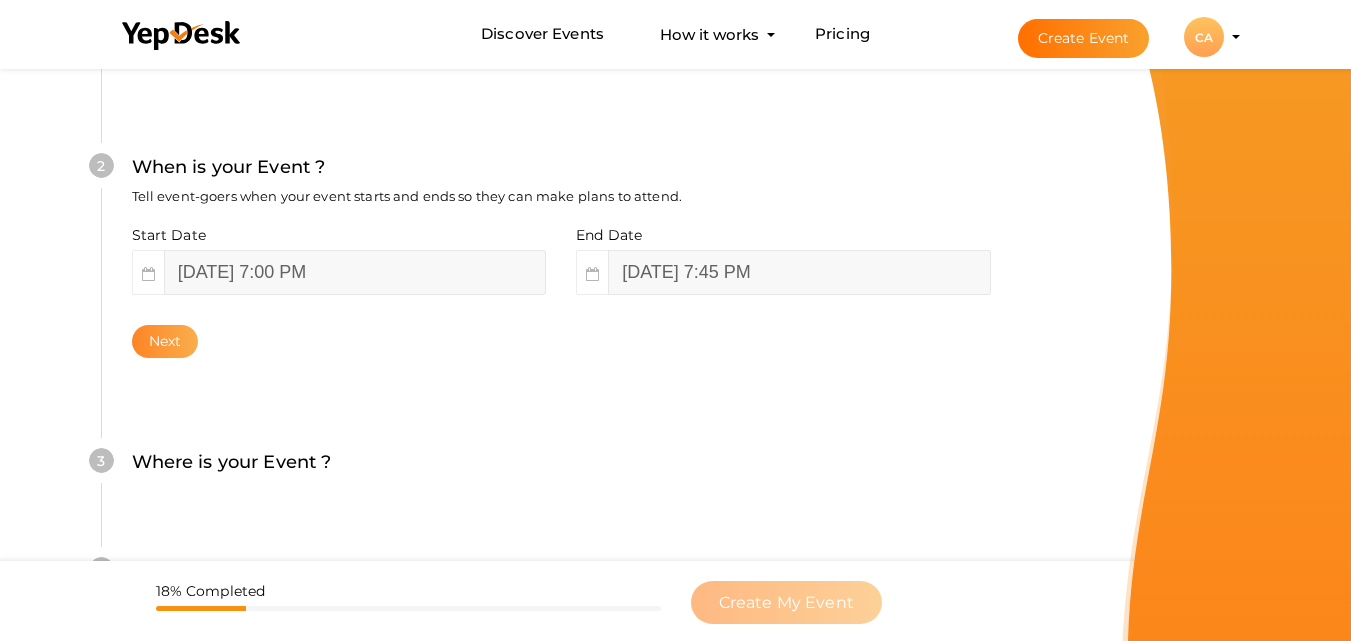click on "Next" at bounding box center [165, 341] 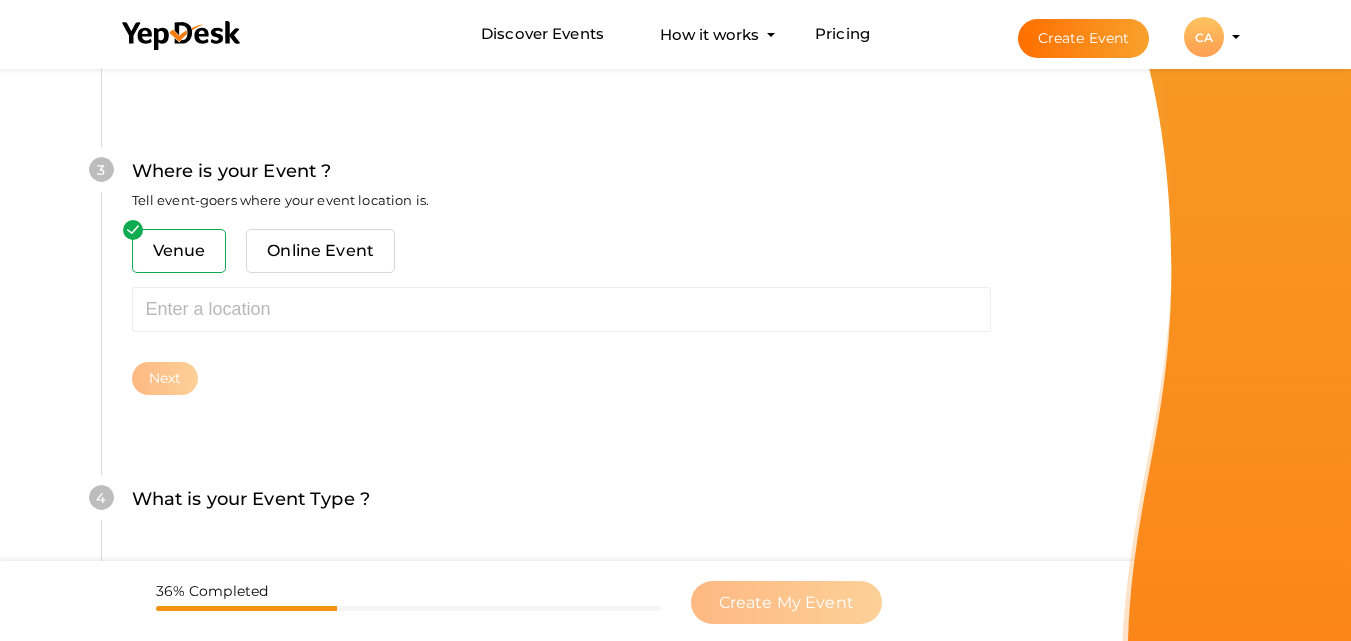 scroll, scrollTop: 785, scrollLeft: 0, axis: vertical 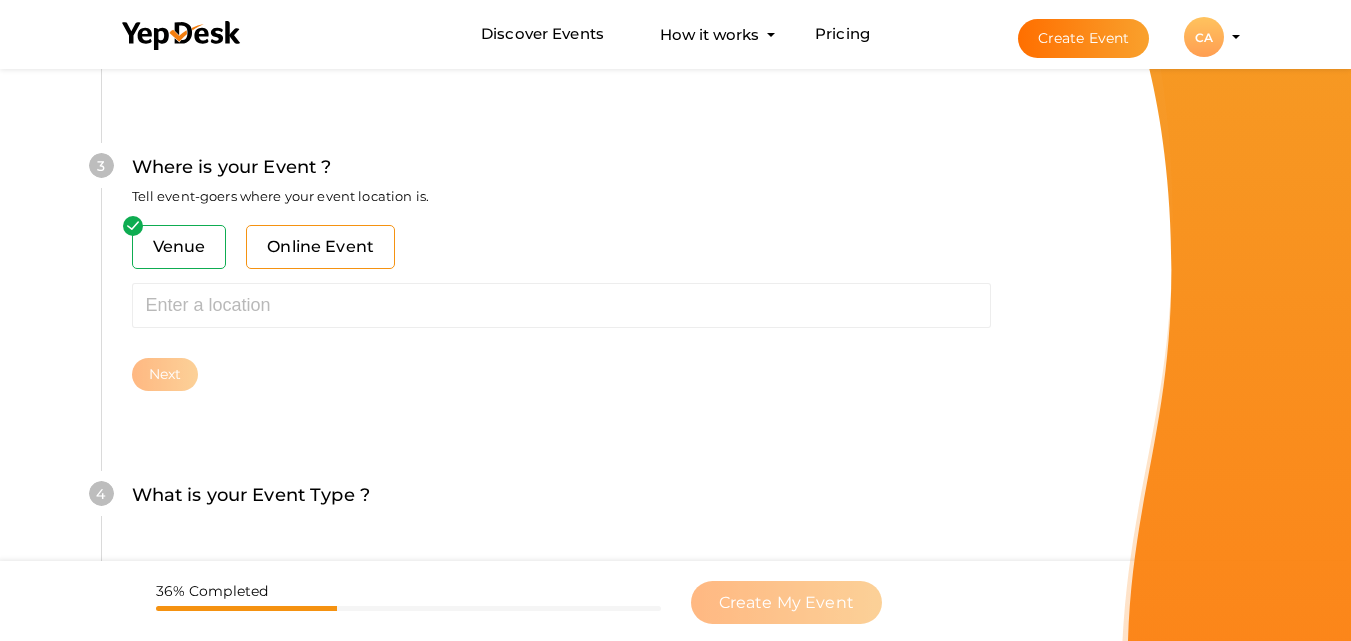 click on "Online
Event" at bounding box center (320, 247) 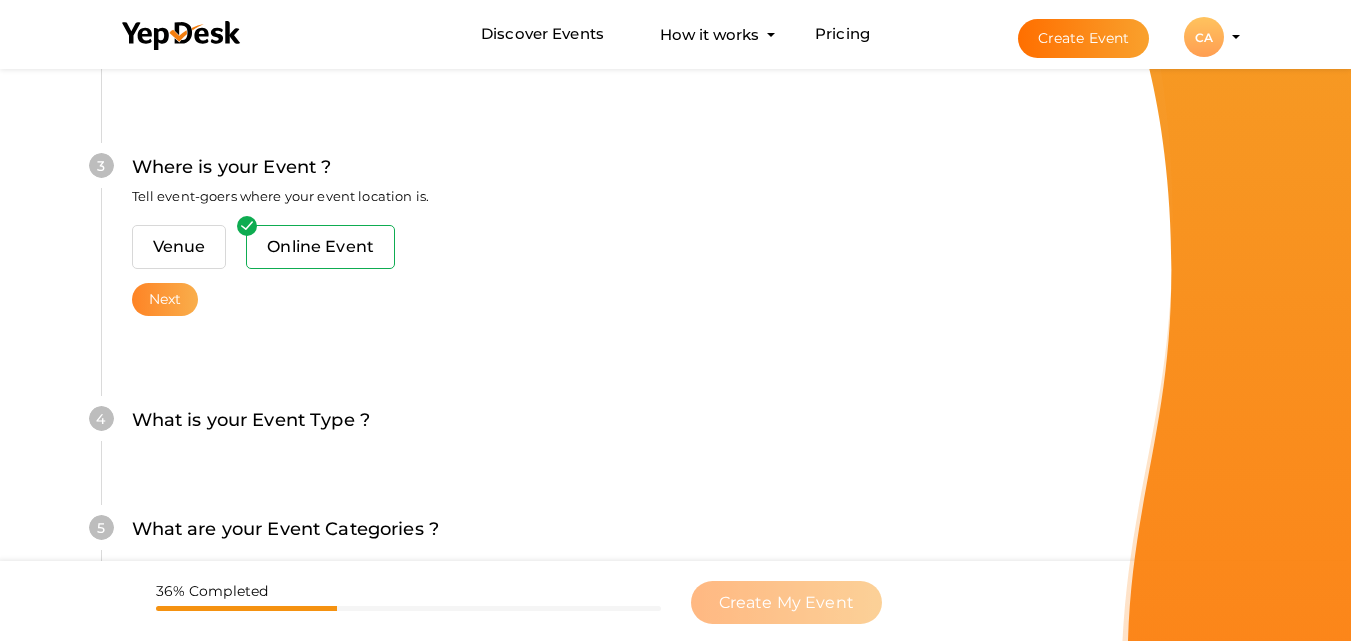 click on "Next" at bounding box center (165, 299) 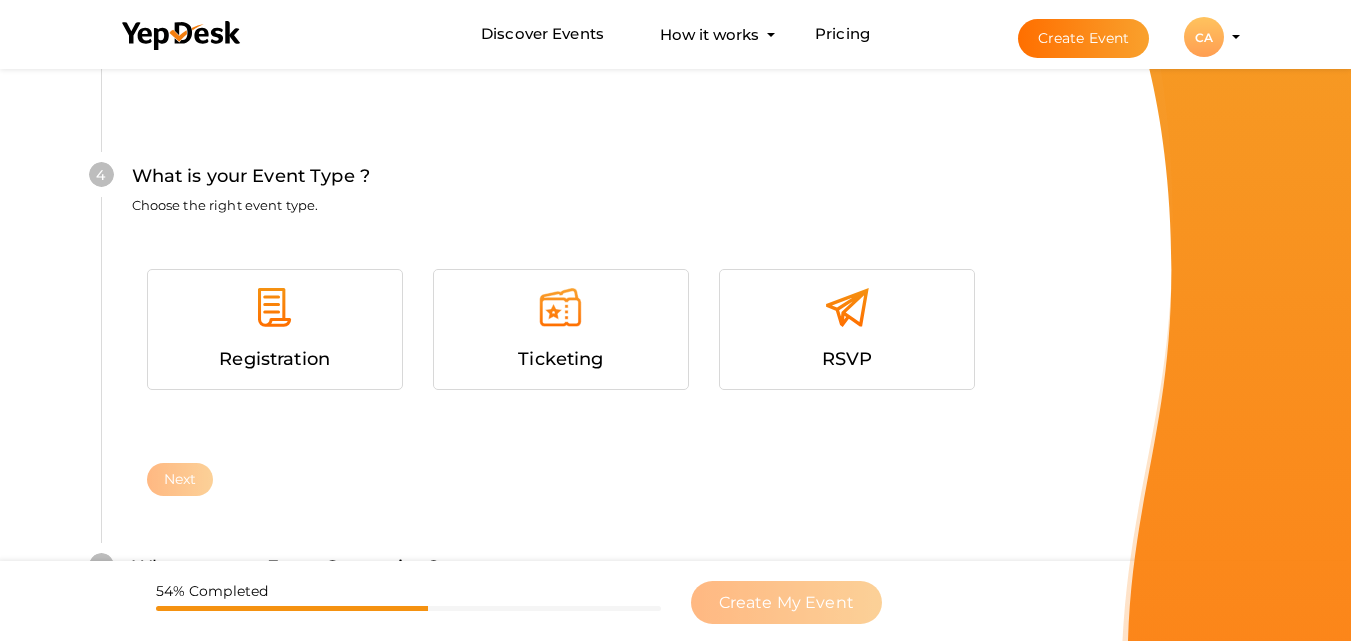 scroll, scrollTop: 1068, scrollLeft: 0, axis: vertical 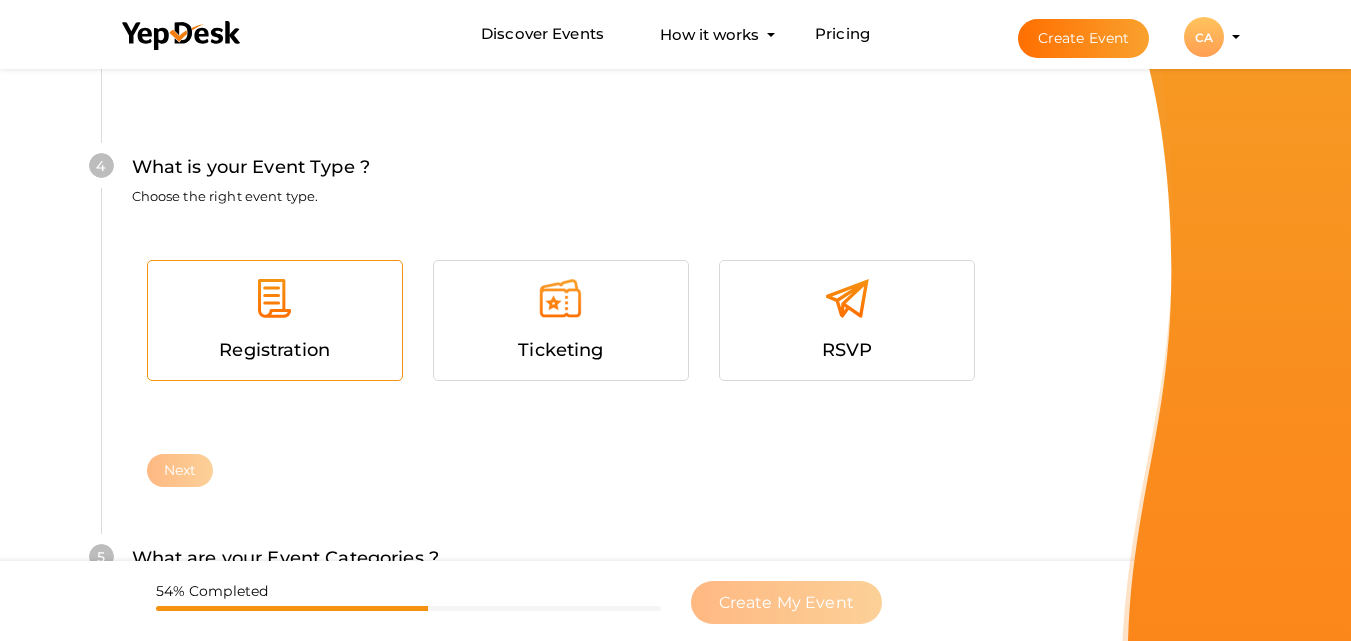 click at bounding box center (275, 306) 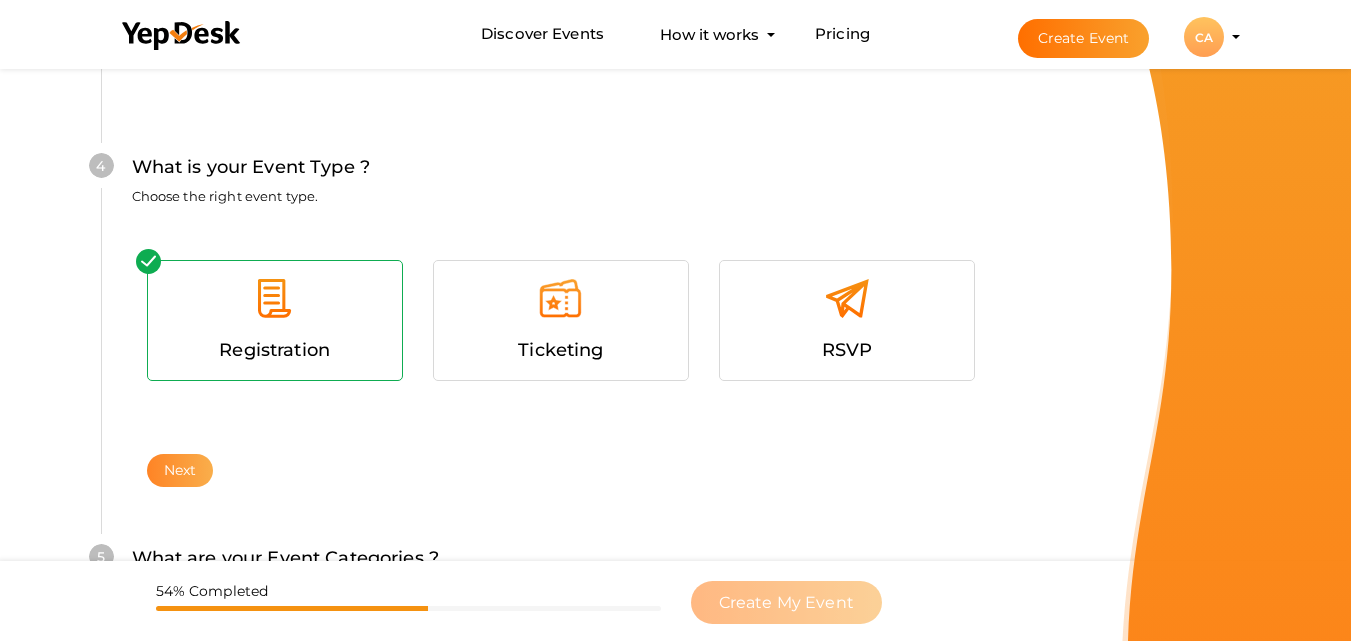 click on "Next" at bounding box center [180, 470] 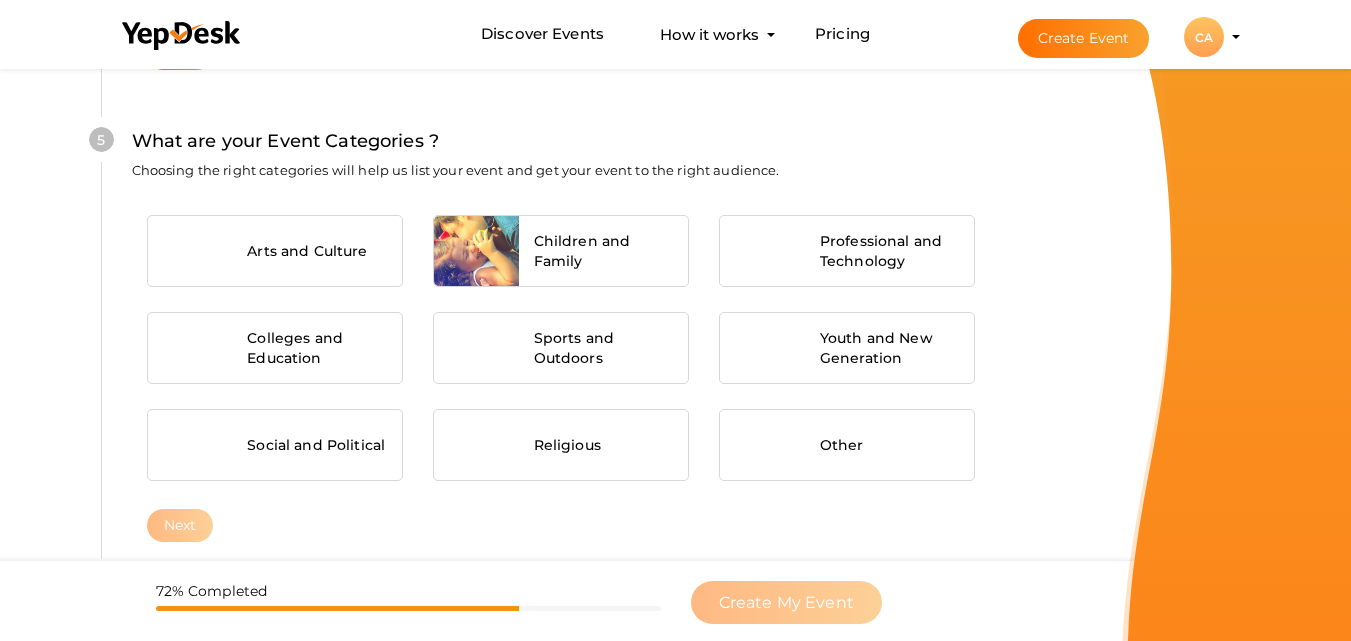 scroll, scrollTop: 1489, scrollLeft: 0, axis: vertical 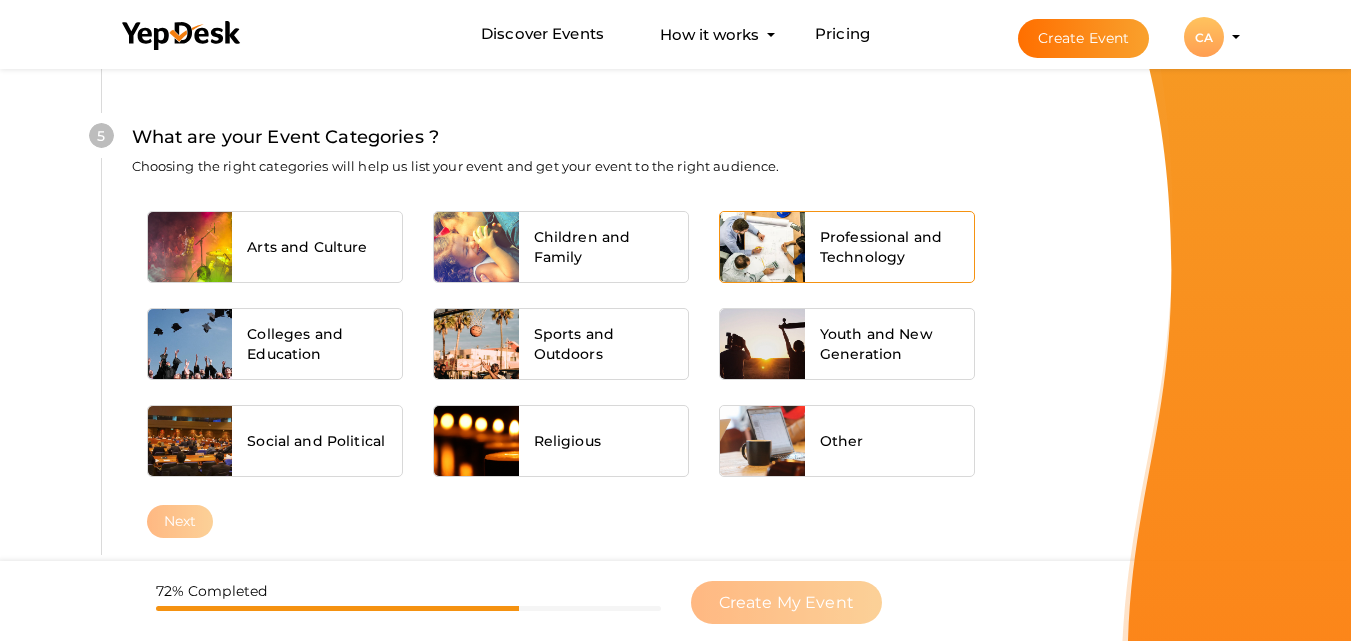 click on "Professional and Technology" at bounding box center (890, 247) 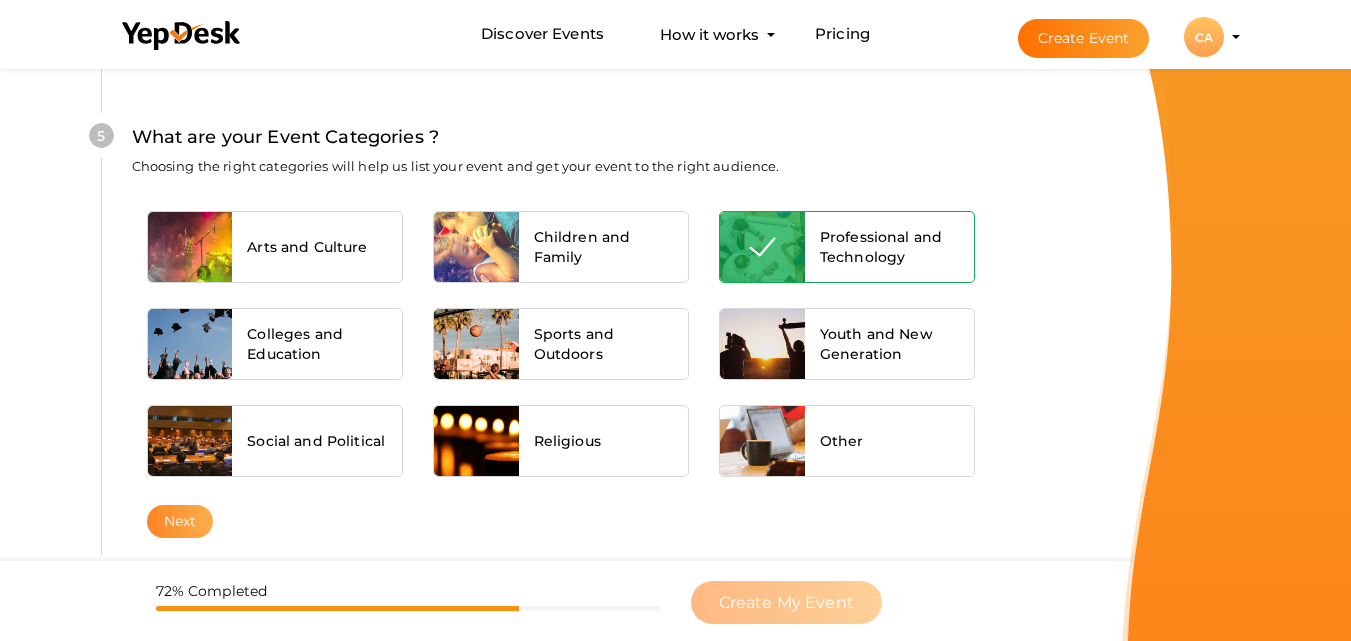 click on "Next" at bounding box center [180, 521] 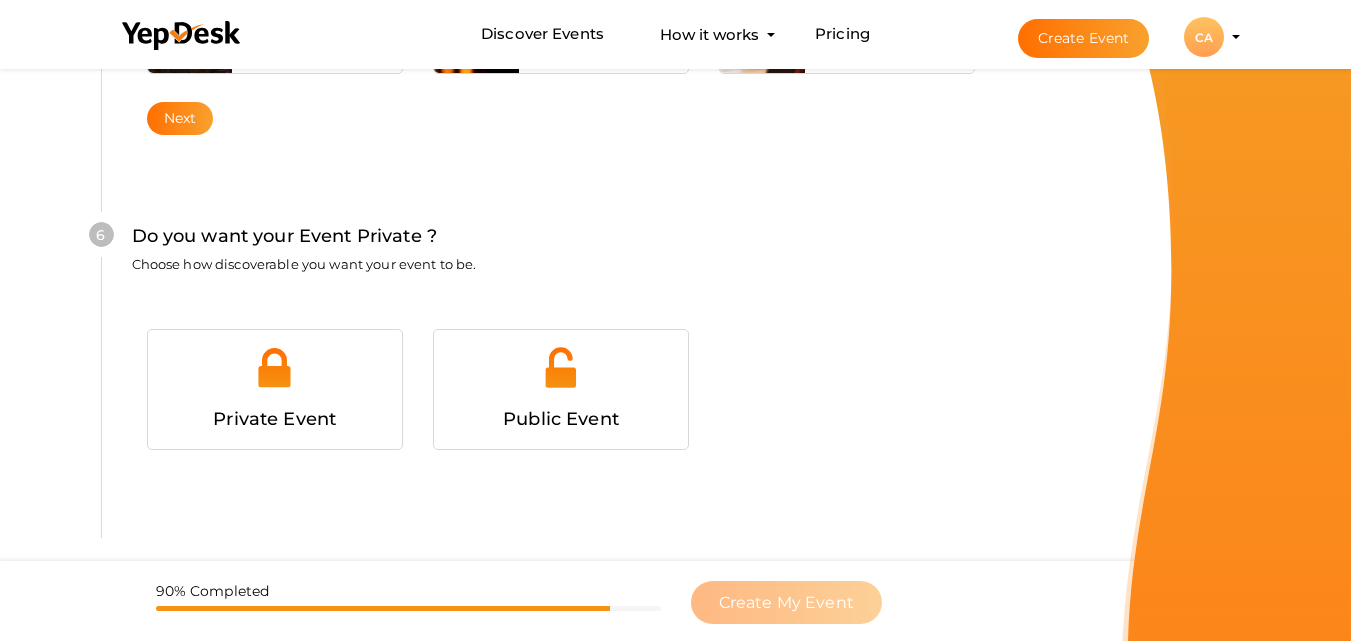 scroll, scrollTop: 1931, scrollLeft: 0, axis: vertical 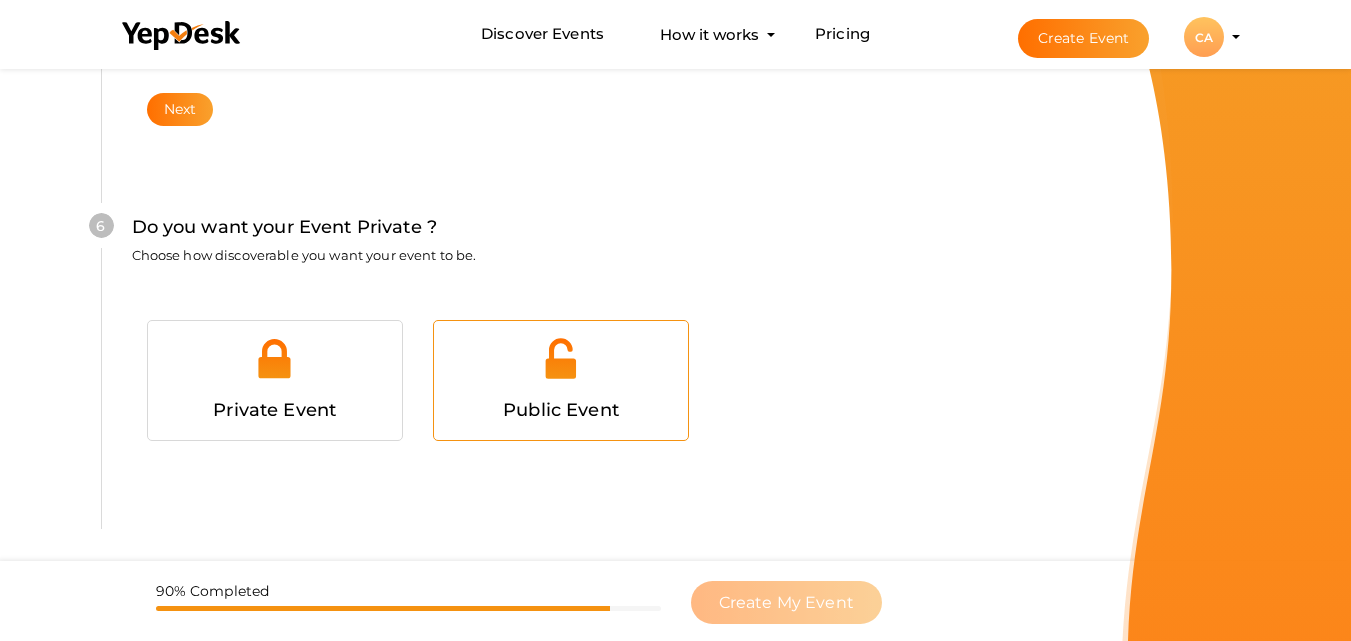 click on "Public
Event" at bounding box center [561, 410] 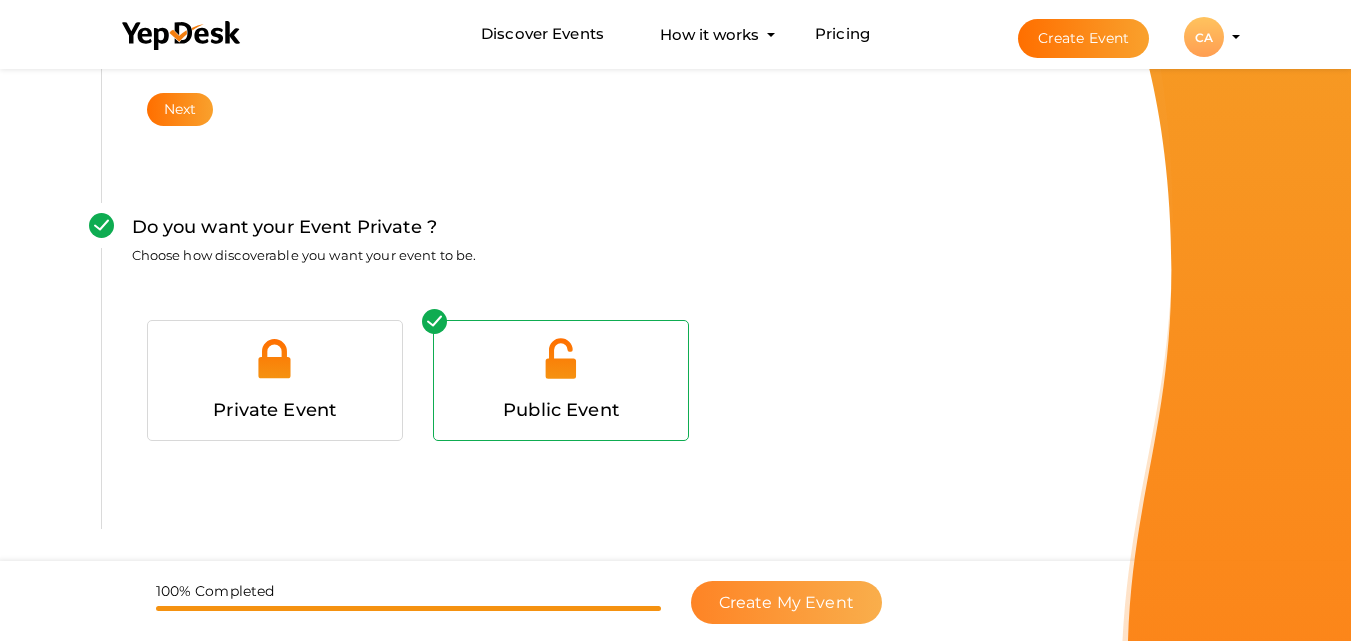click on "Create
My
Event" at bounding box center [786, 602] 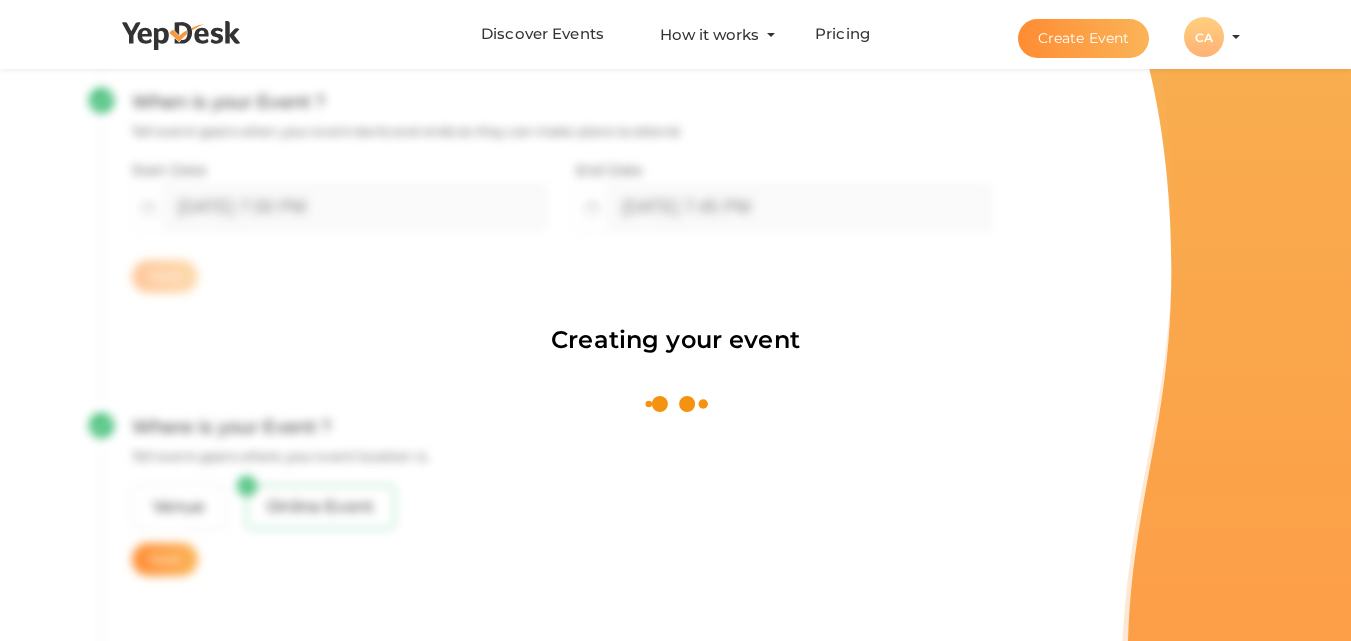 scroll, scrollTop: 300, scrollLeft: 0, axis: vertical 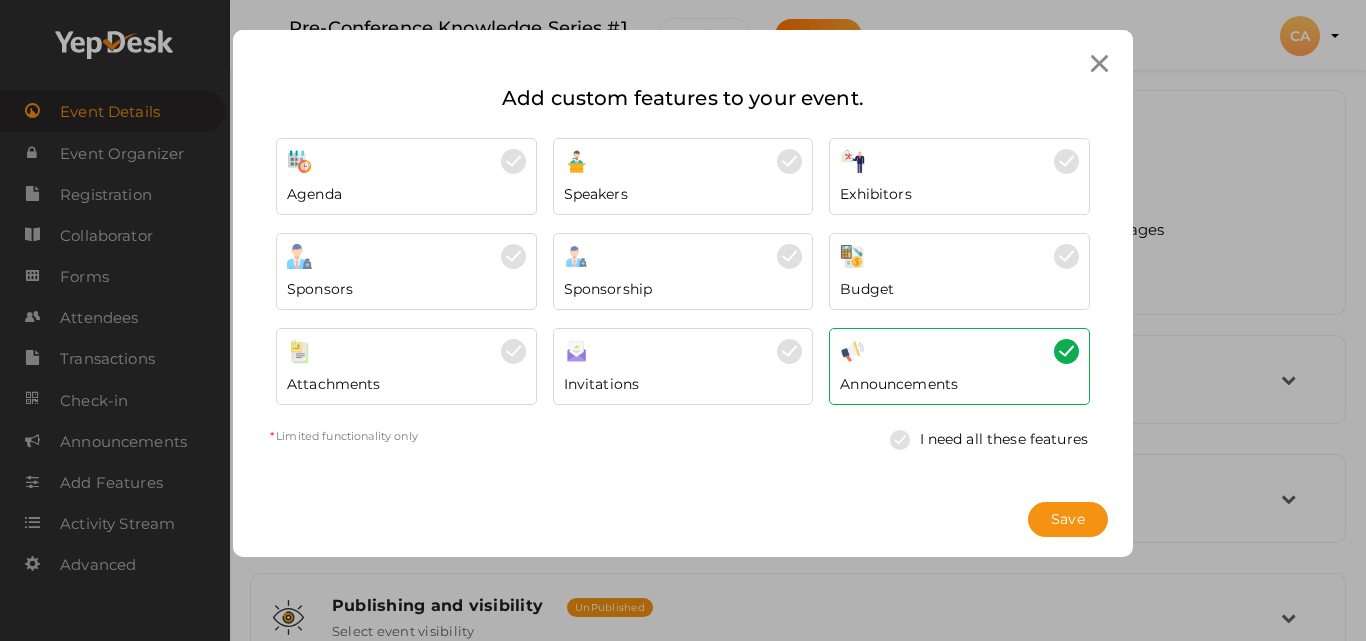 click at bounding box center [1099, 63] 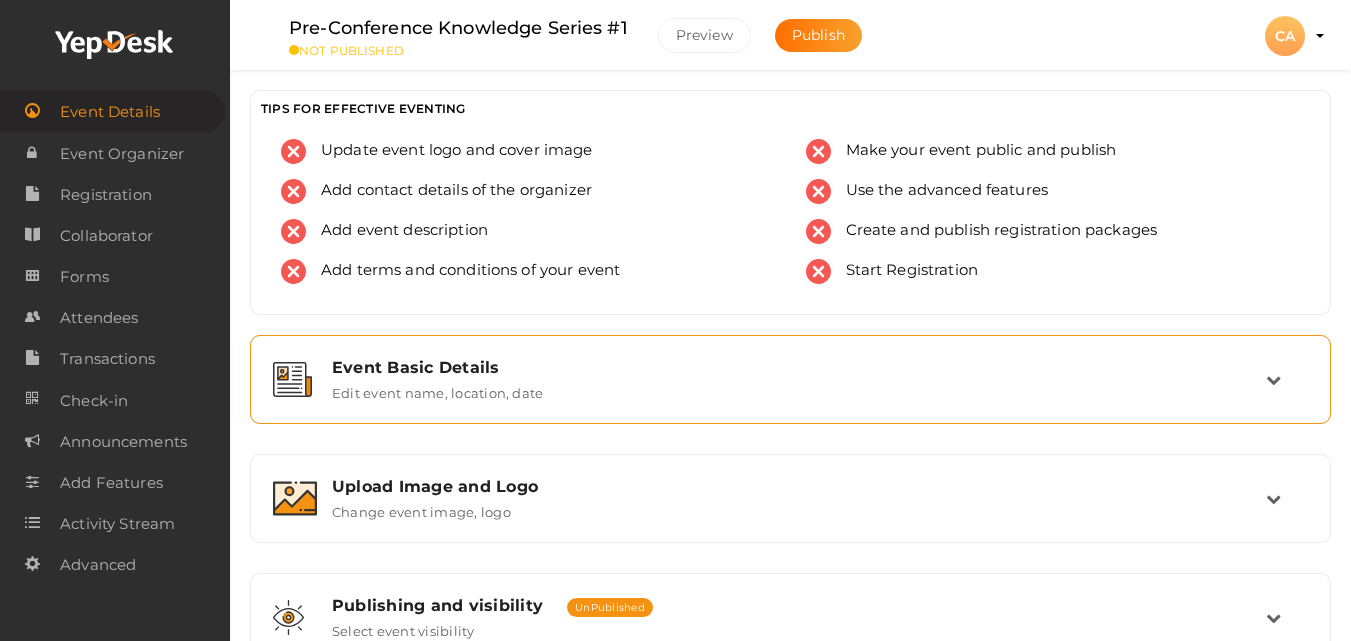 click on "Event Basic Details" at bounding box center (799, 367) 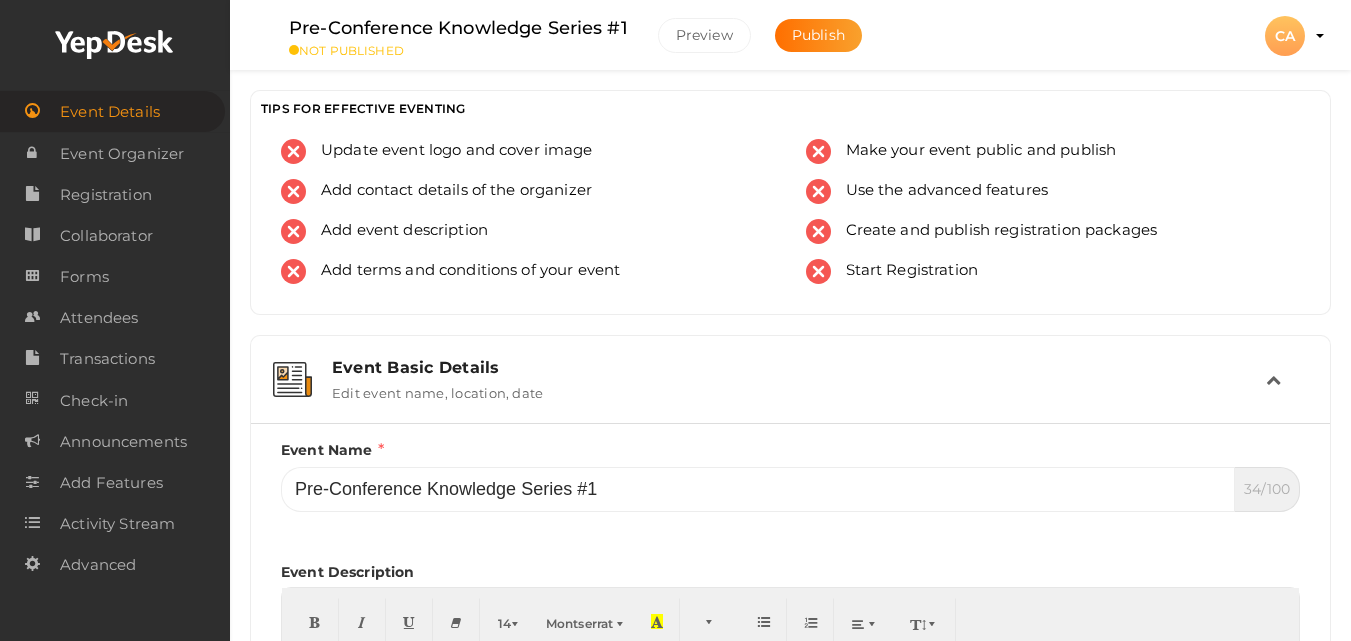 scroll, scrollTop: 560, scrollLeft: 0, axis: vertical 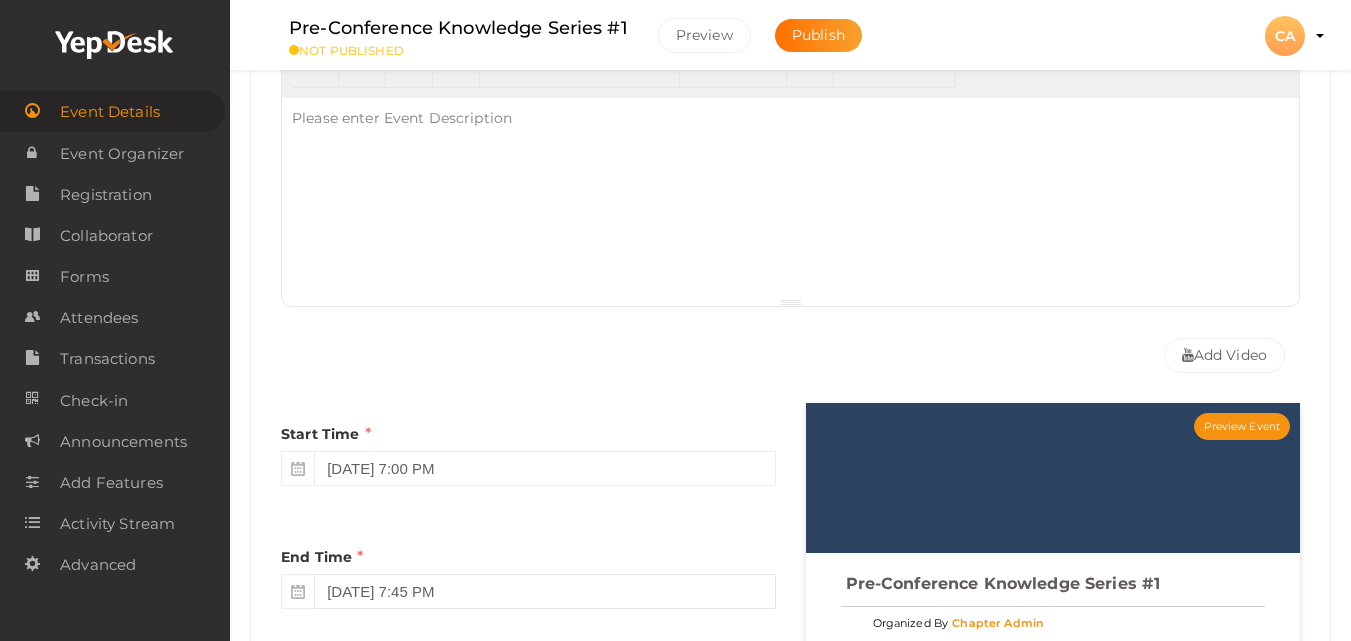 click on "July 26, 2025 7:45 PM" at bounding box center [544, 591] 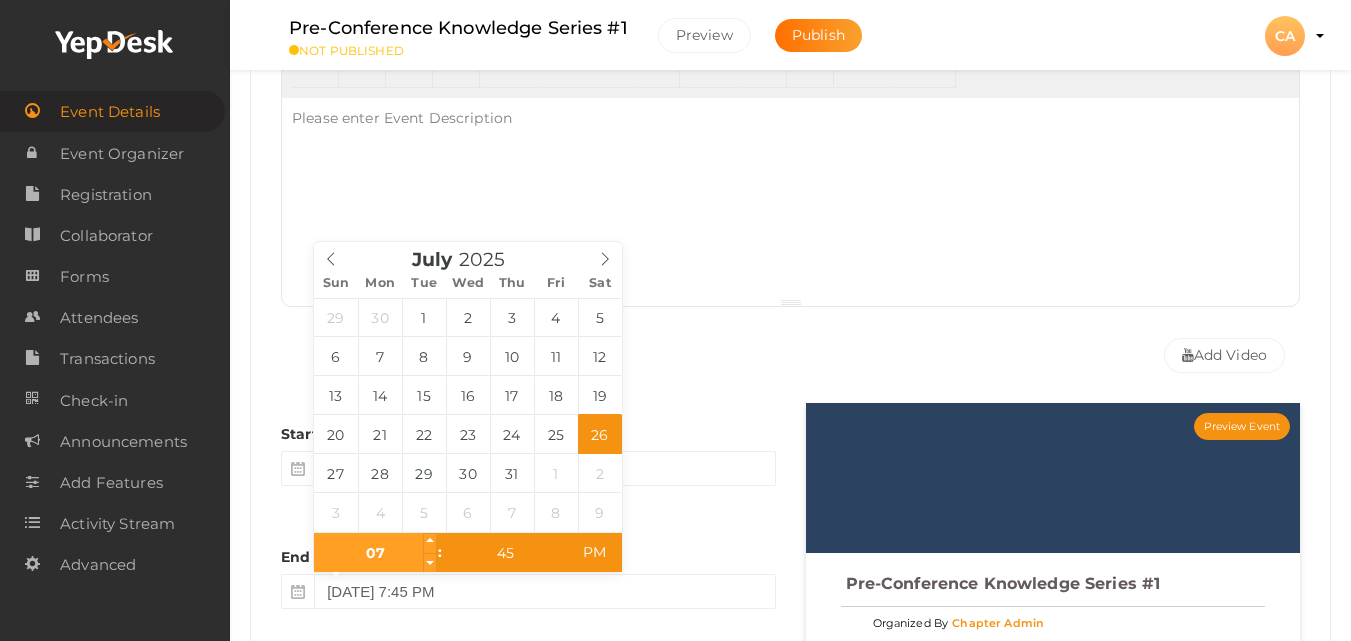 click on "07" at bounding box center [375, 553] 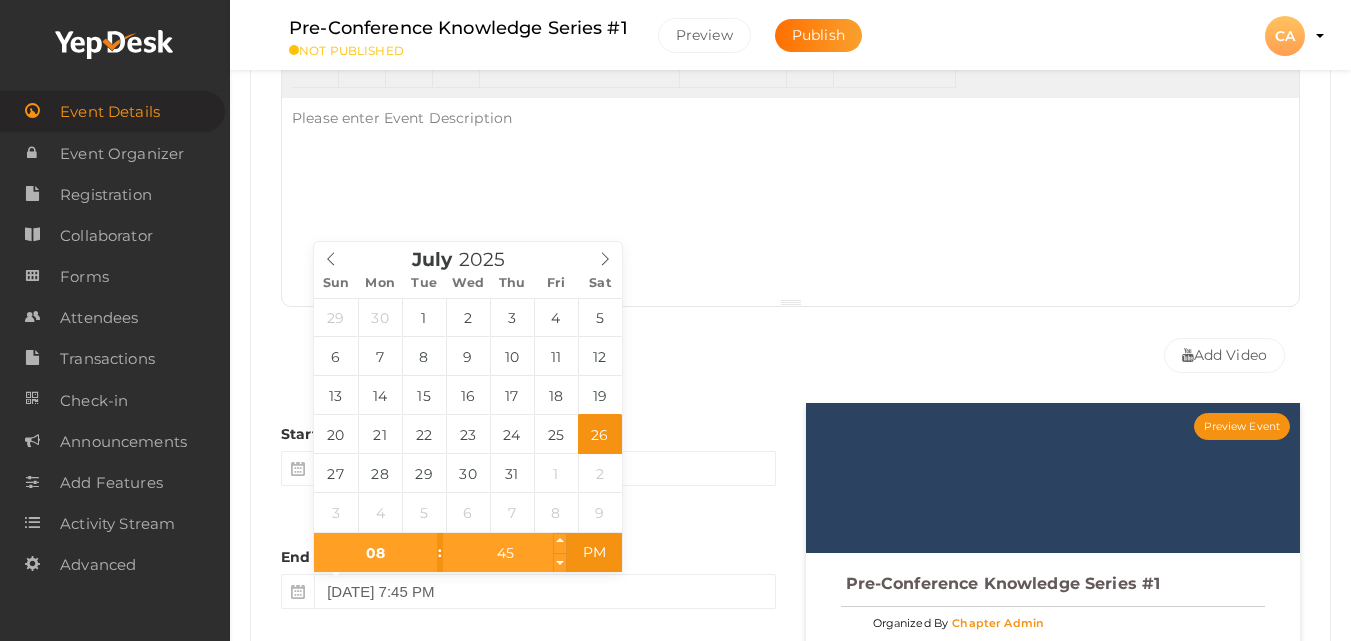 type on "08" 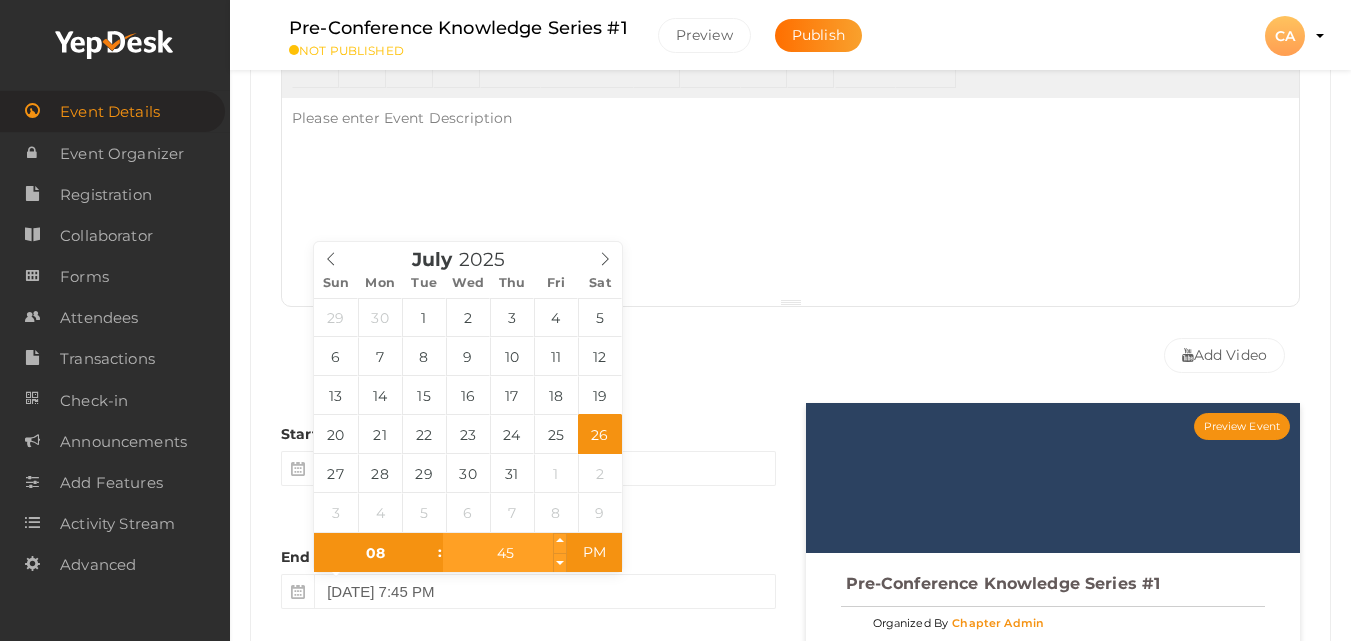 type on "July 26, 2025 8:45 PM" 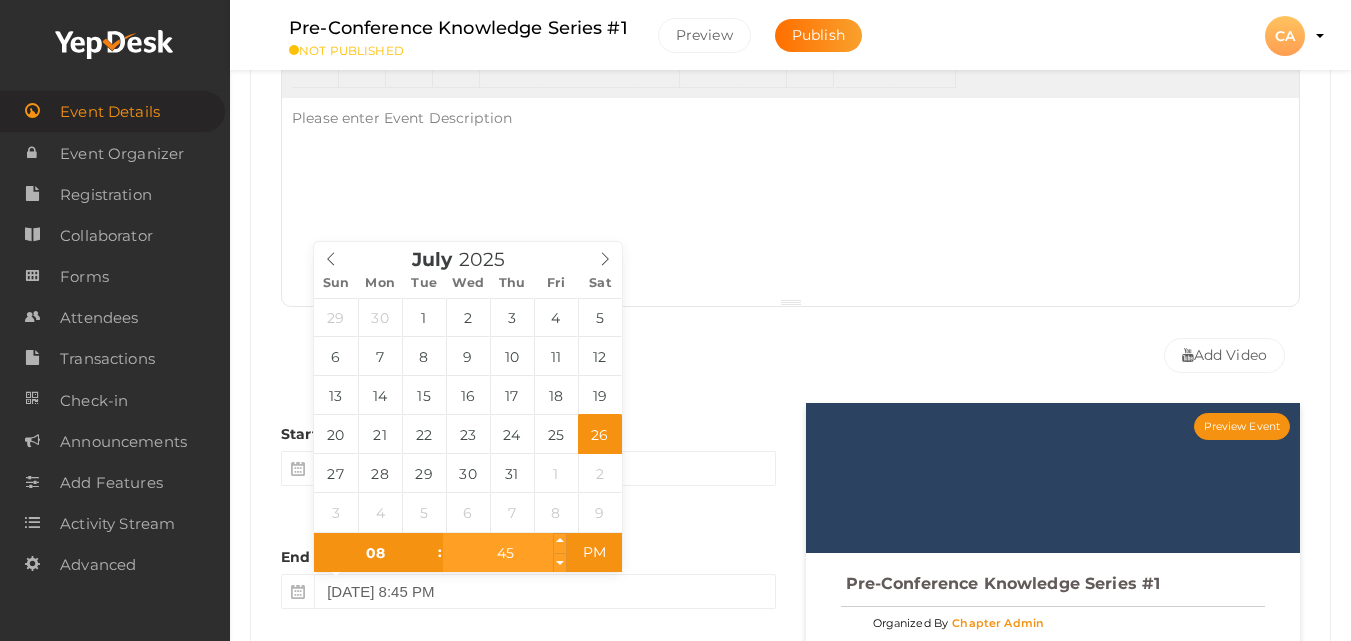 click on "45" at bounding box center (504, 553) 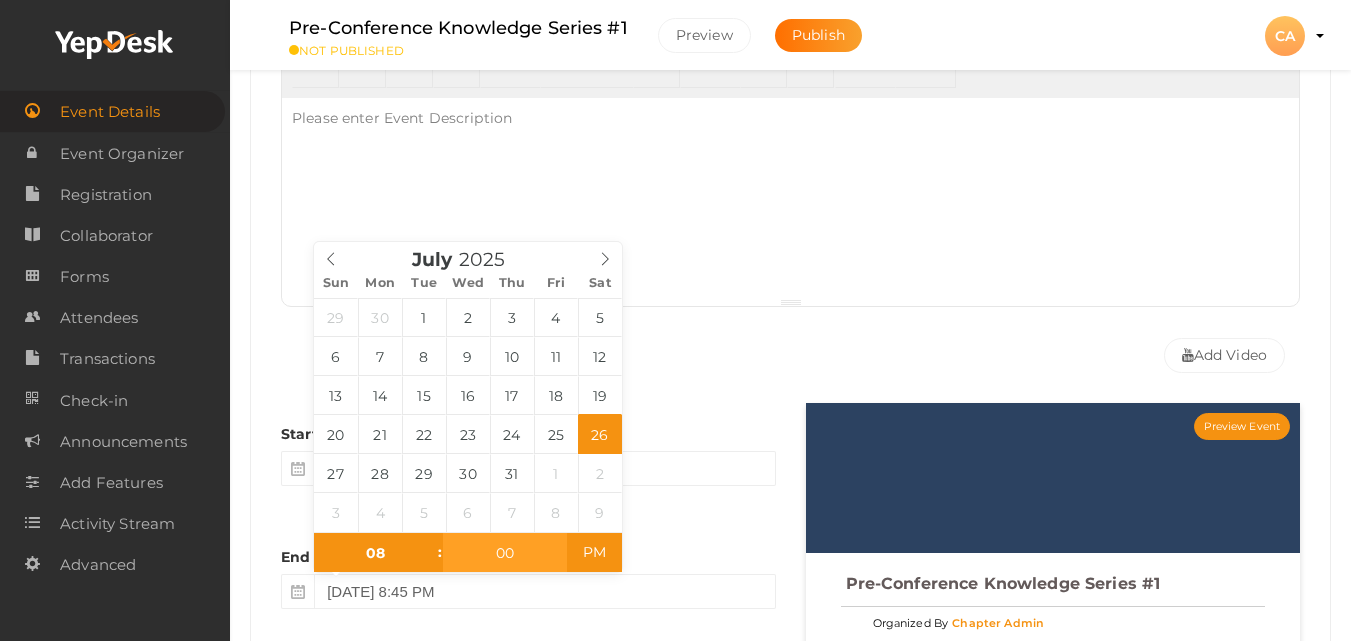 type on "00" 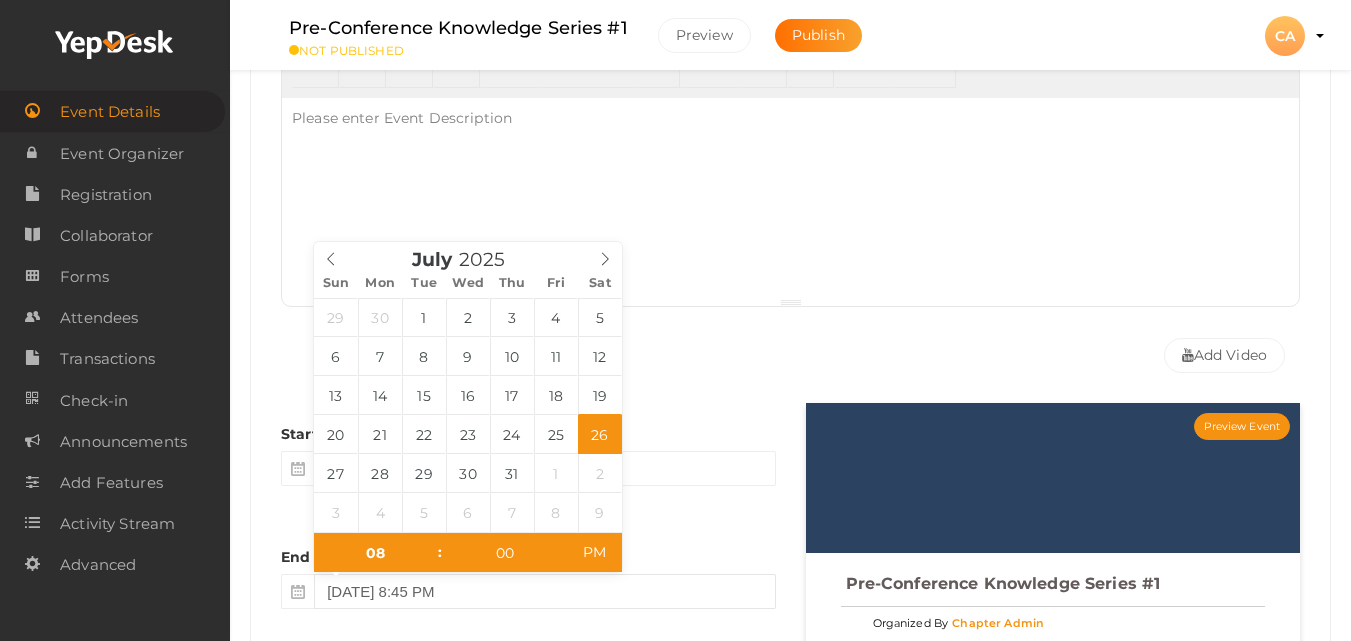 type on "July 26, 2025 8:00 PM" 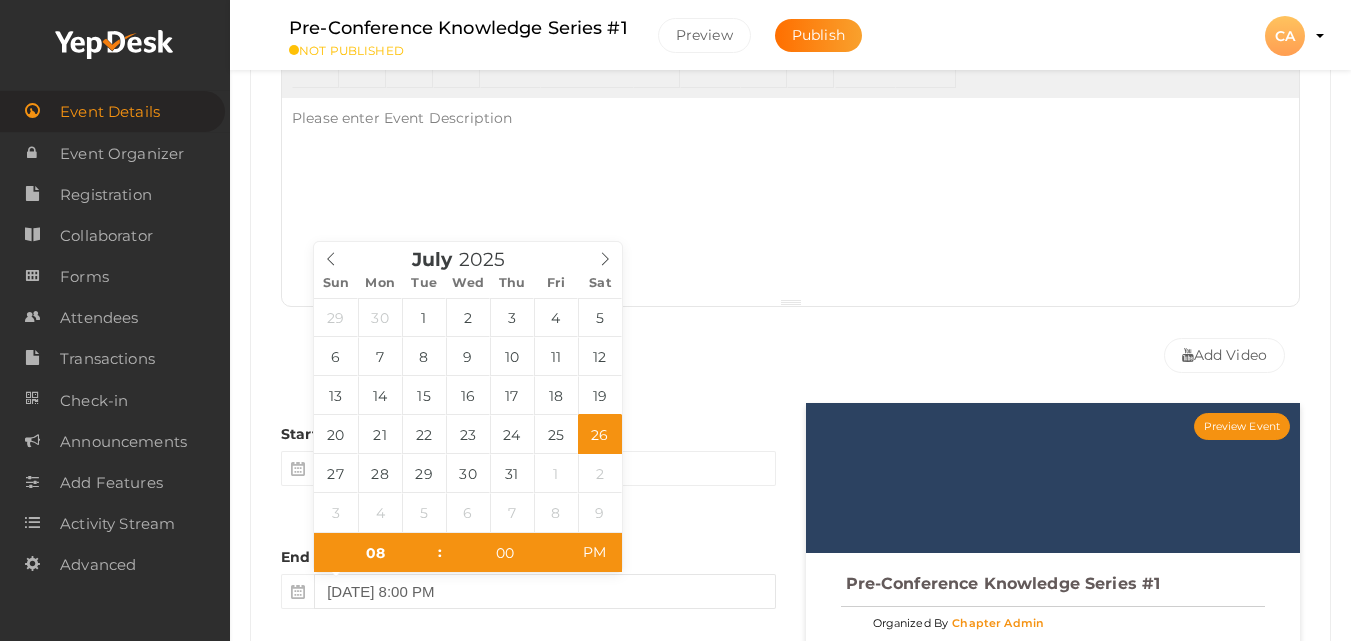 click on "July 26, 2025 8:00 PM" at bounding box center [544, 591] 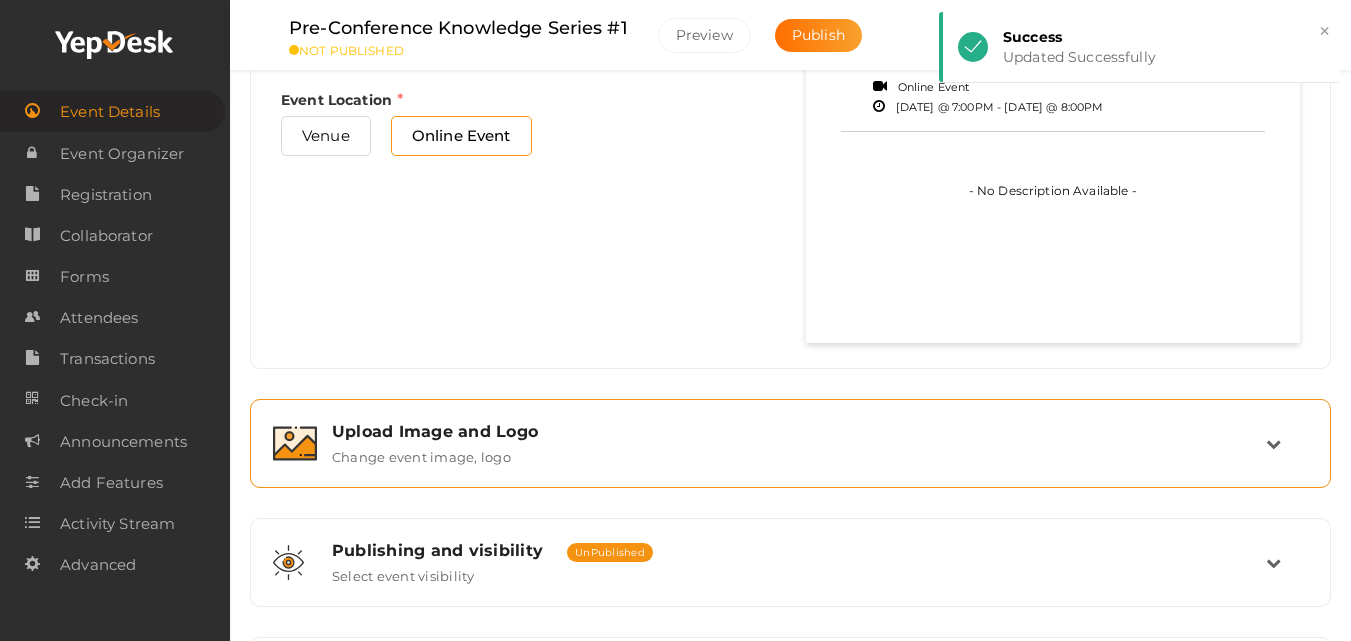 click on "Upload Image and Logo
Change event
image, logo" at bounding box center (791, 443) 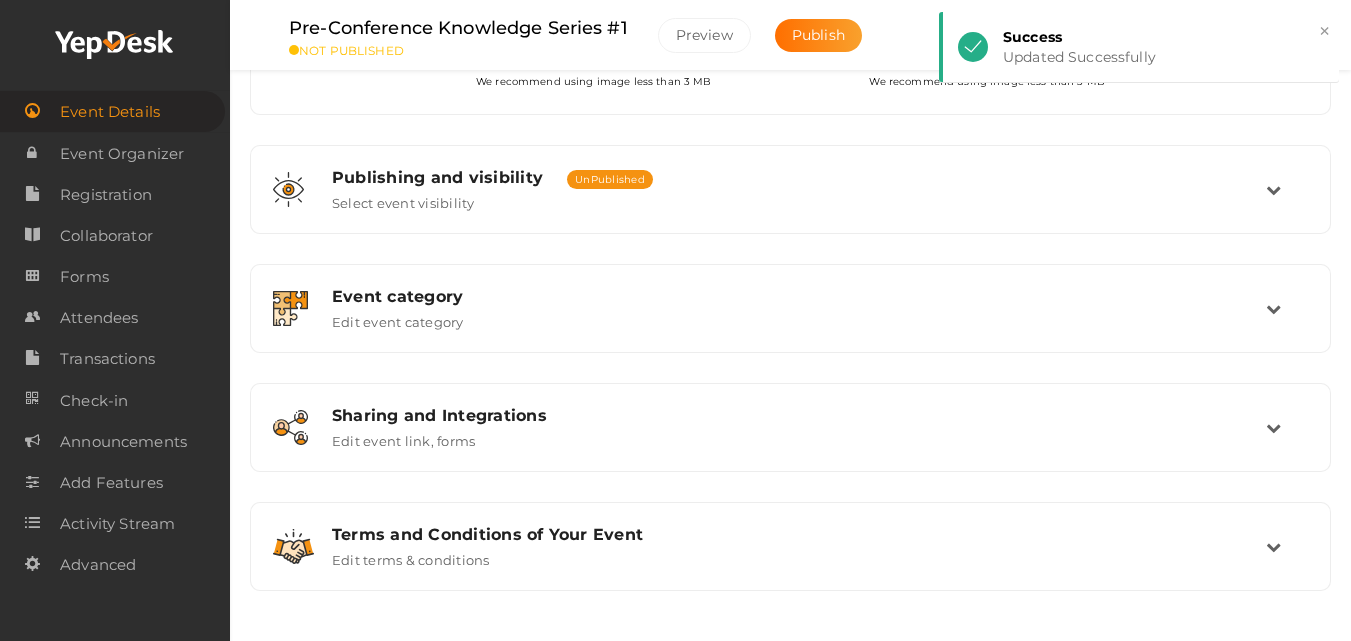 scroll, scrollTop: 739, scrollLeft: 0, axis: vertical 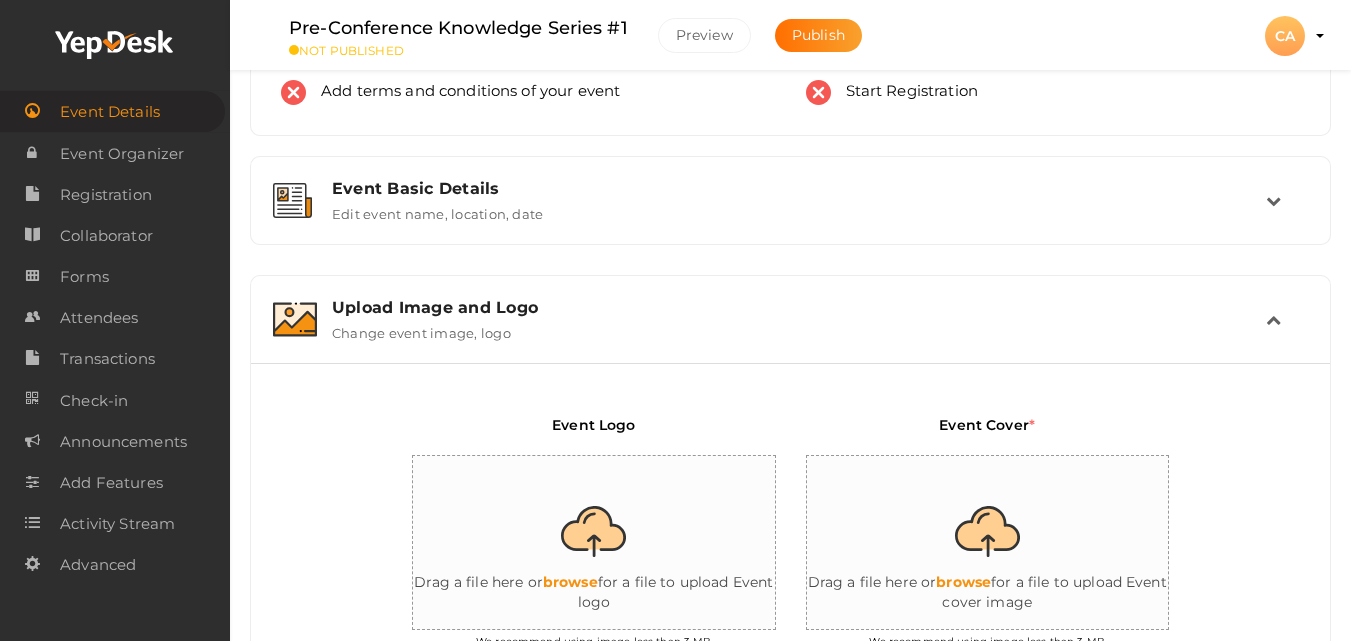 click at bounding box center [1007, 543] 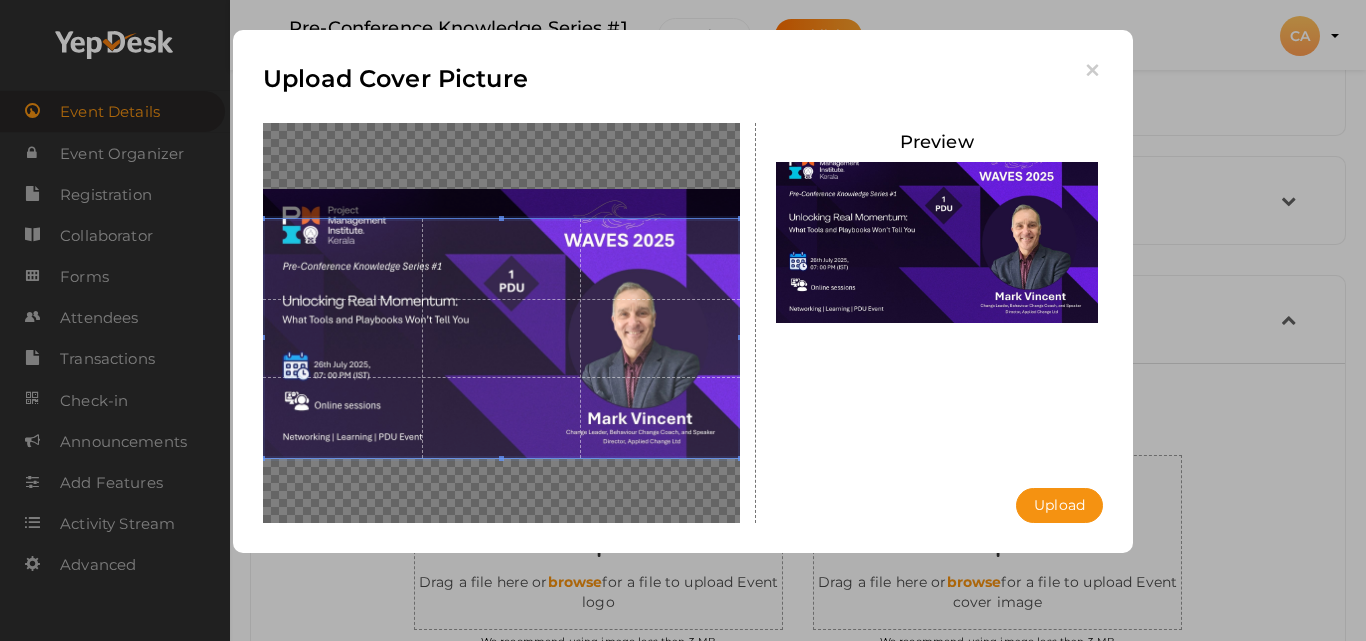 click at bounding box center (501, 338) 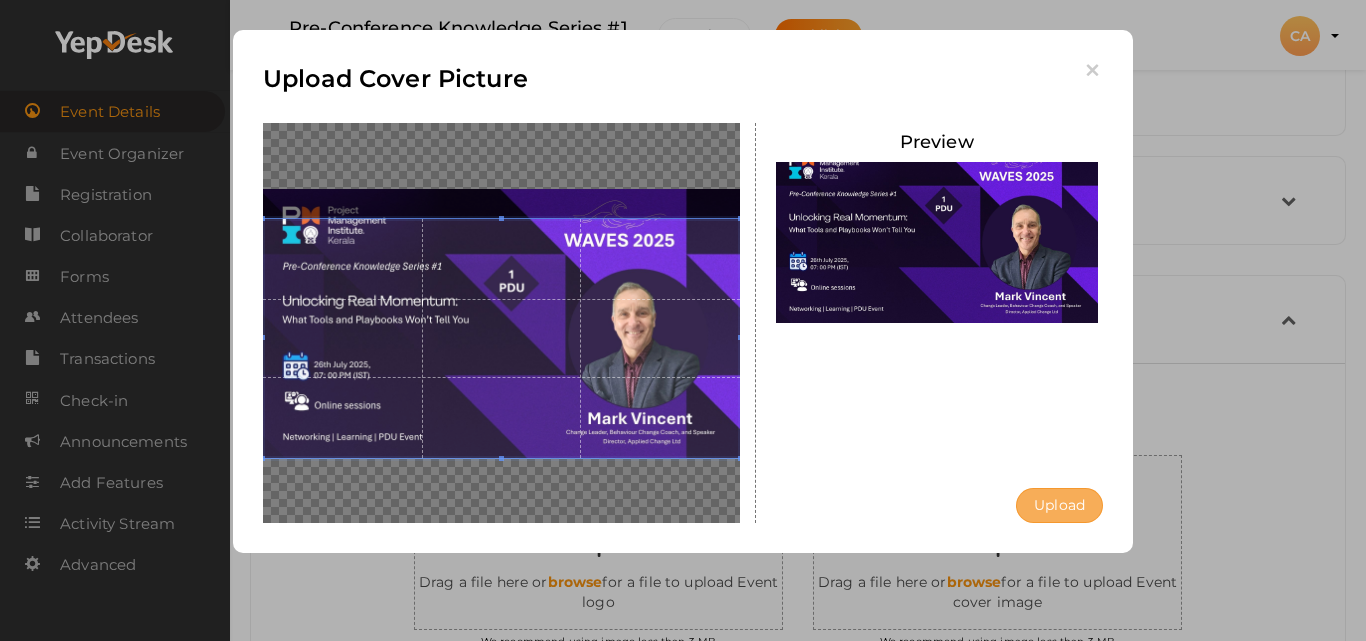 click on "Upload" at bounding box center (1059, 505) 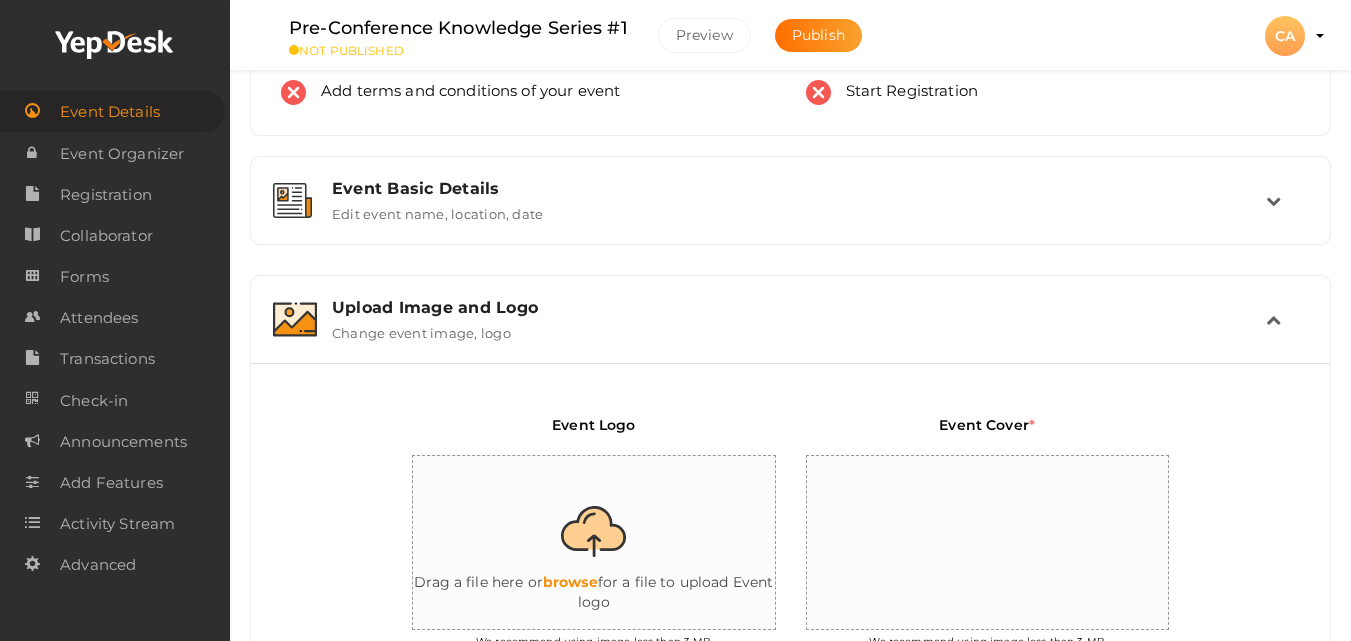 scroll, scrollTop: 739, scrollLeft: 0, axis: vertical 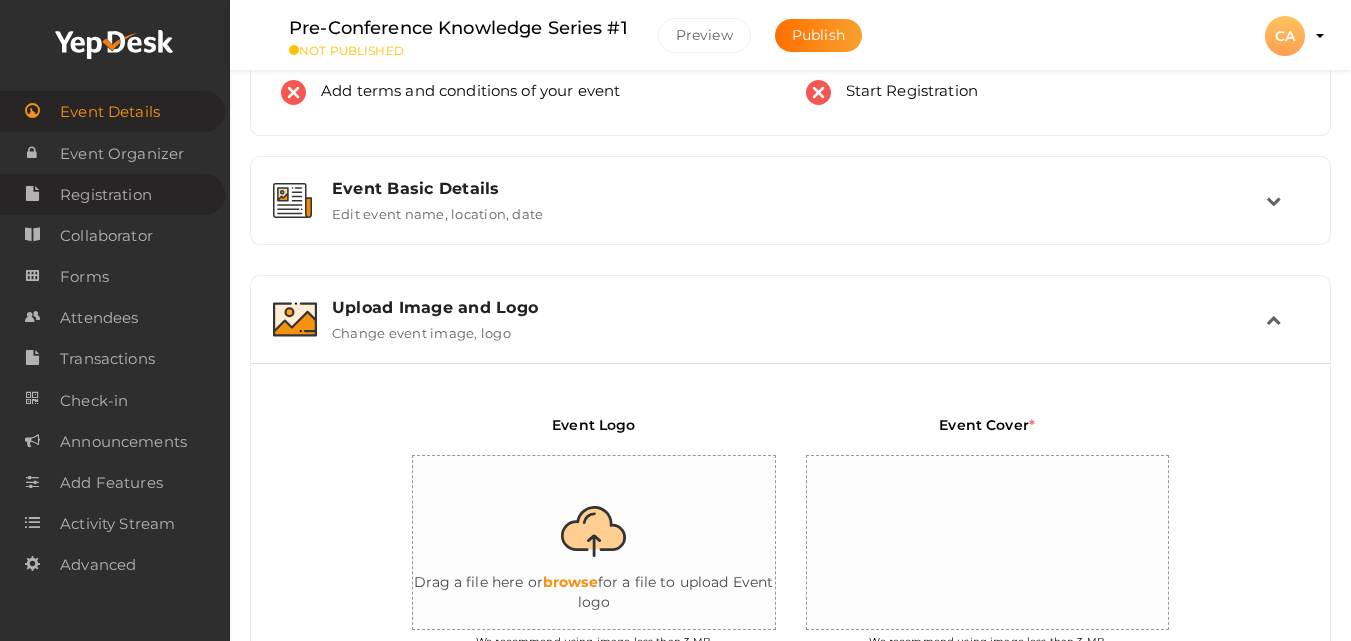 click on "Registration" at bounding box center [106, 195] 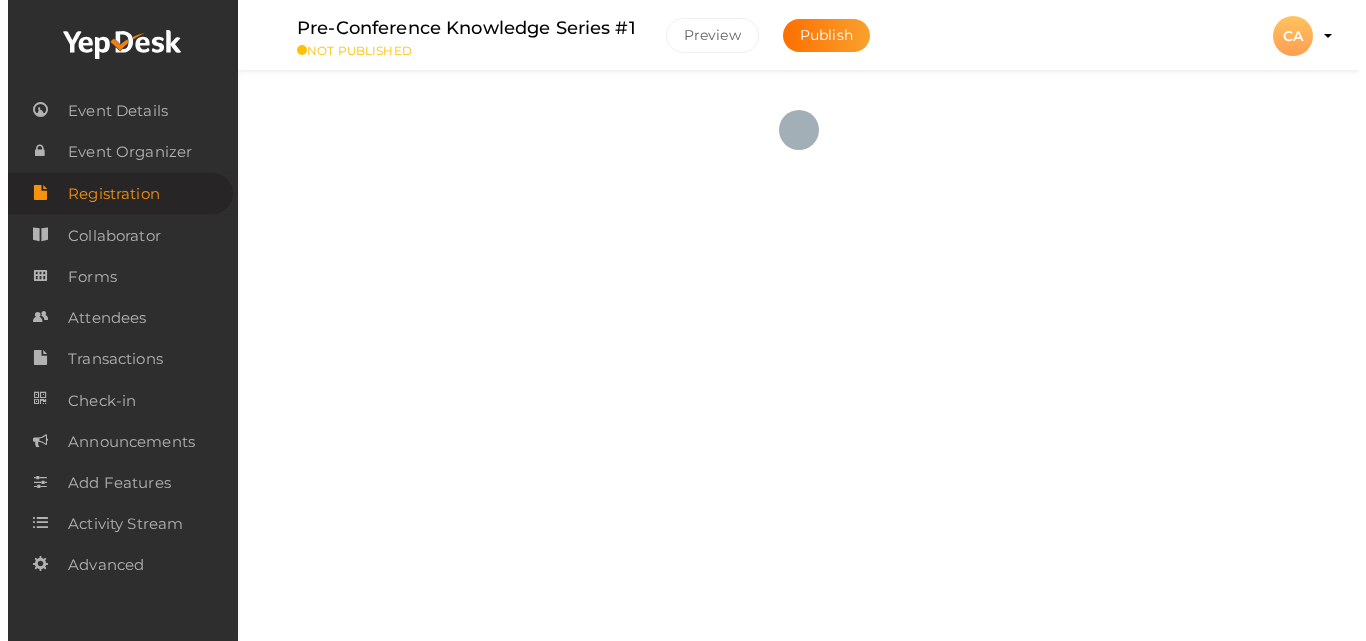 scroll, scrollTop: 0, scrollLeft: 0, axis: both 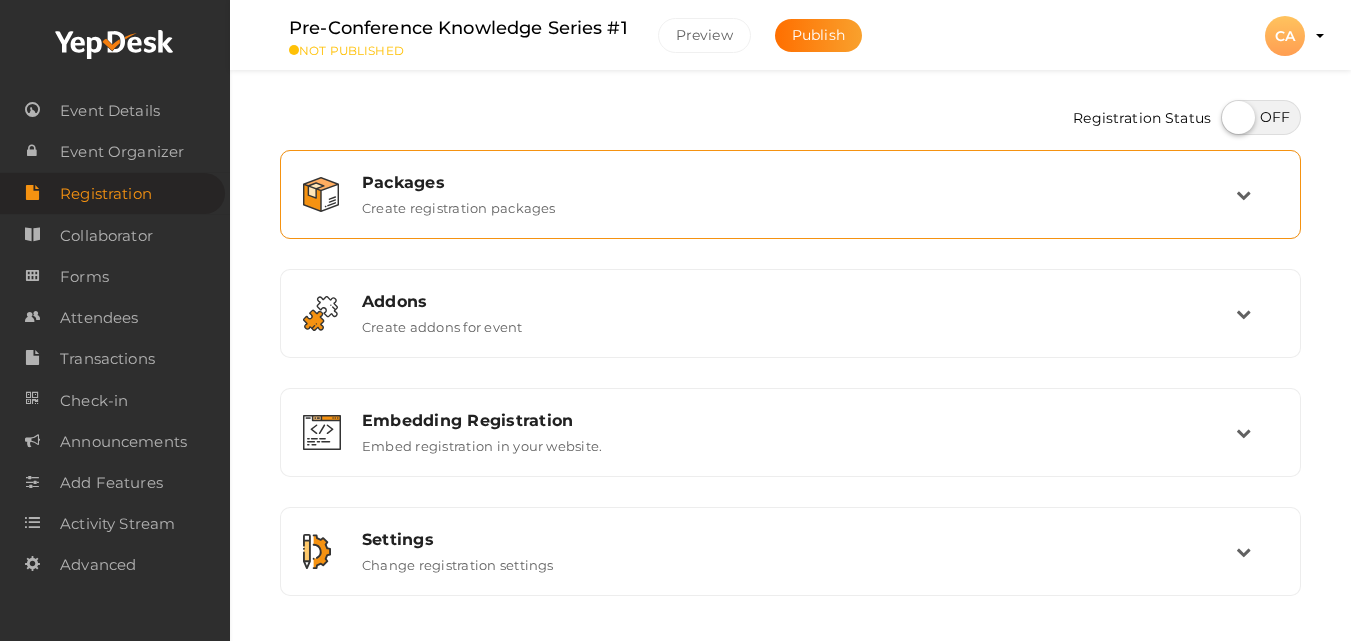 click on "Packages
Create registration packages" at bounding box center [791, 194] 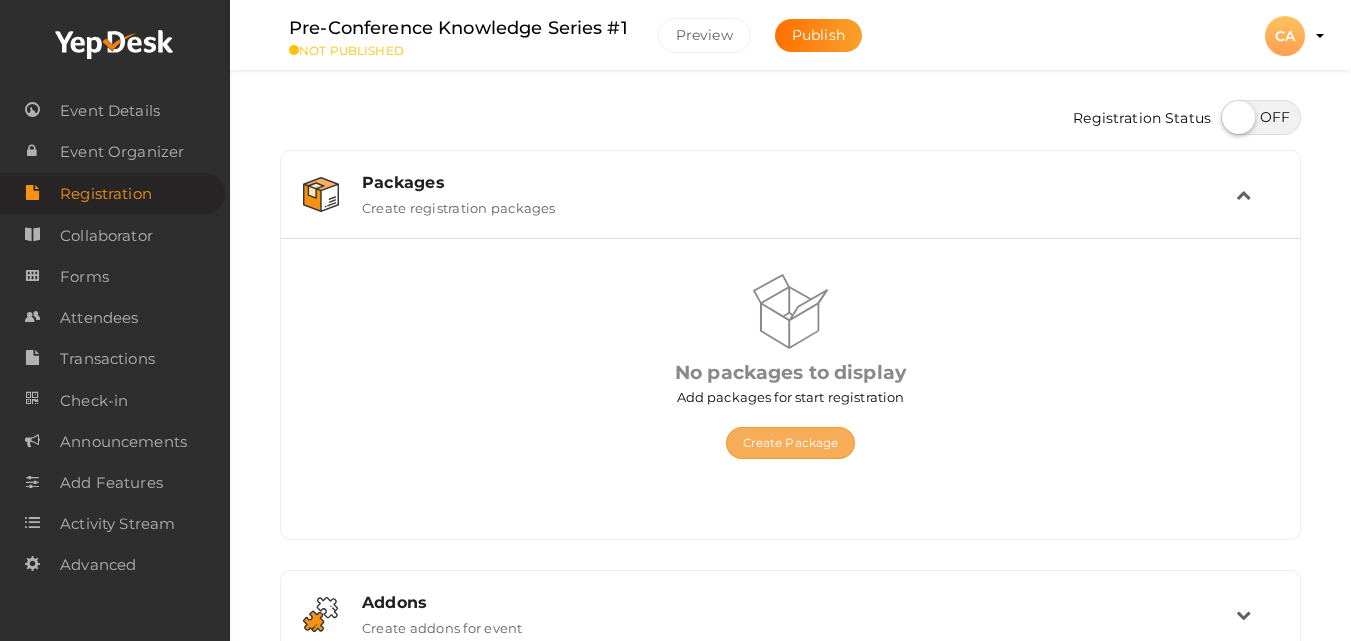 click on "Create Package" at bounding box center (791, 443) 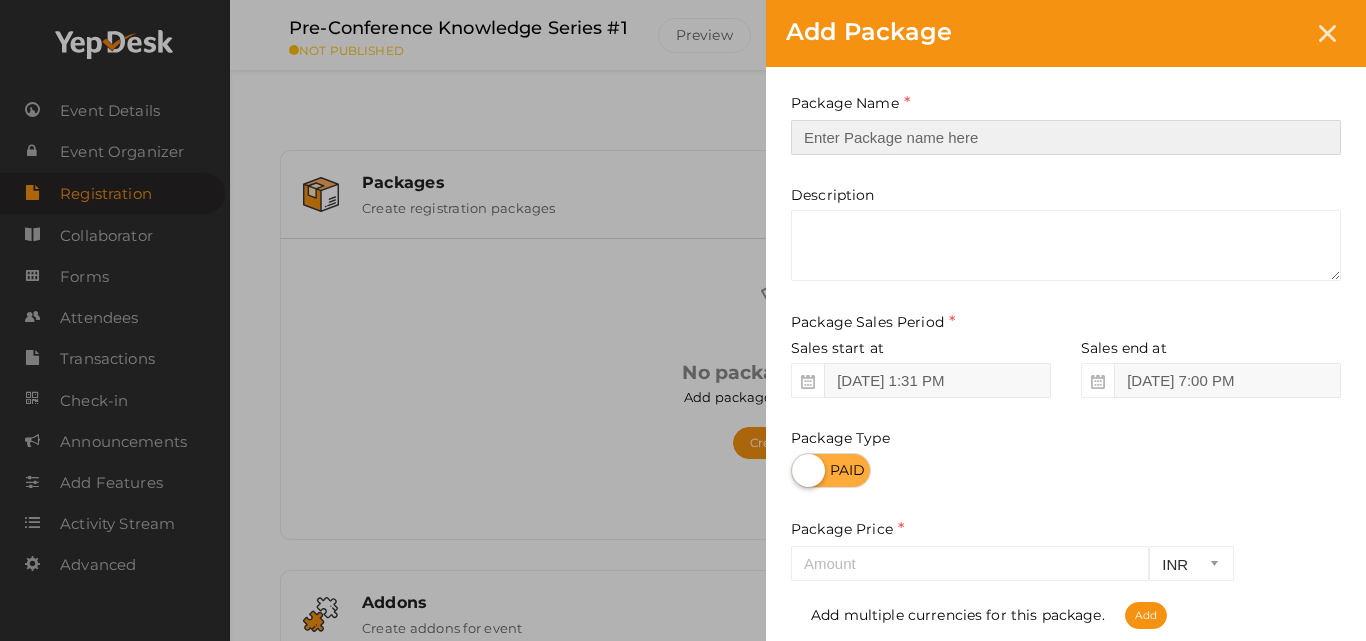 click at bounding box center (1066, 137) 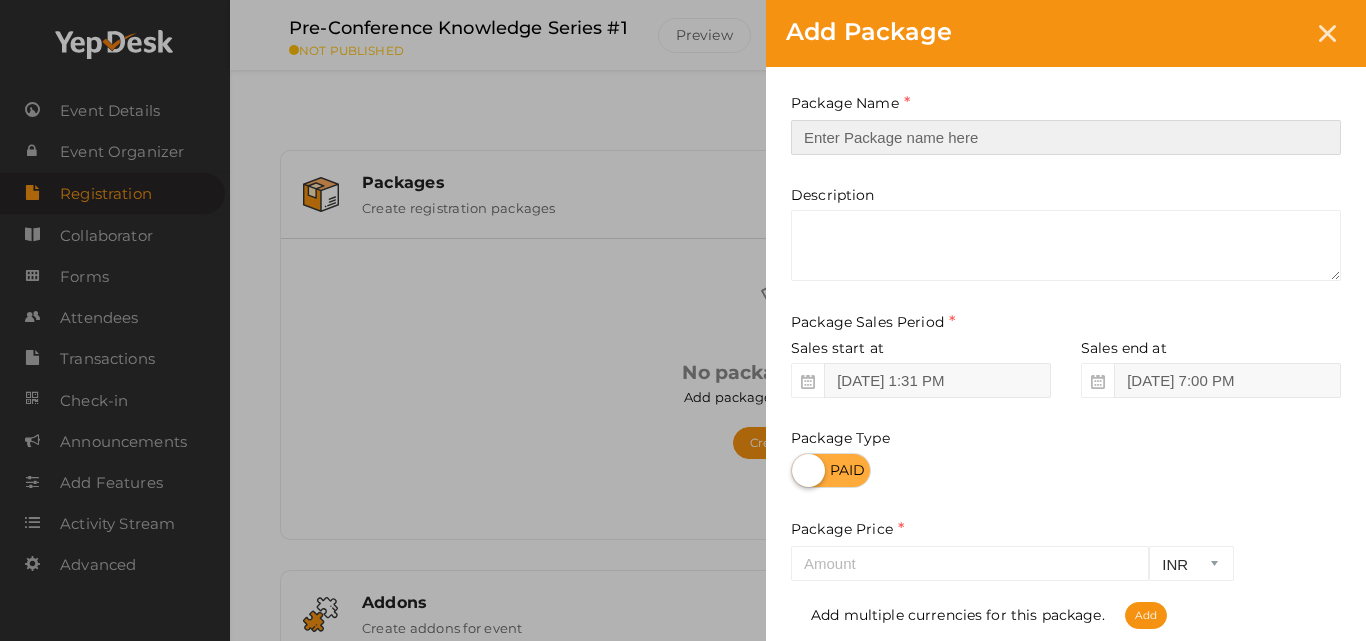 type on "Registration" 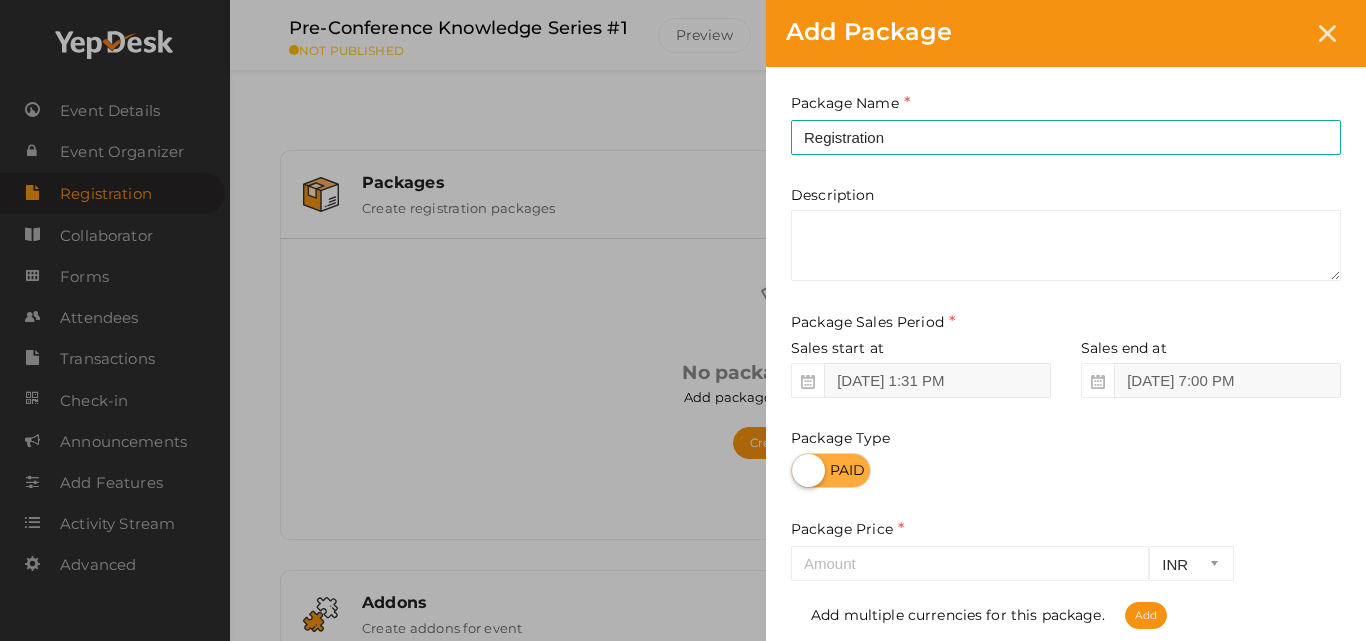 click at bounding box center (831, 470) 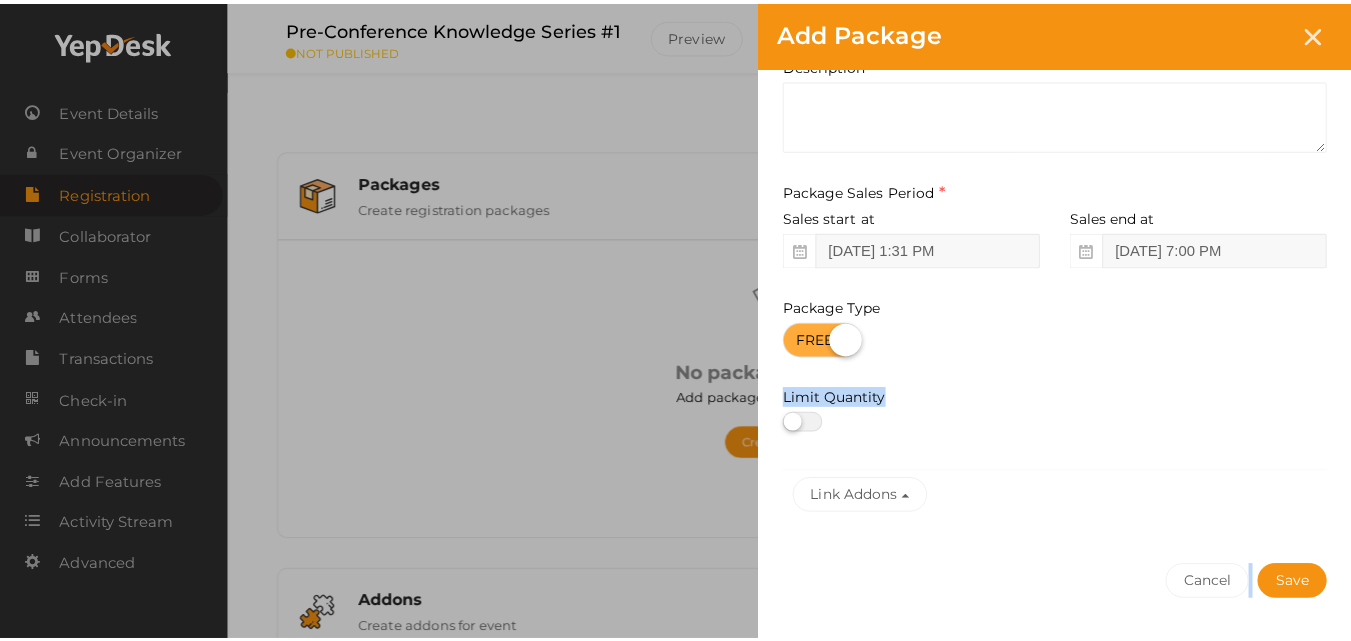 scroll, scrollTop: 188, scrollLeft: 0, axis: vertical 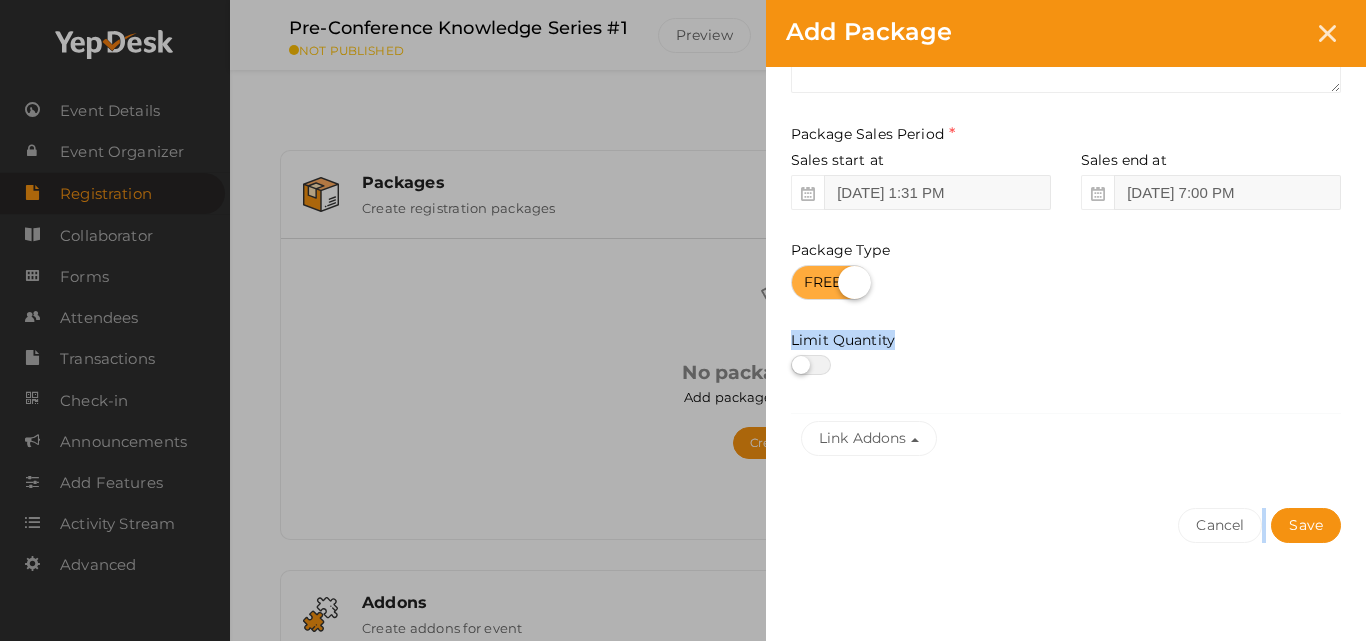 drag, startPoint x: 1361, startPoint y: 460, endPoint x: 1355, endPoint y: 632, distance: 172.10461 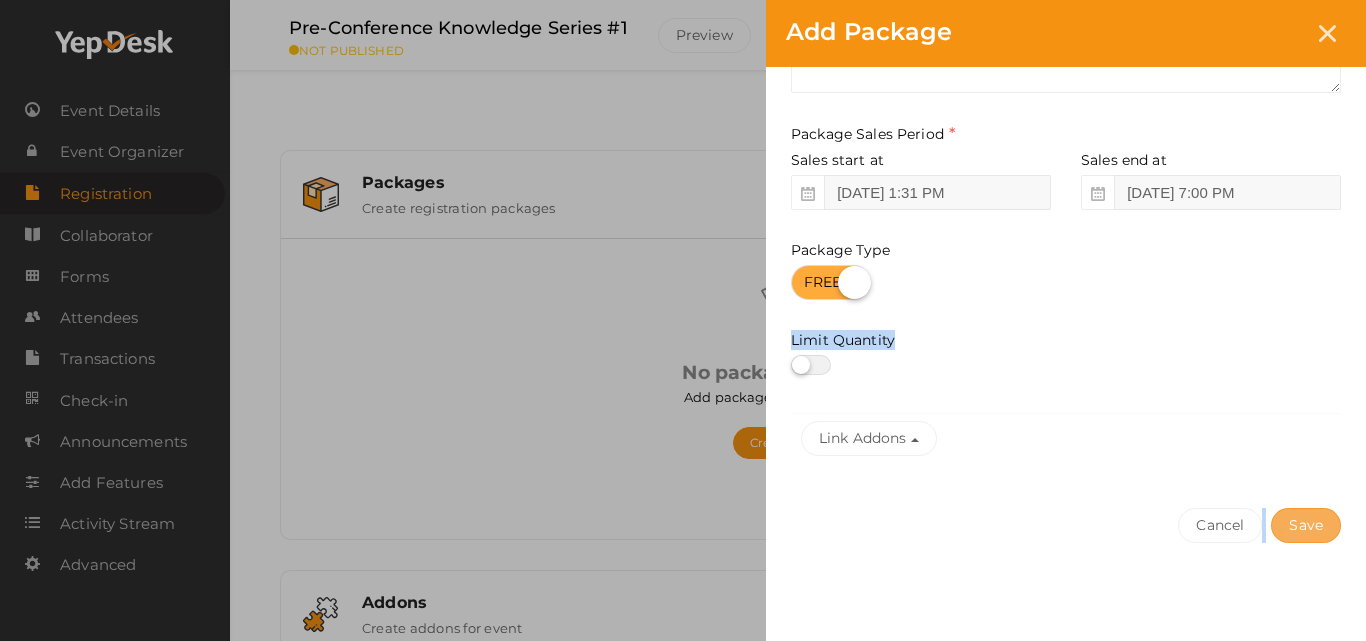 click on "Save" at bounding box center [1306, 525] 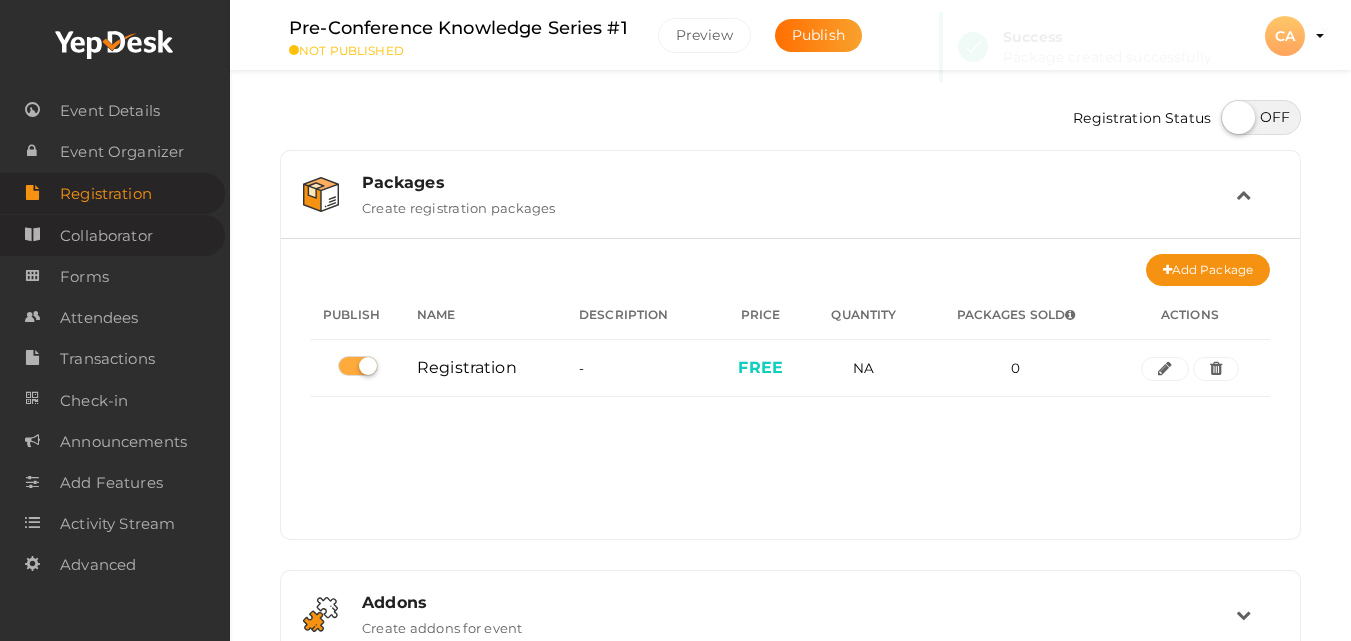 click on "Collaborator" at bounding box center (112, 235) 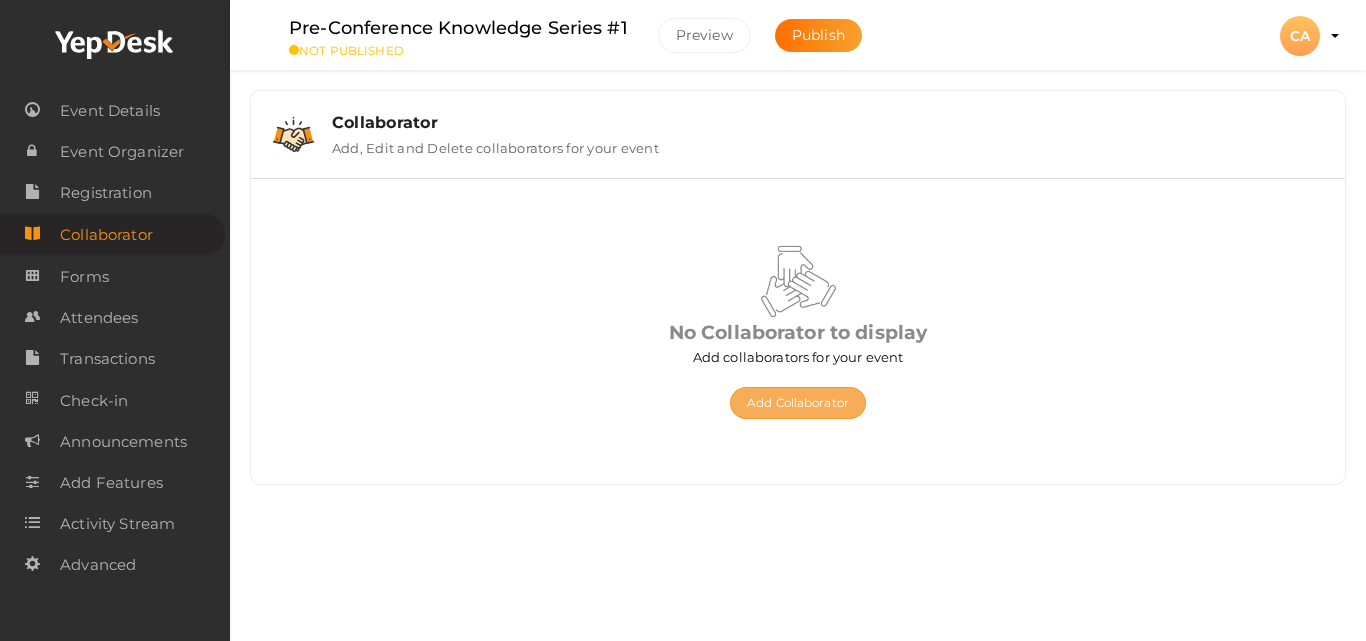 click on "Add Collaborator" at bounding box center (798, 403) 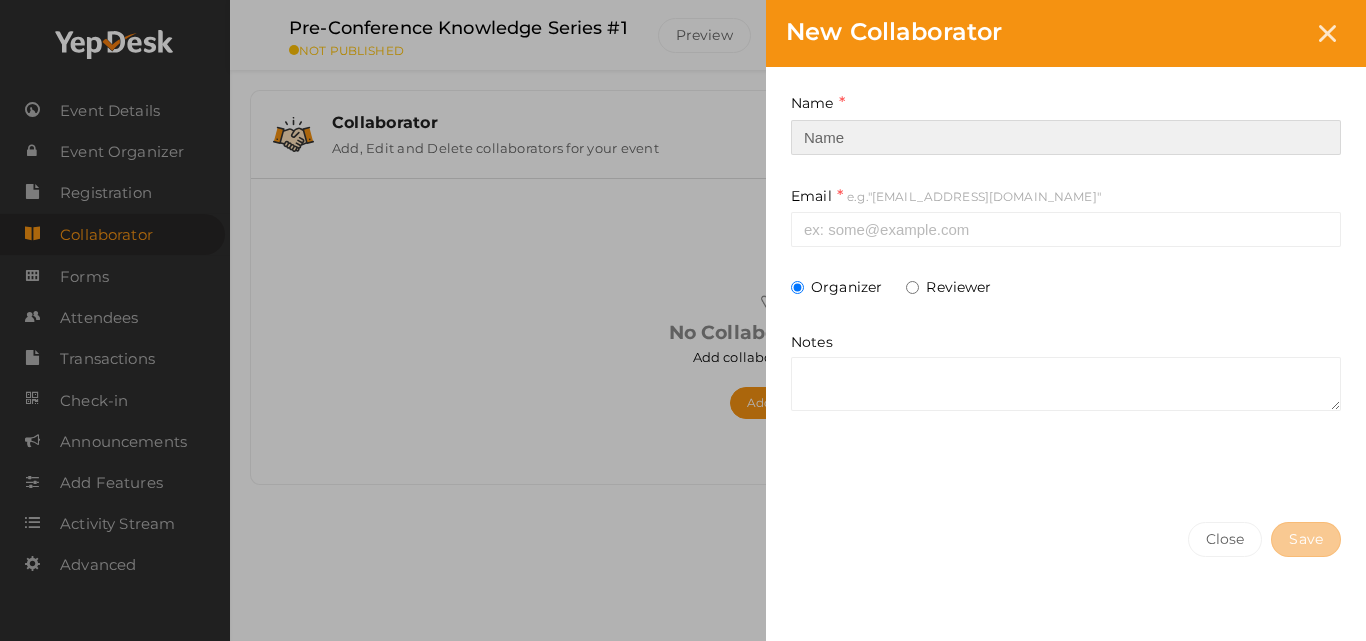 click at bounding box center [1066, 137] 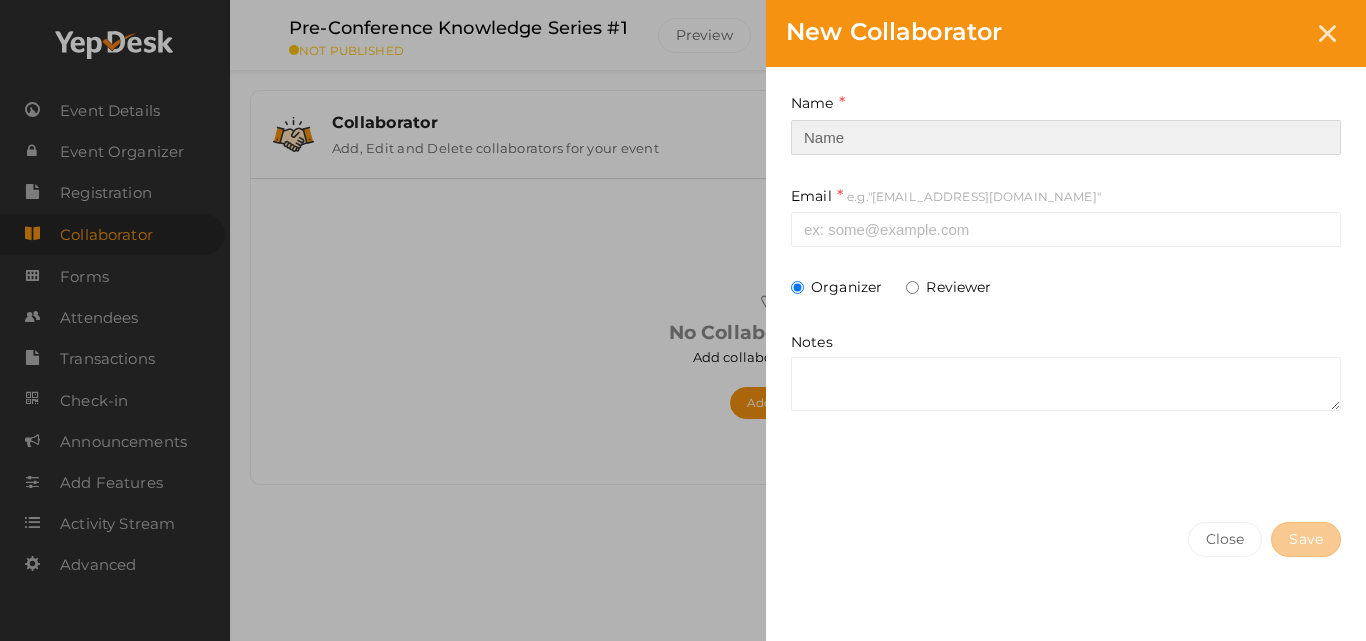 type on "Sindhya Sudeendran" 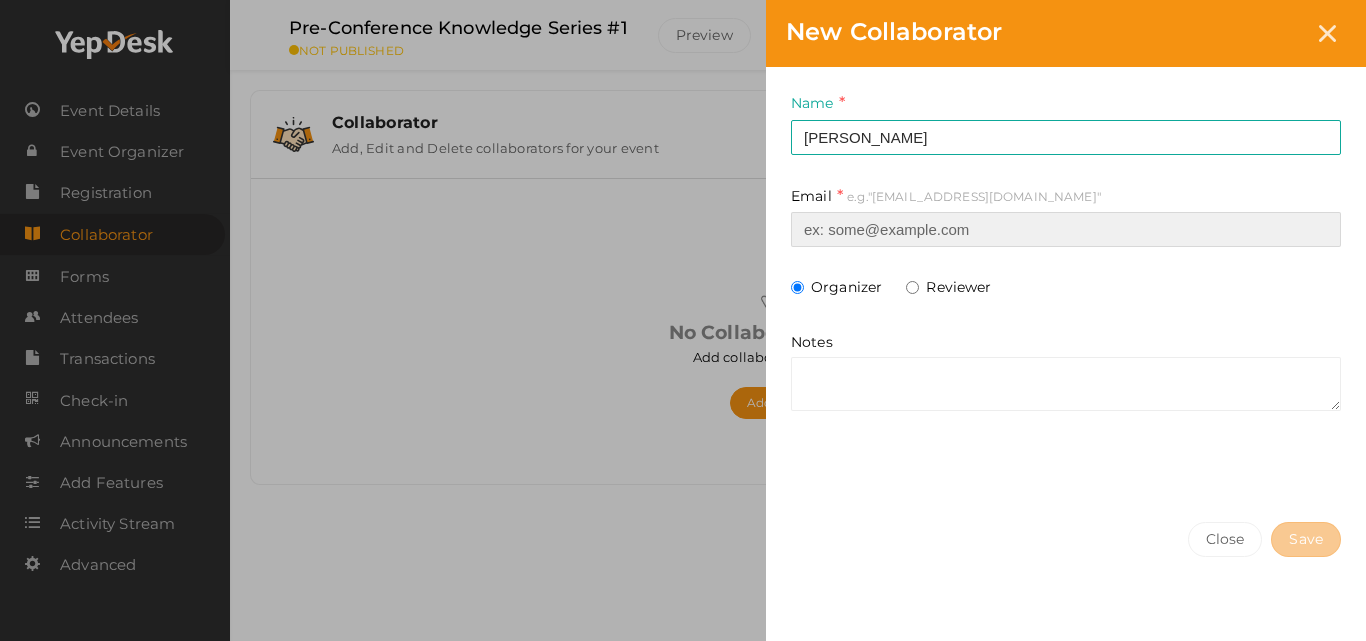 click at bounding box center (1066, 229) 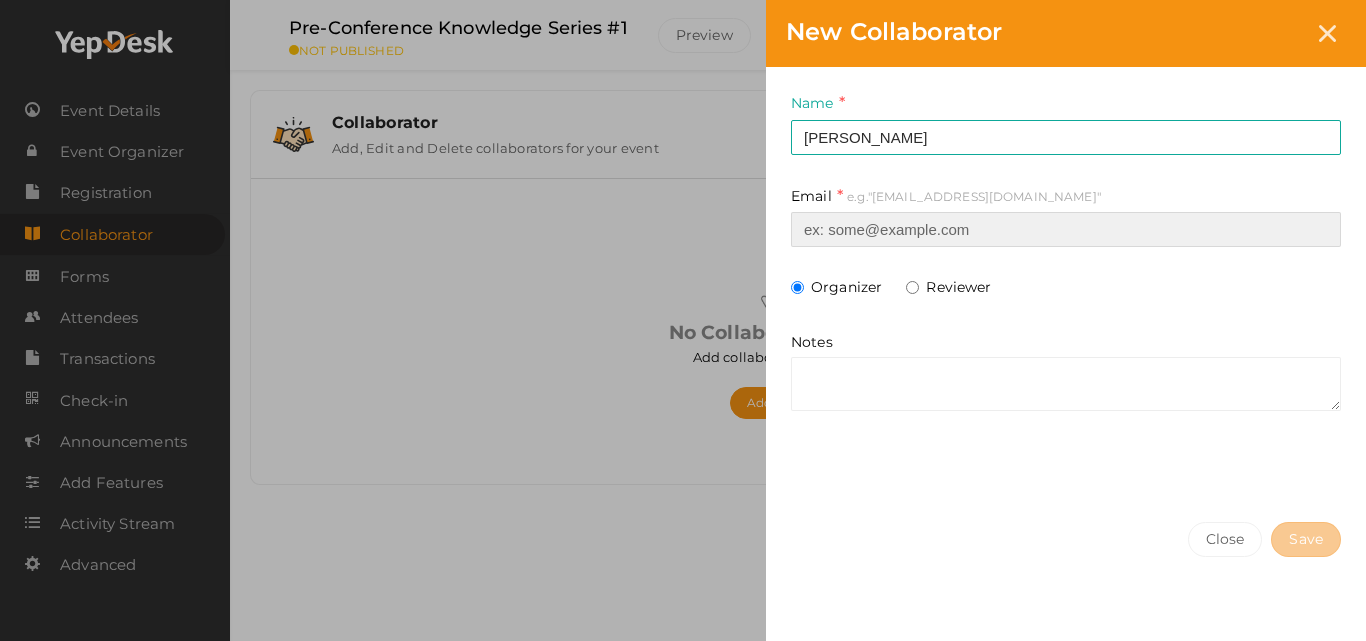 type on "vp-professionaldevelopment@pmikerala.org" 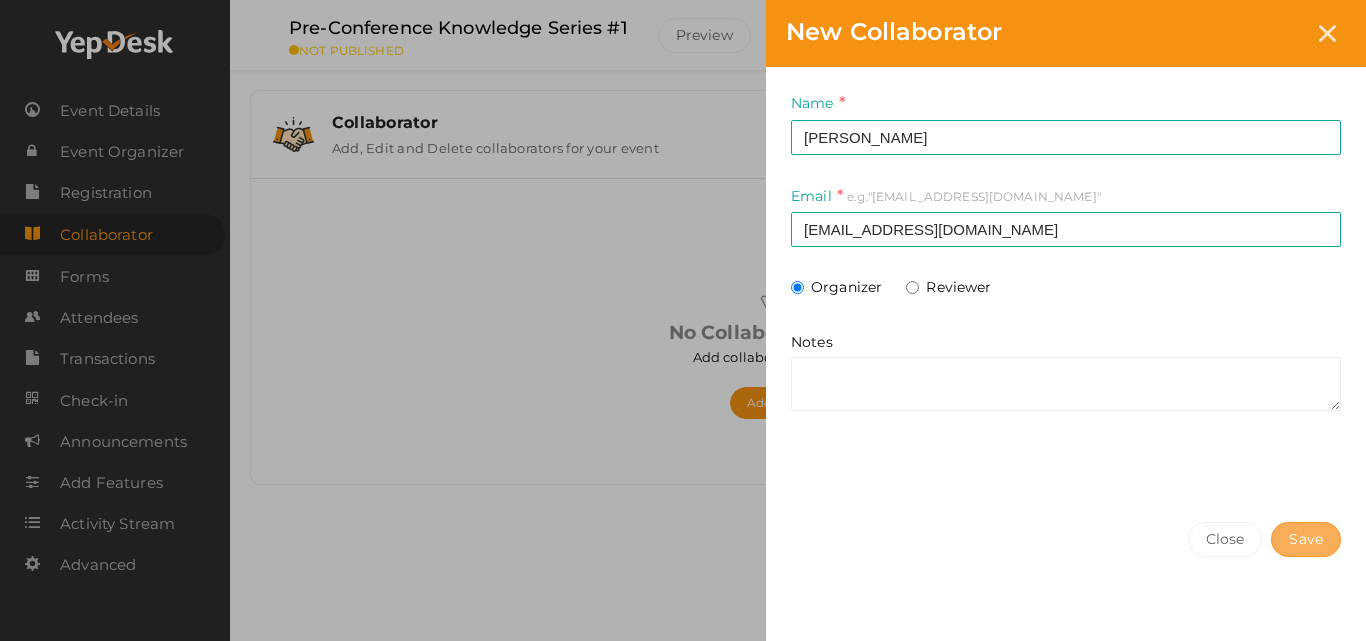 click on "Save" at bounding box center (1306, 539) 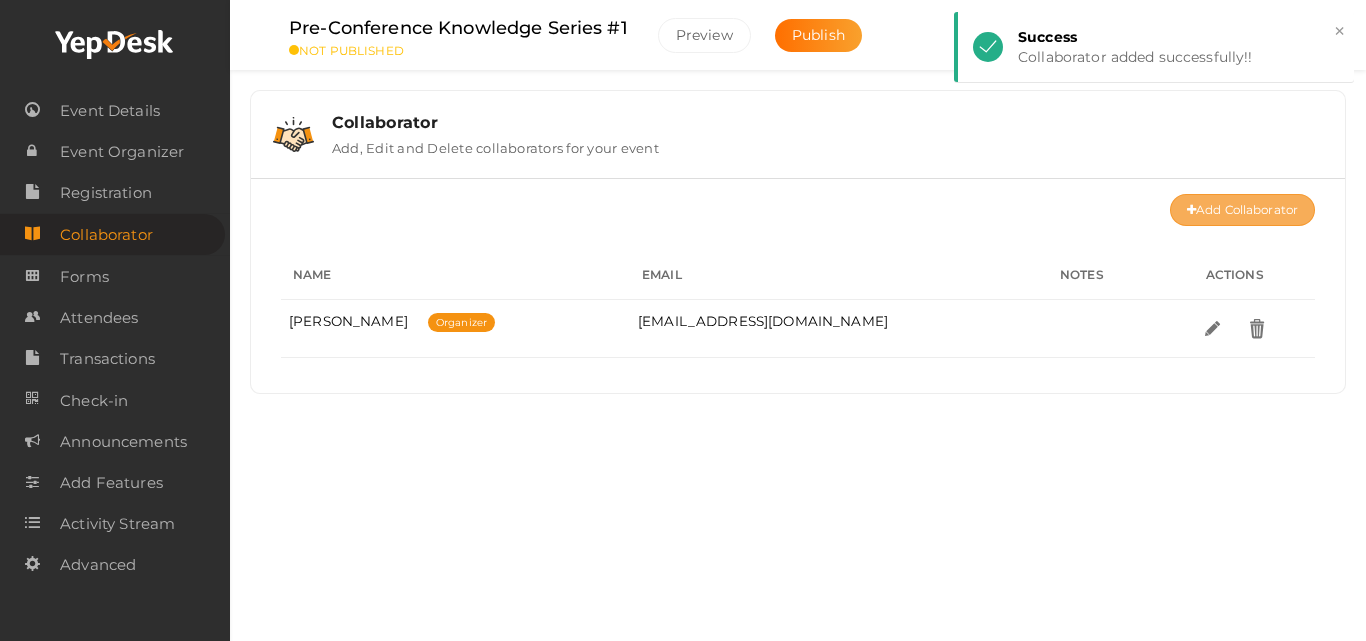 click on "Add Collaborator" at bounding box center (1242, 210) 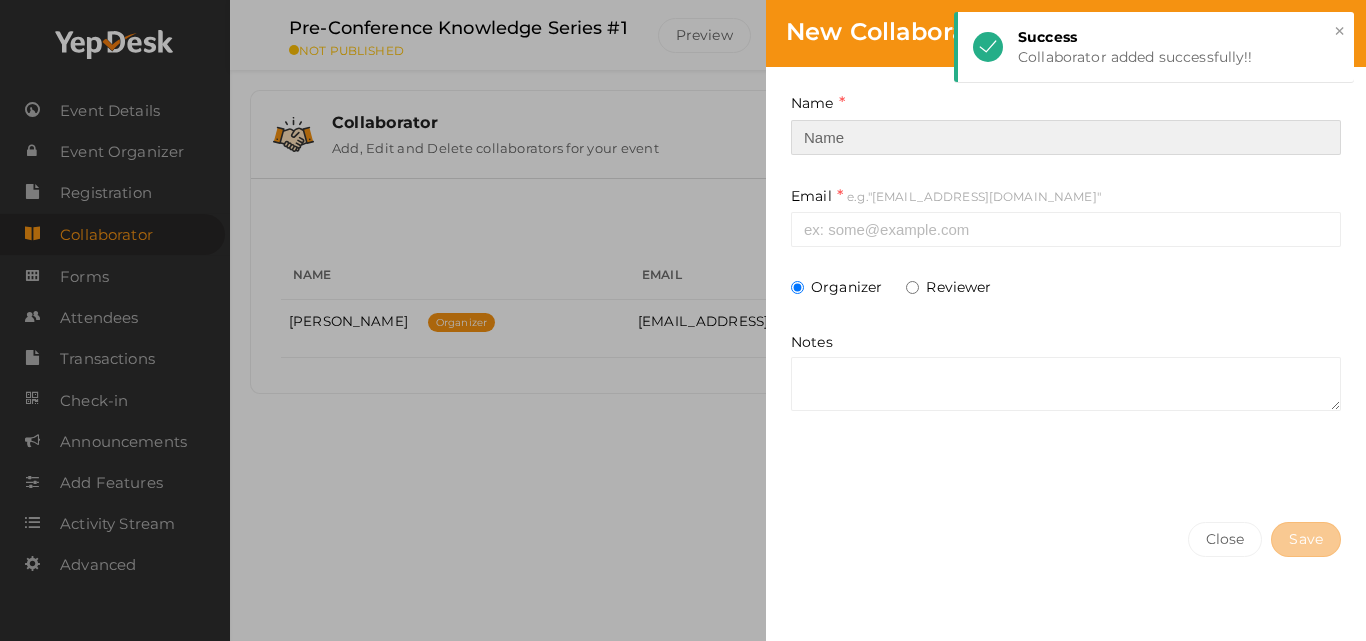 click at bounding box center [1066, 137] 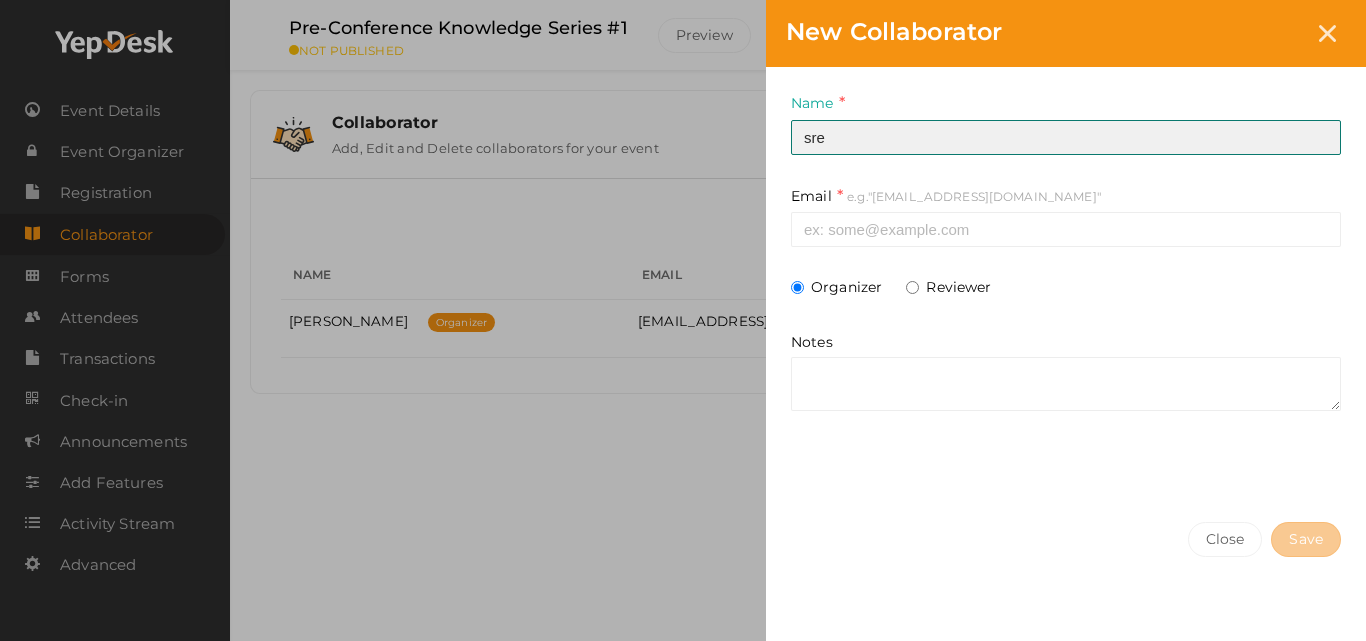 type on "Sreejesh Warrier" 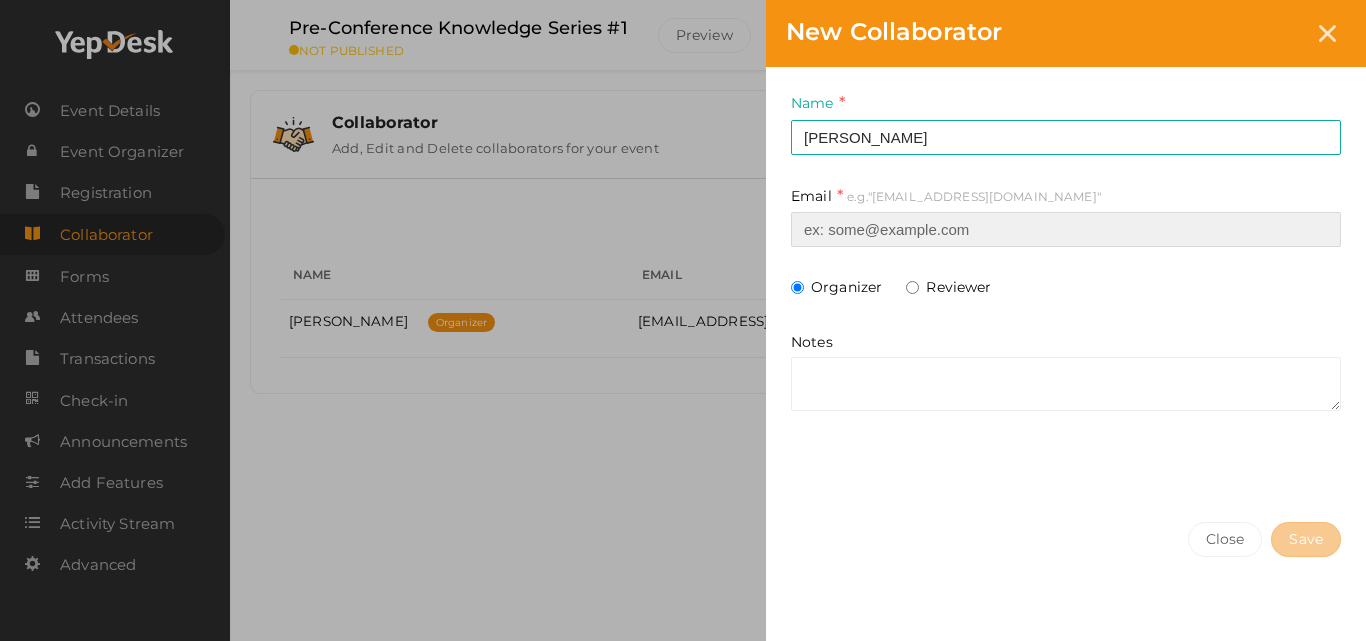 click at bounding box center [1066, 229] 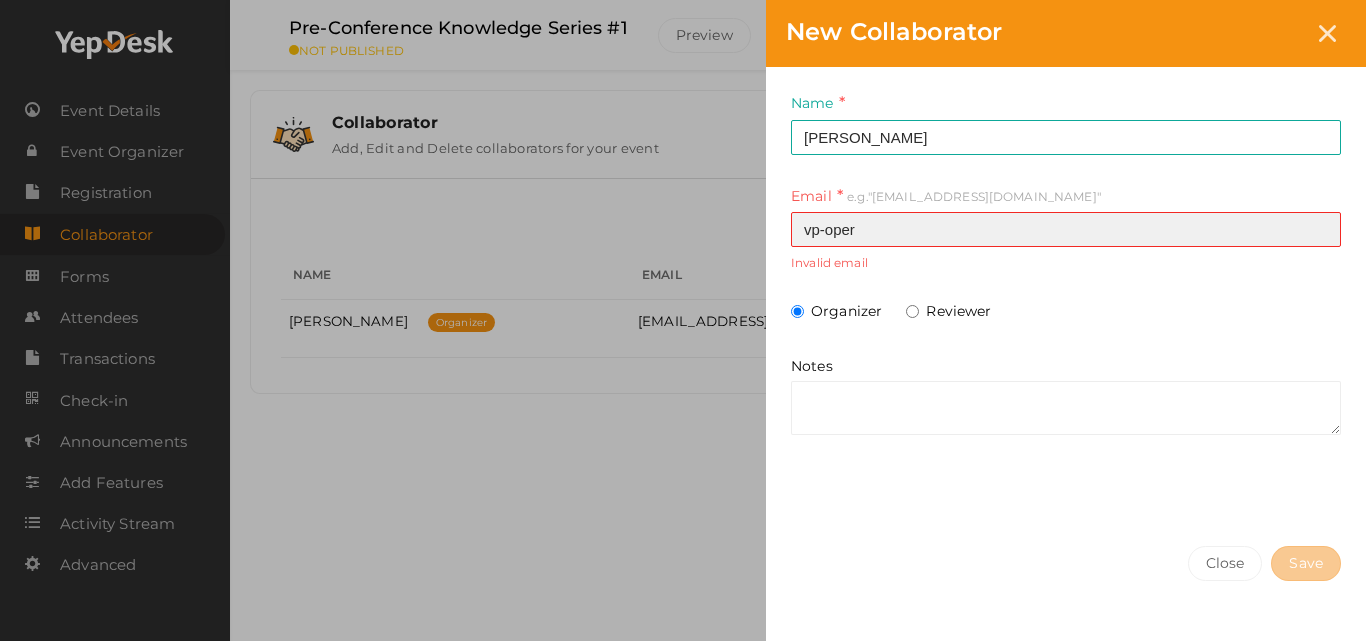 type on "vp-operation@pmikerala.org" 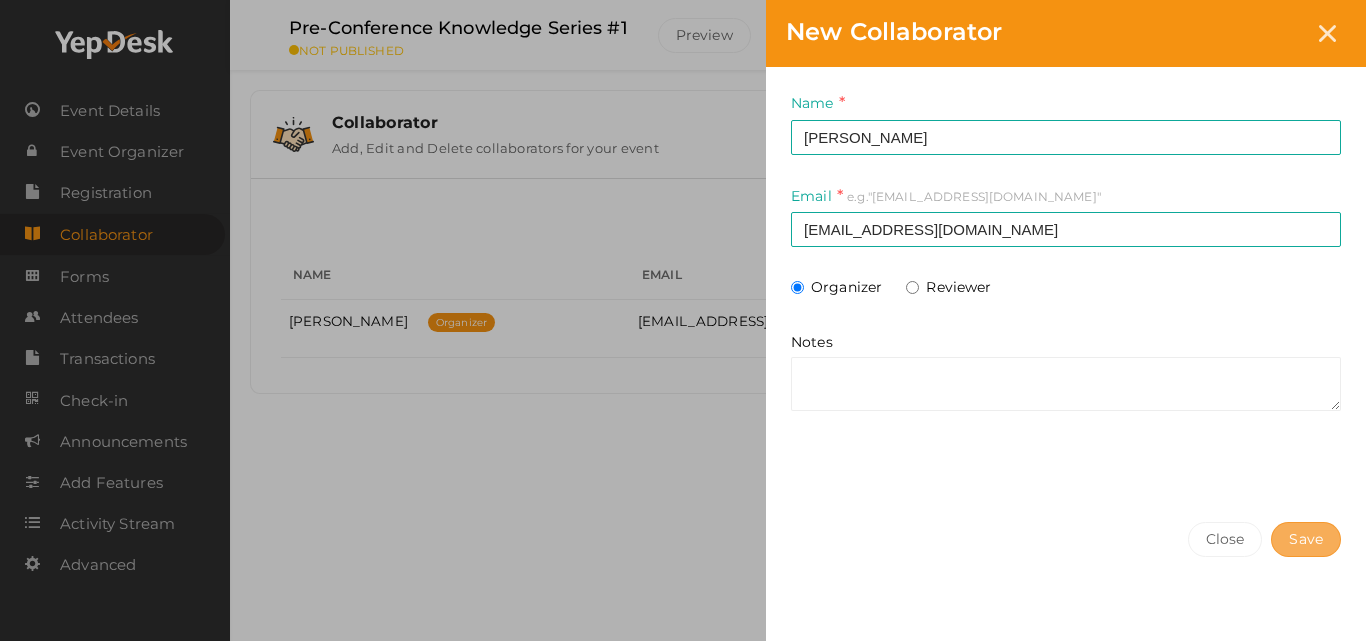 click on "Save" at bounding box center (1306, 539) 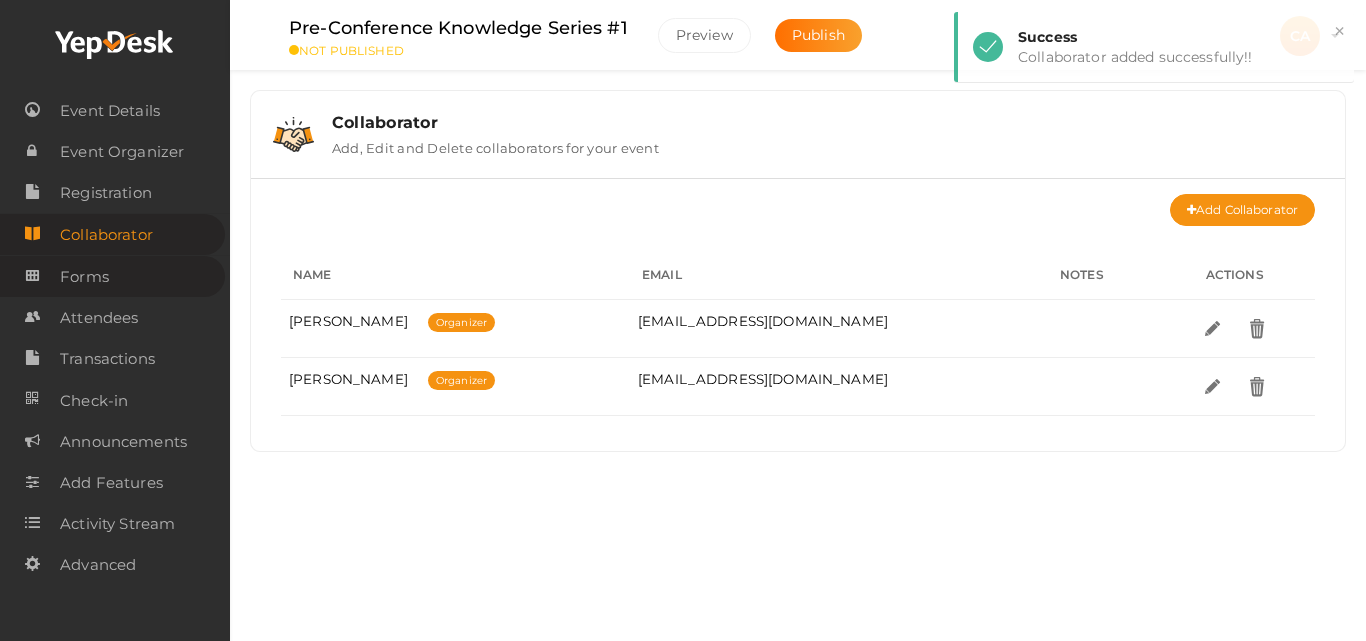 click on "Forms" at bounding box center (84, 277) 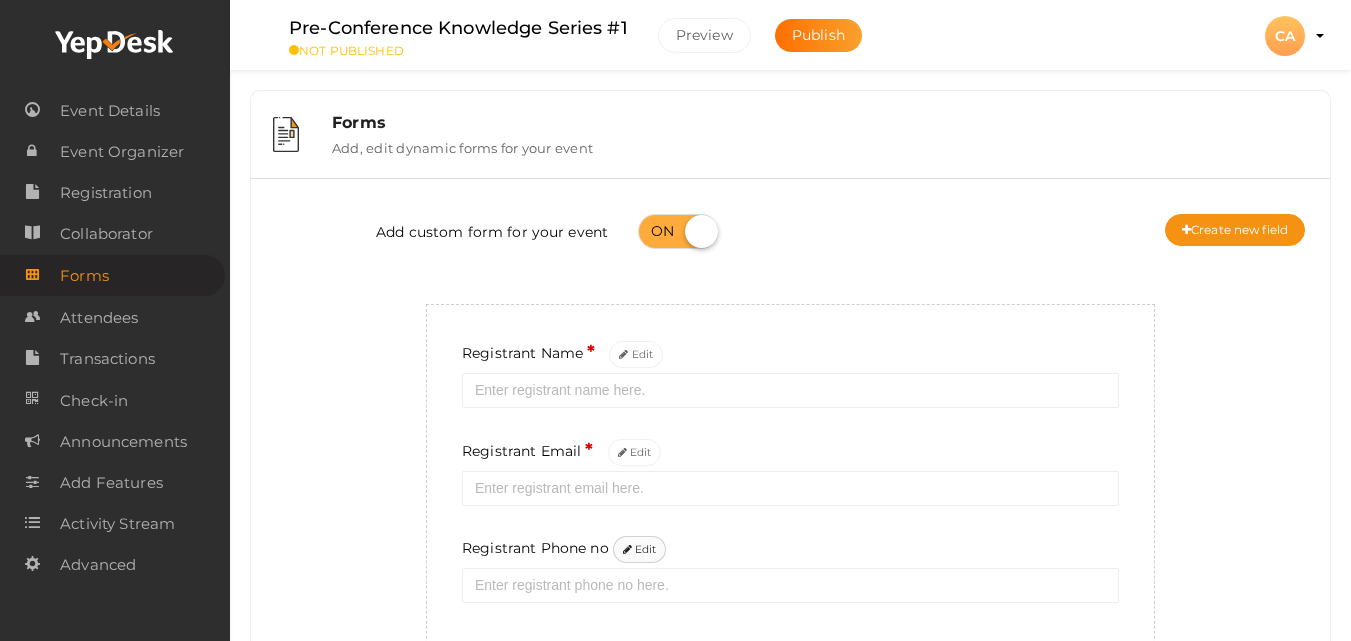 click on "Edit" at bounding box center [640, 549] 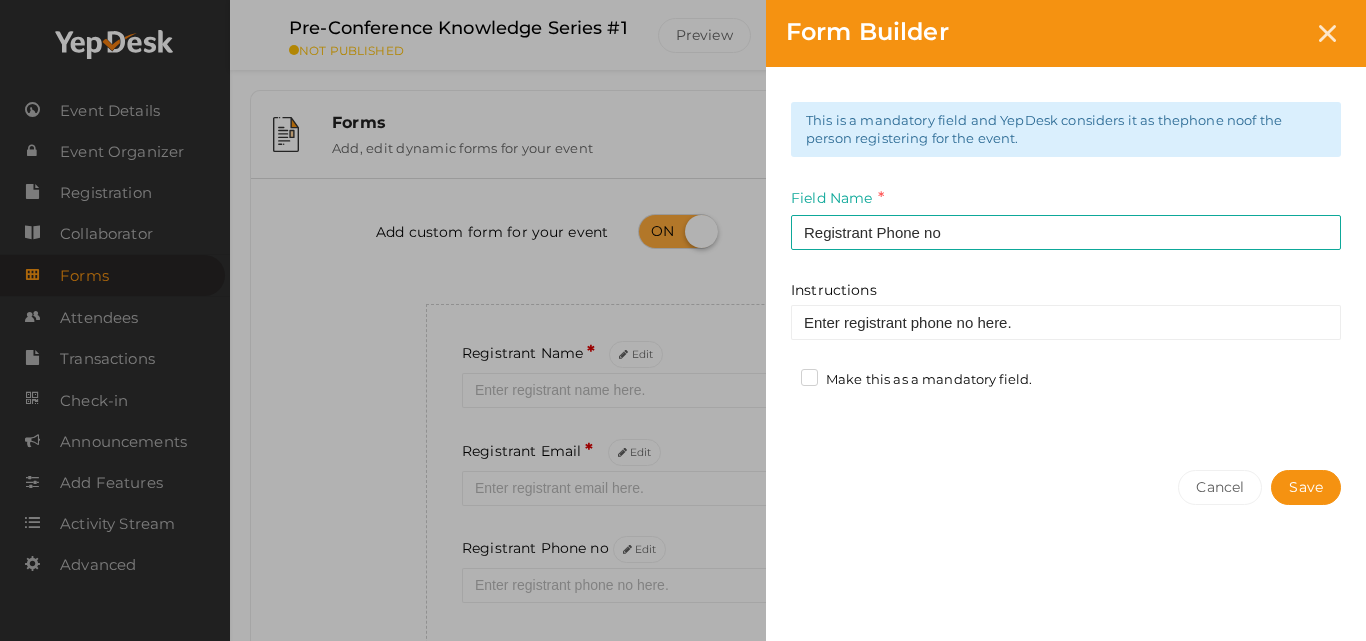 click on "Make this as a mandatory field." at bounding box center [916, 380] 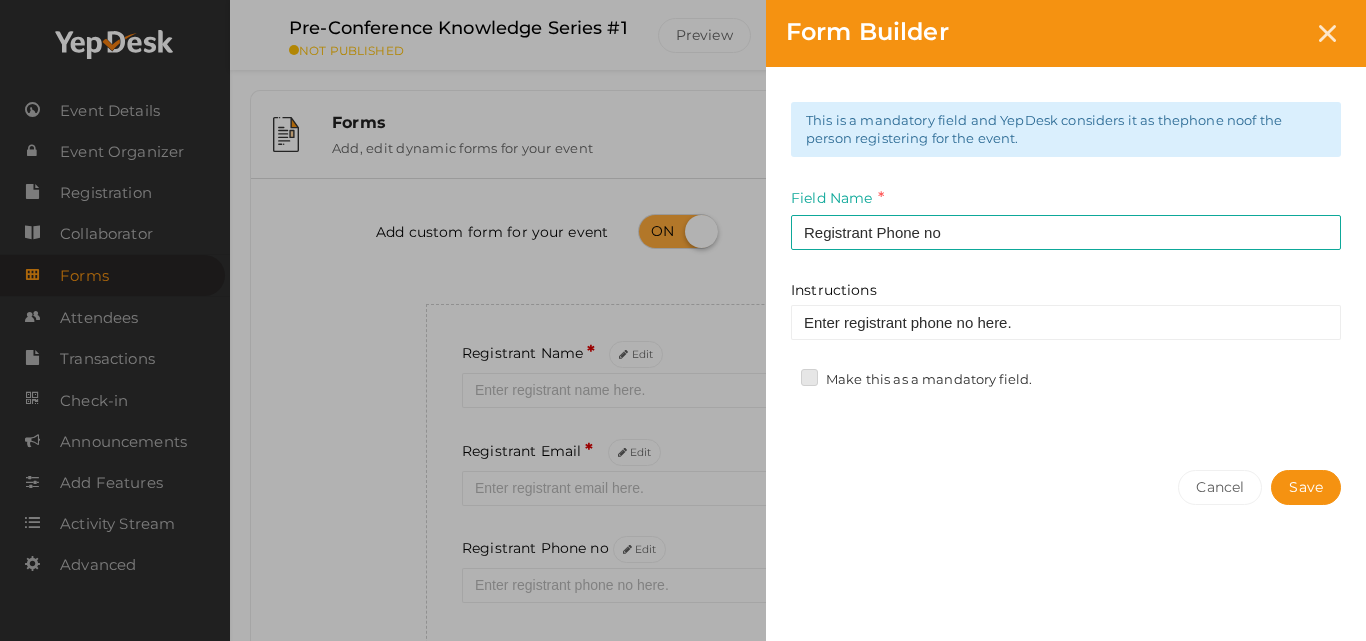 click on "Make this as a mandatory field." at bounding box center (781, 374) 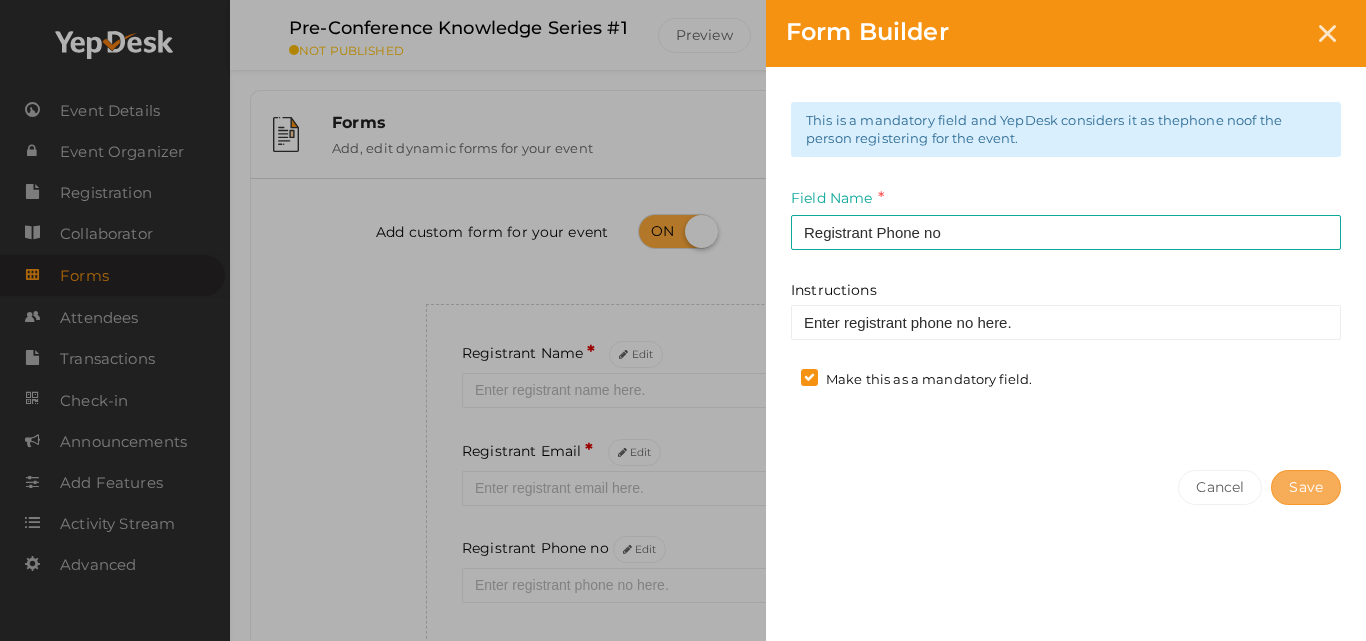 click on "Save" at bounding box center [1306, 487] 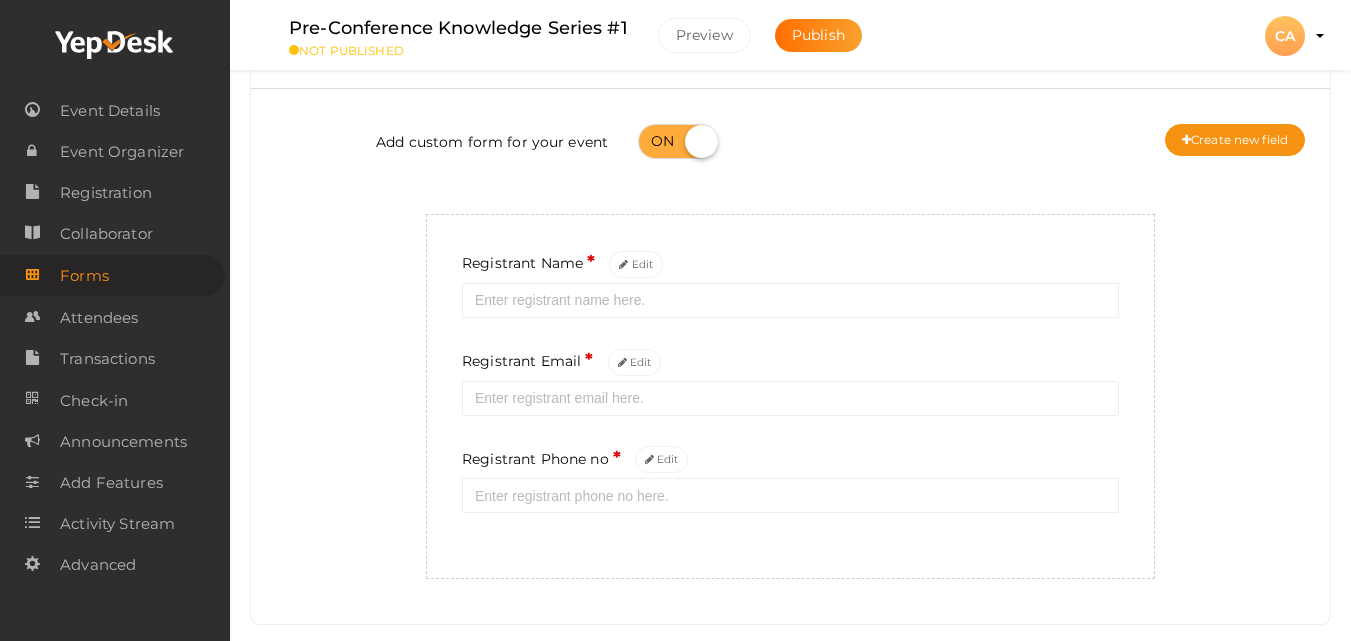 scroll, scrollTop: 124, scrollLeft: 0, axis: vertical 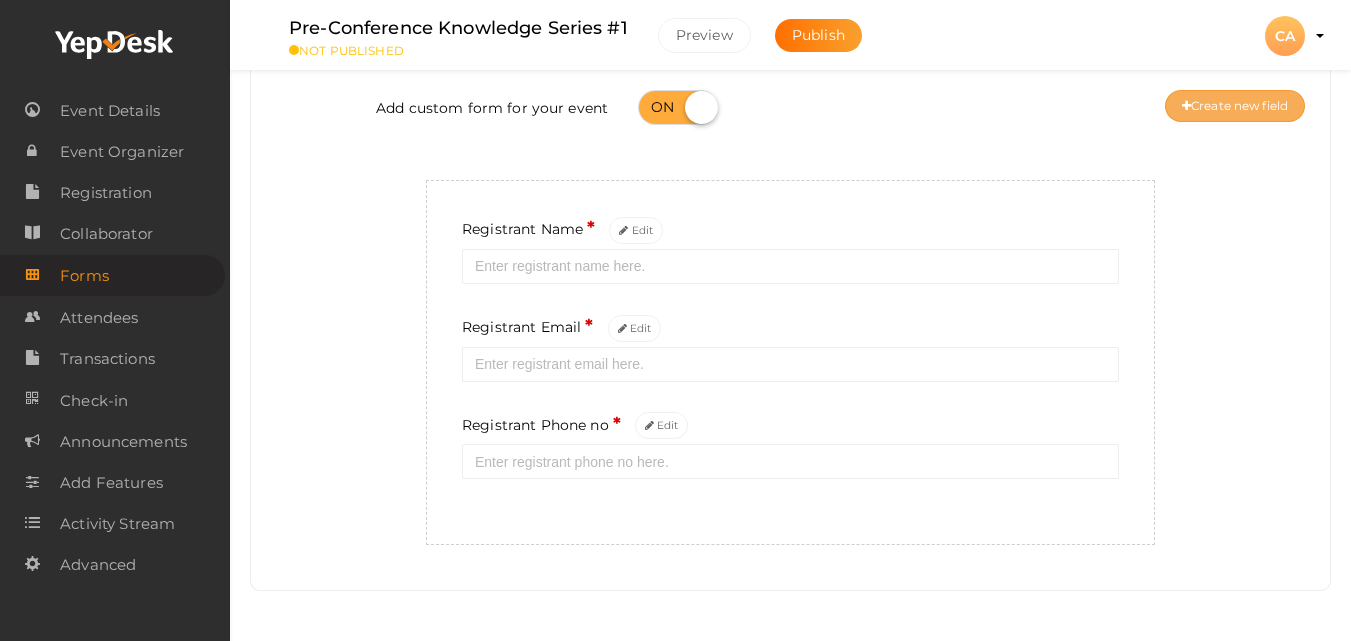 click on "Create new field" at bounding box center [1235, 106] 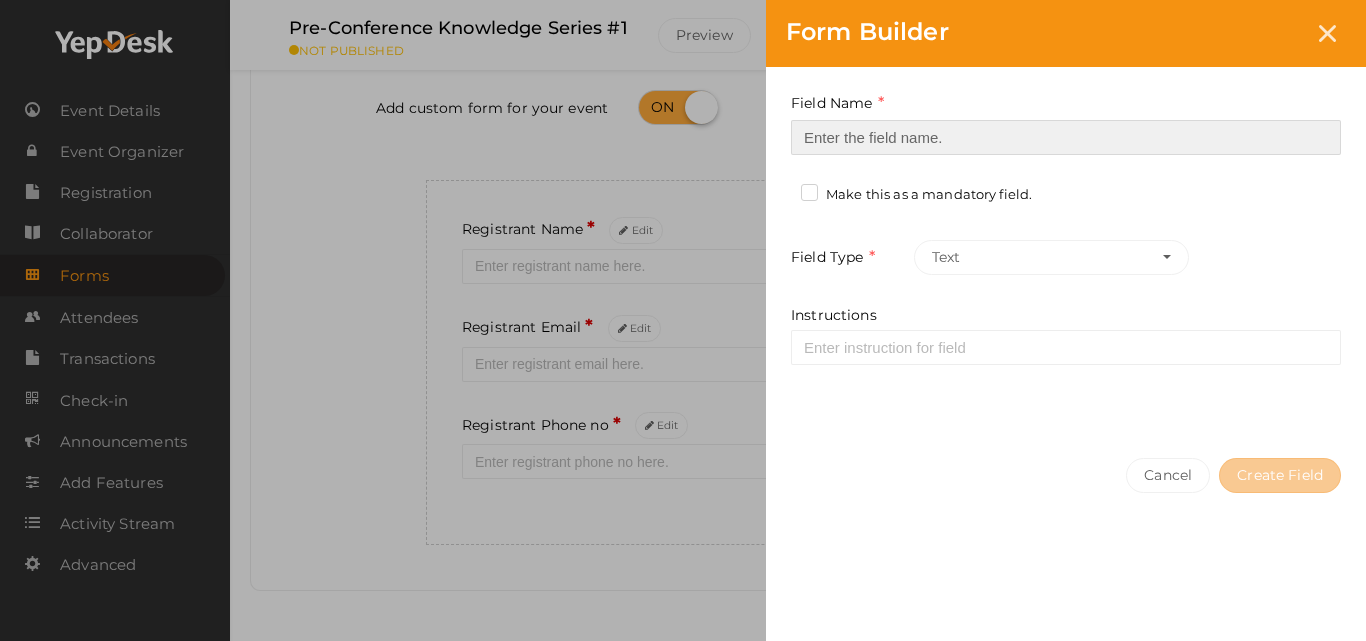 click at bounding box center (1066, 137) 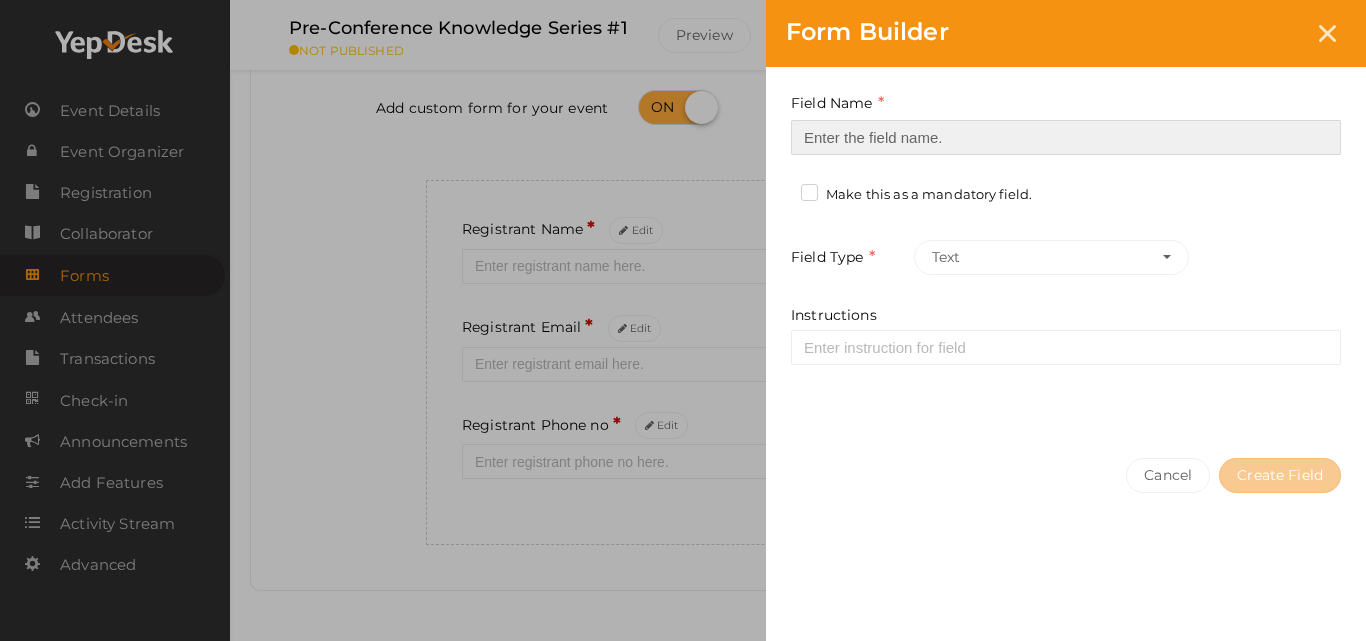 type on "PMI ID" 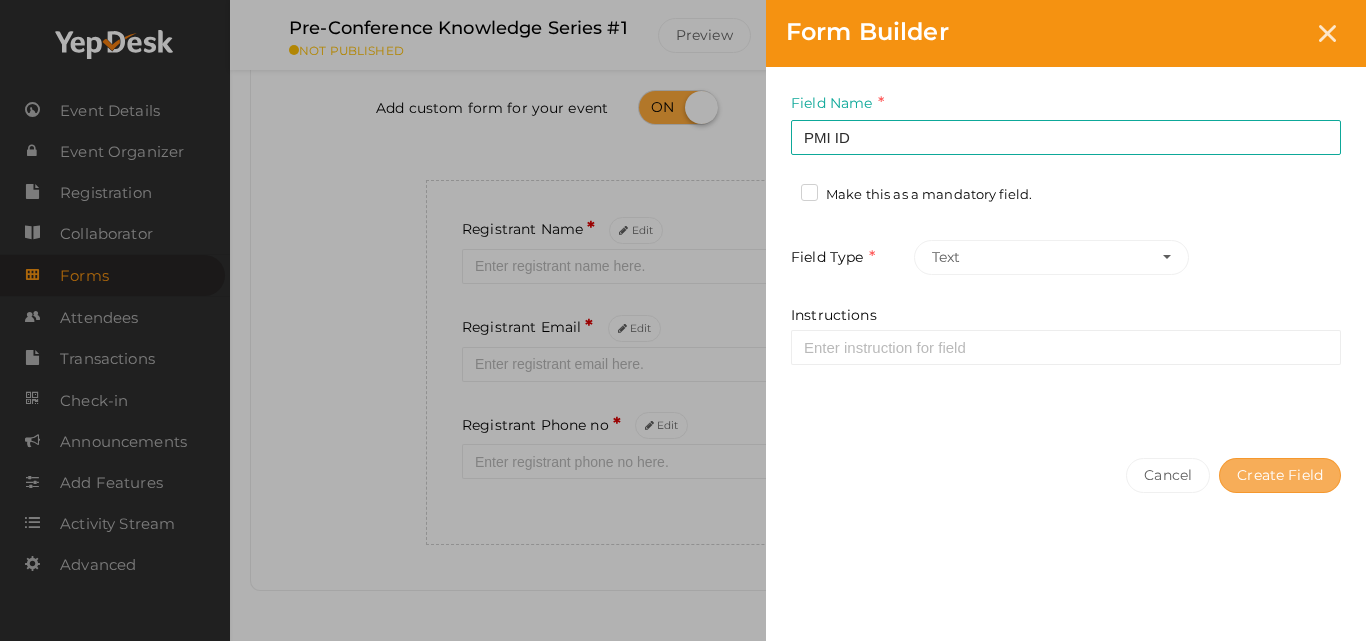 click on "Create Field" at bounding box center (1280, 475) 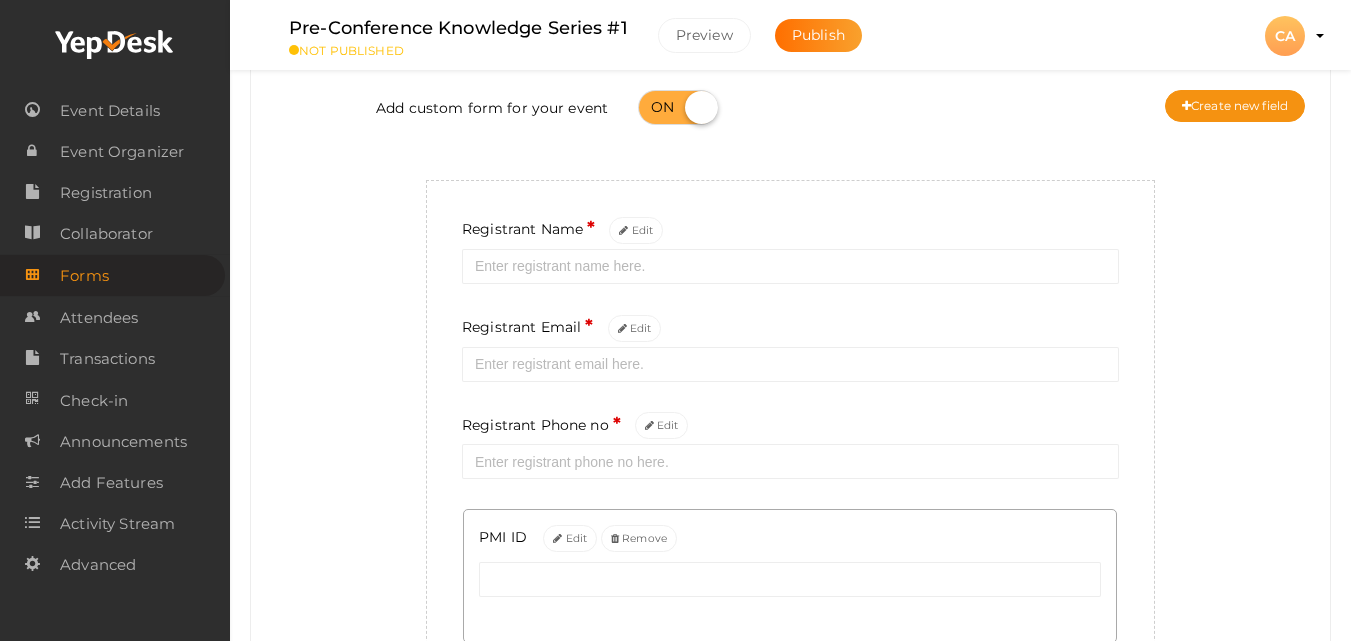 click on "Add custom form for your event
Create new field" at bounding box center (790, 110) 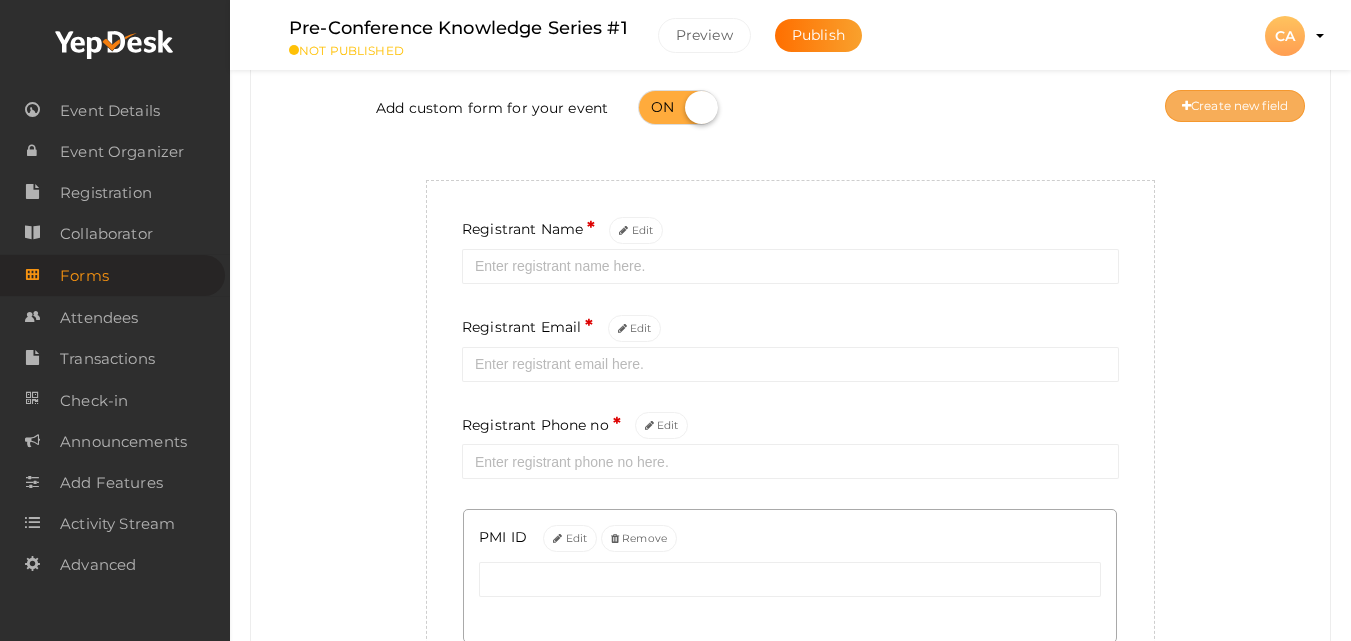 click on "Create new field" at bounding box center [1235, 106] 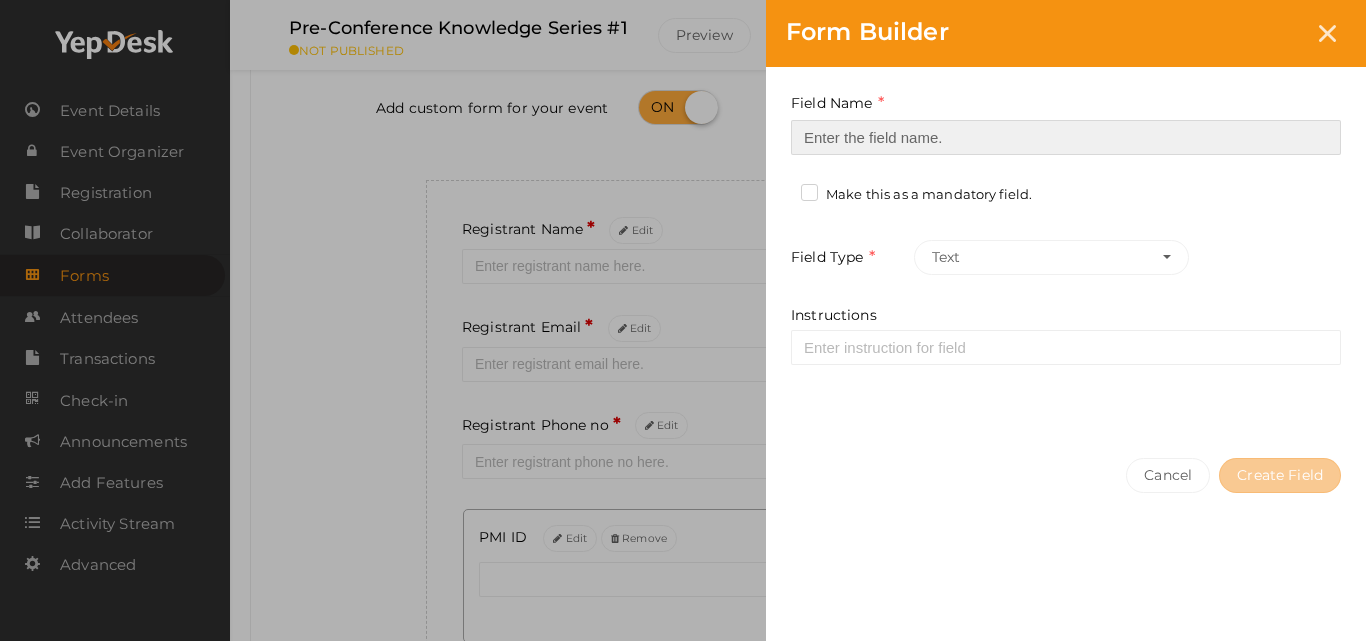 click at bounding box center (1066, 137) 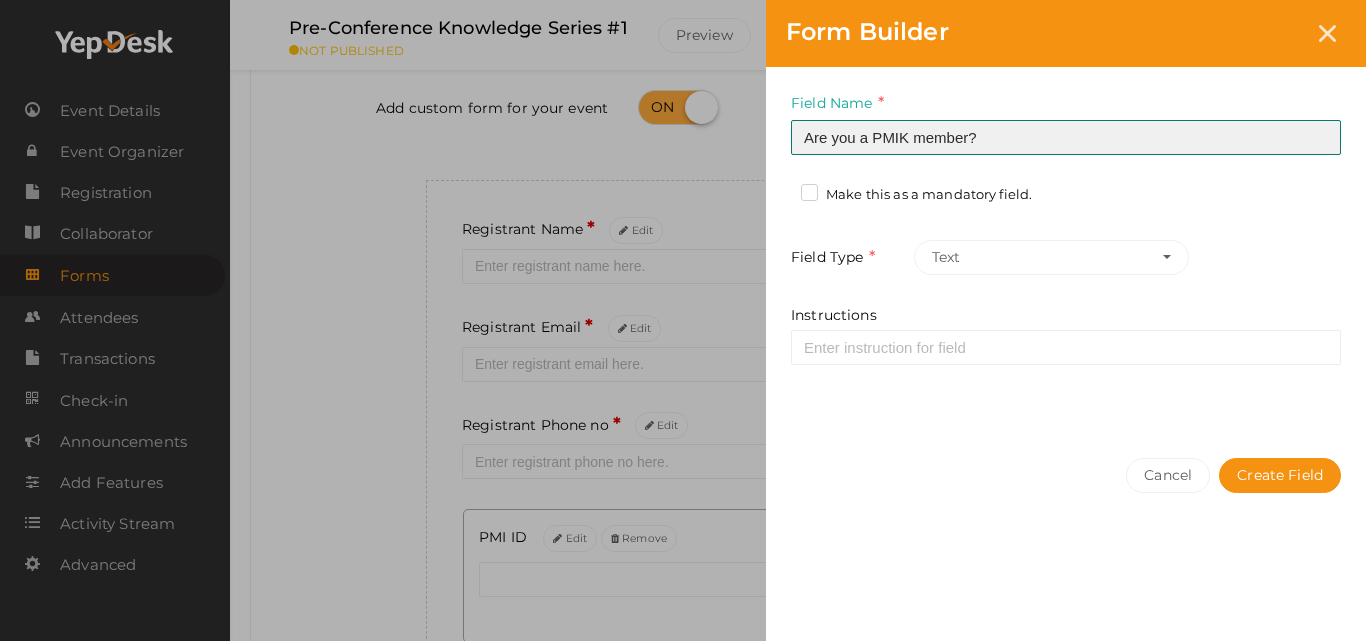 type on "Are you a PMIK member?" 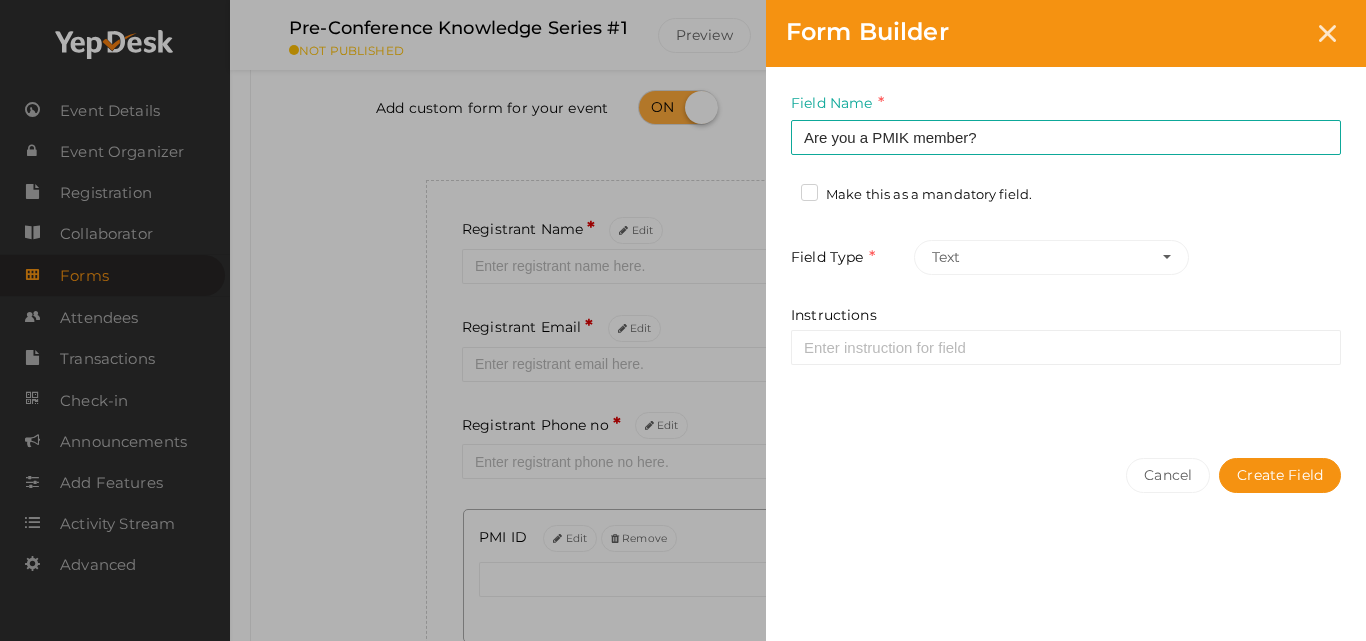 click on "Make this as a mandatory field." at bounding box center (916, 195) 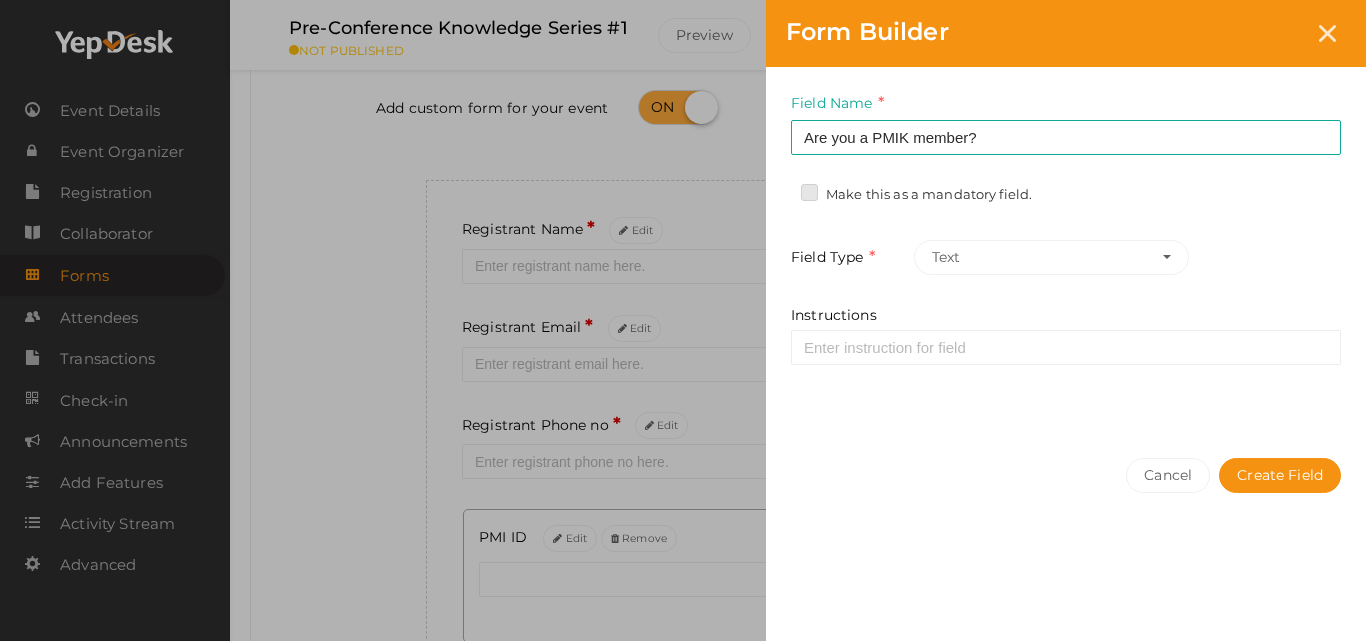 click on "Make this as a mandatory field." at bounding box center [781, 189] 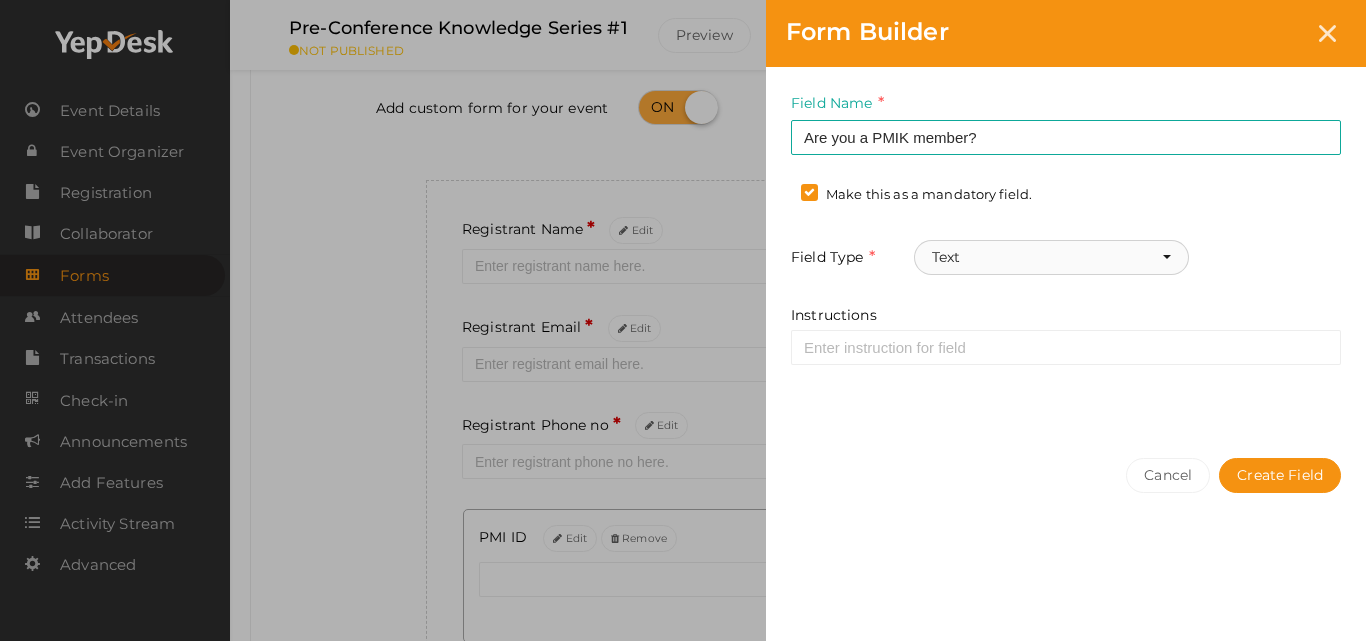 click on "Text" at bounding box center (1051, 257) 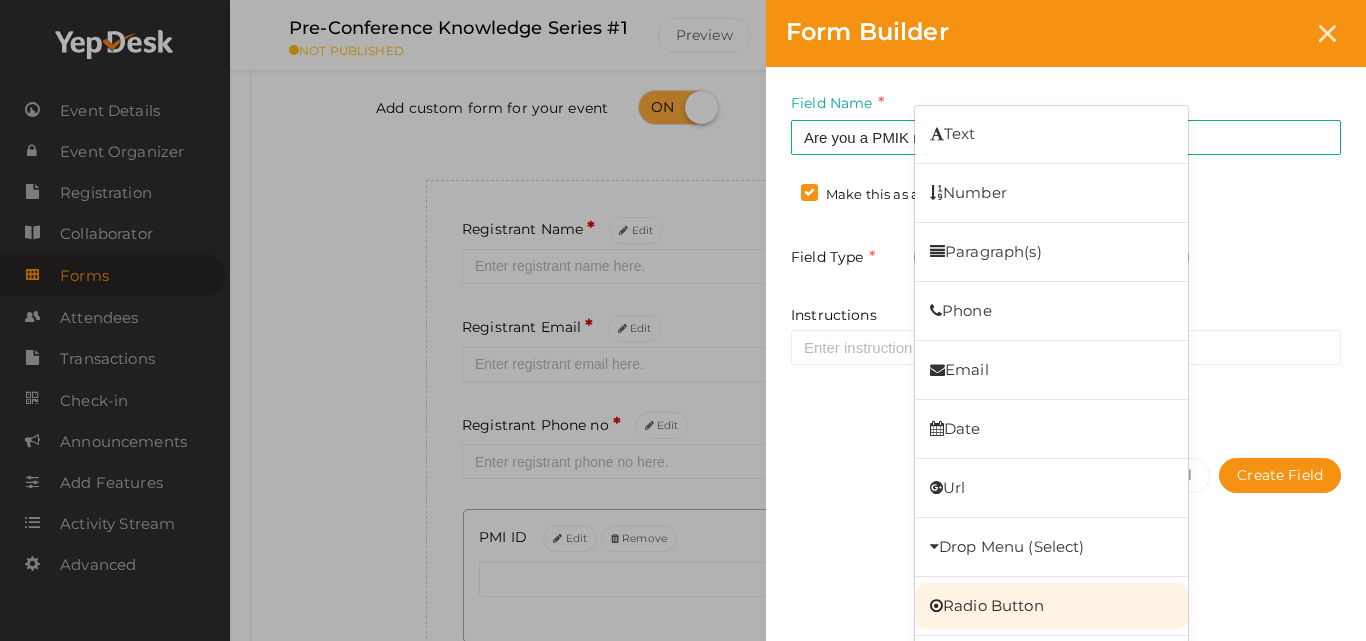 click on "Radio Button" at bounding box center (1051, 606) 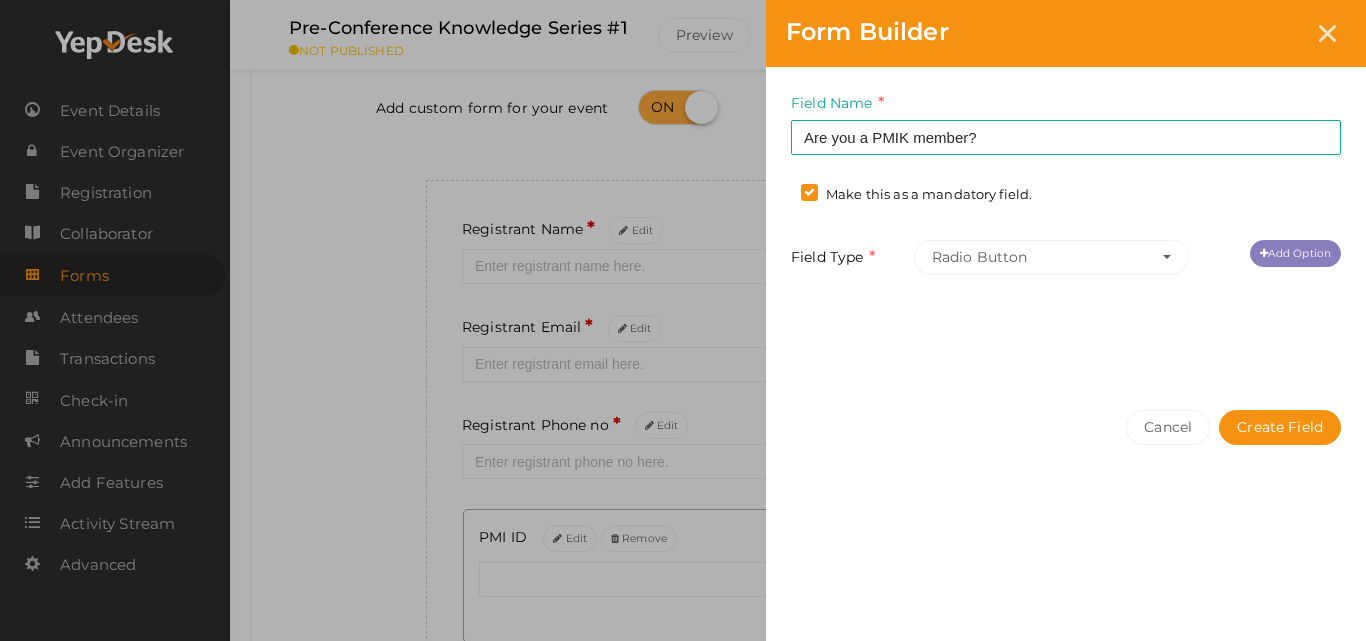 click on "Add Option" at bounding box center [1295, 253] 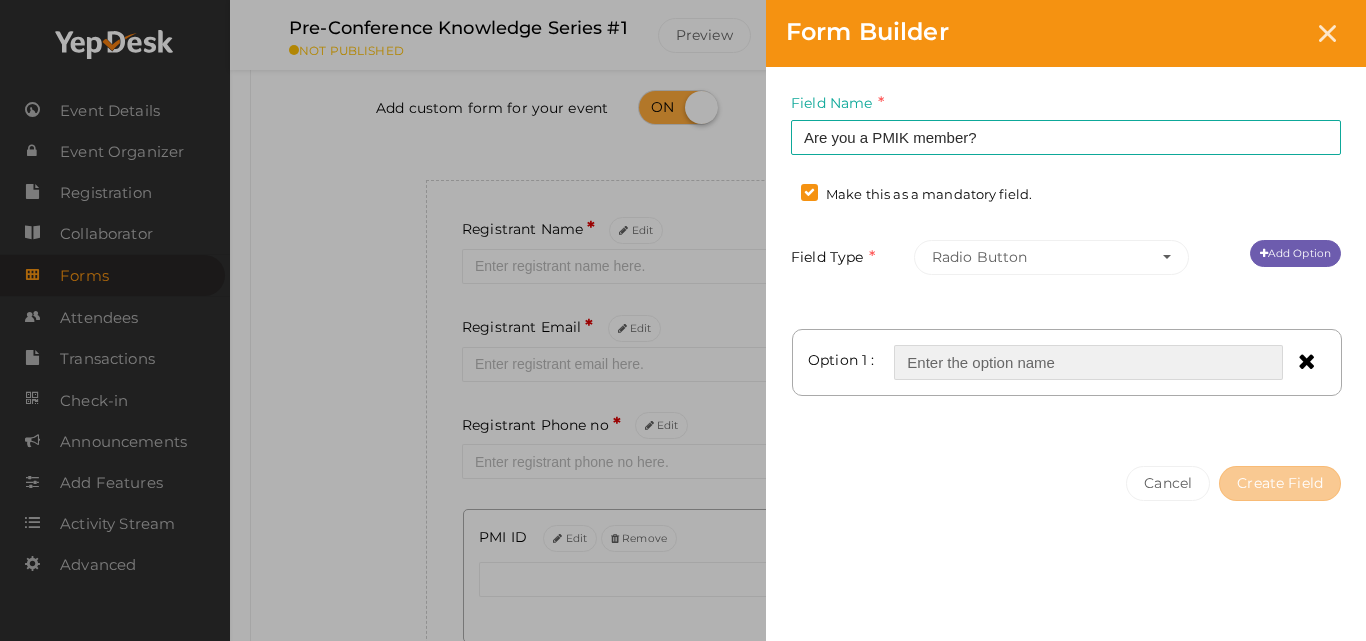 click at bounding box center (1088, 362) 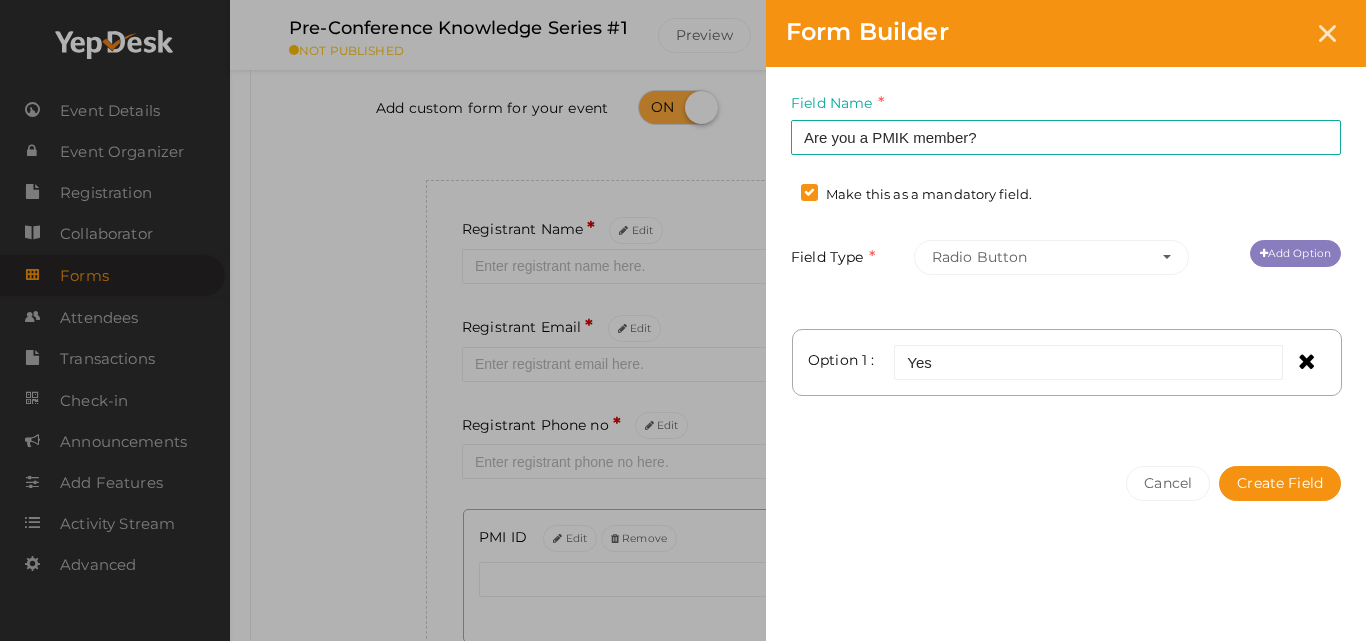 click on "Add Option" at bounding box center [1295, 253] 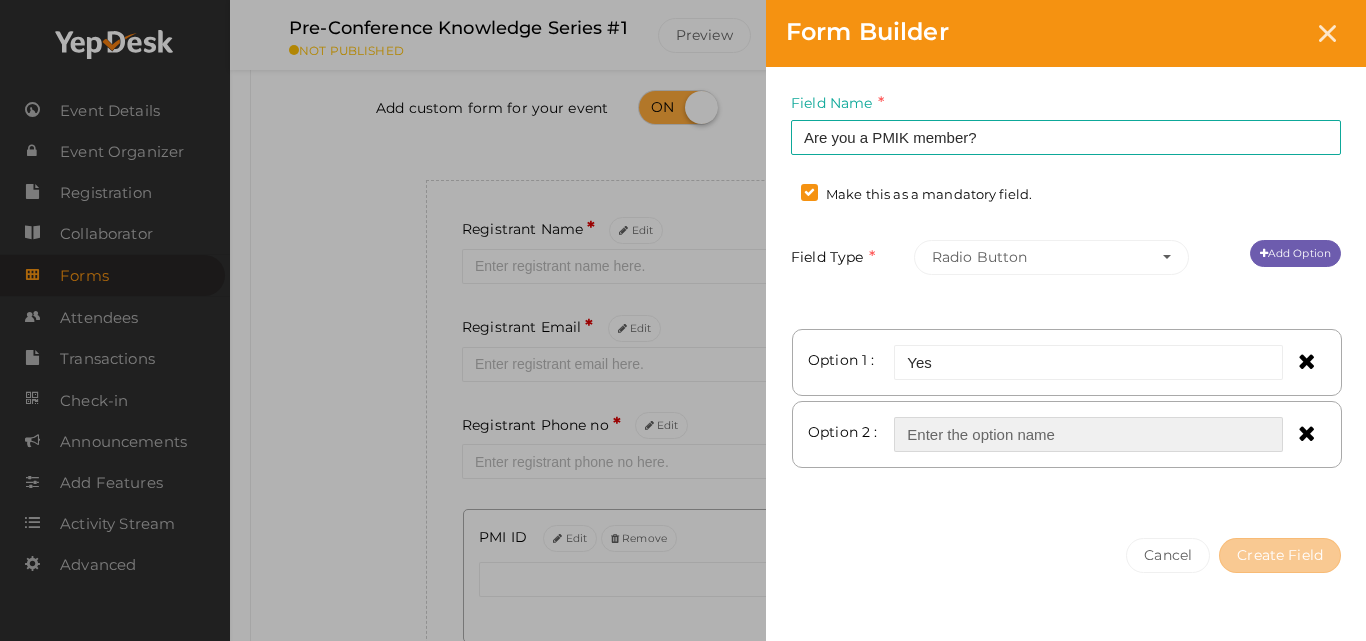 click at bounding box center [1088, 434] 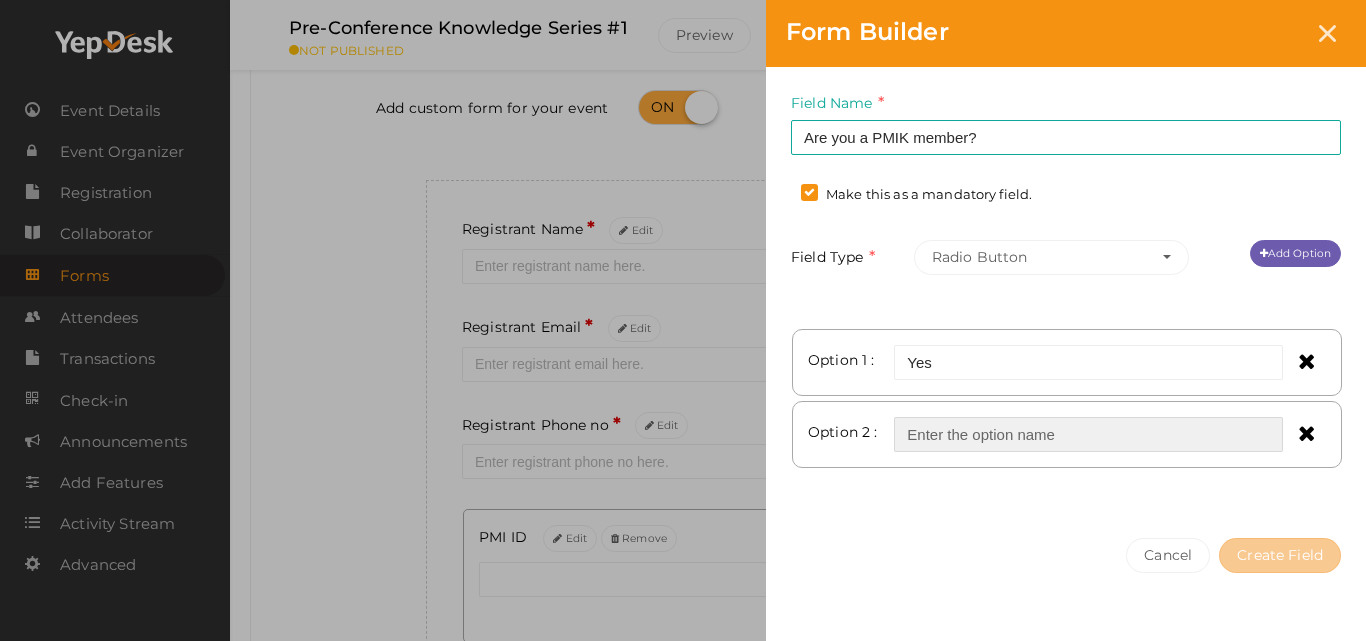 type on "No" 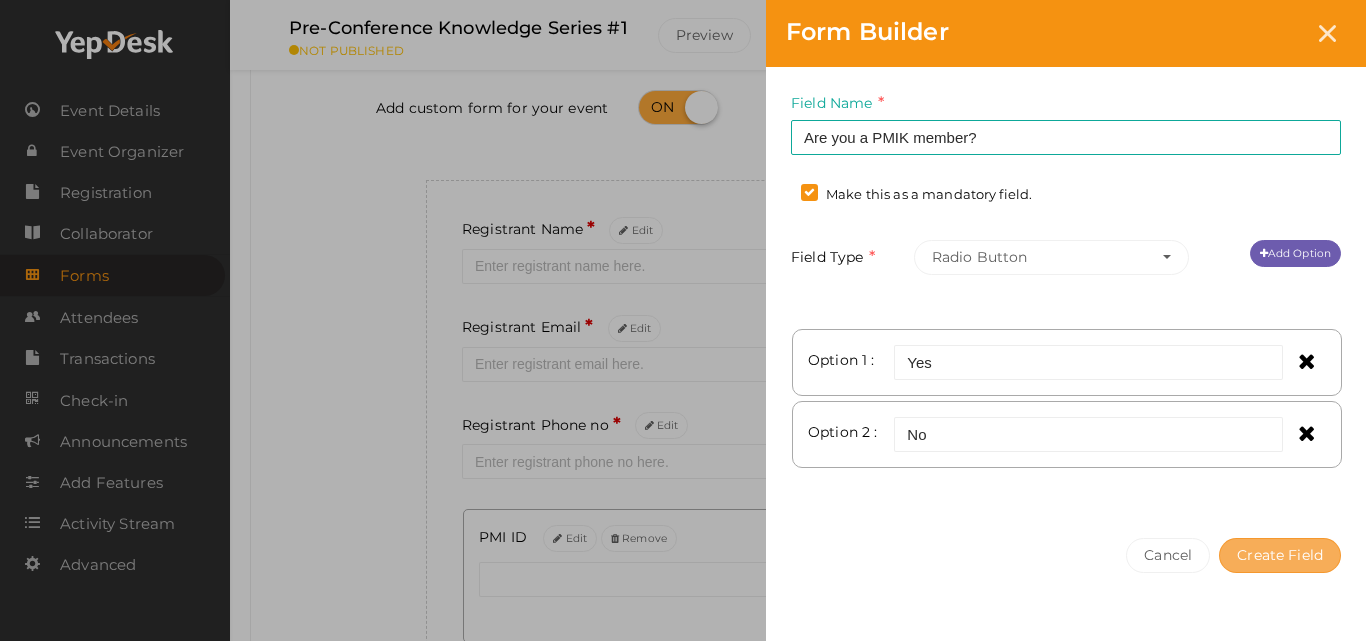 click on "Create Field" at bounding box center [1280, 555] 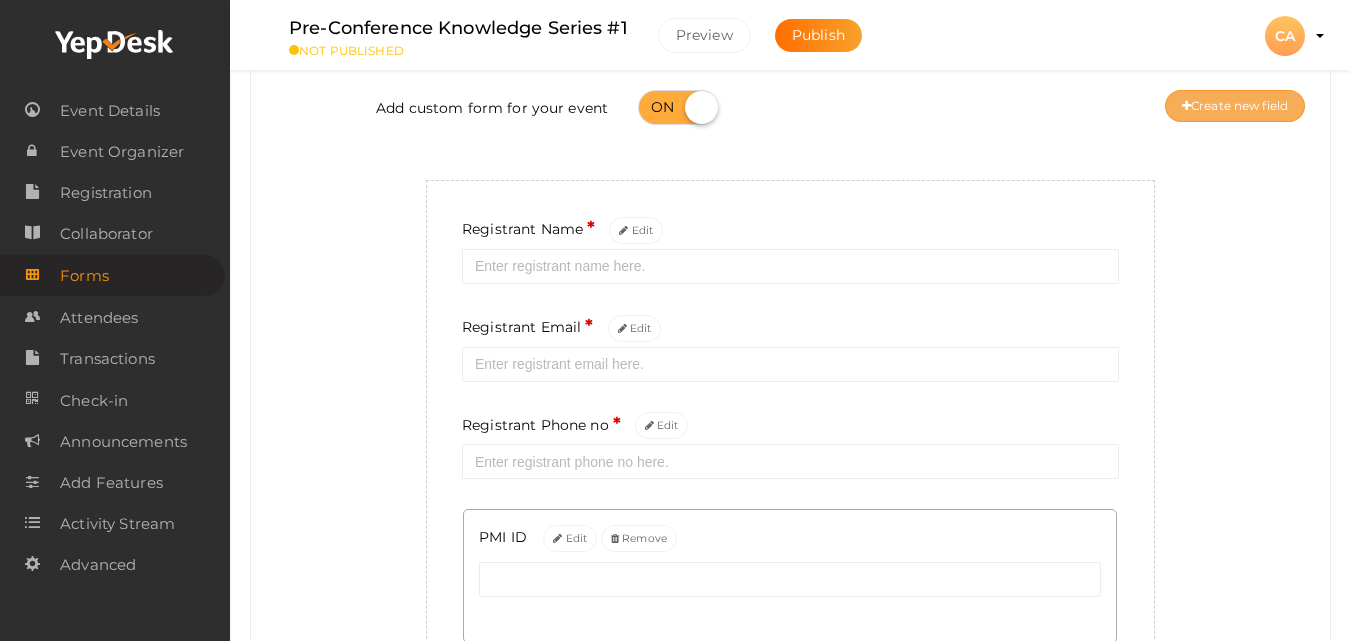 click on "Create new field" at bounding box center [1235, 106] 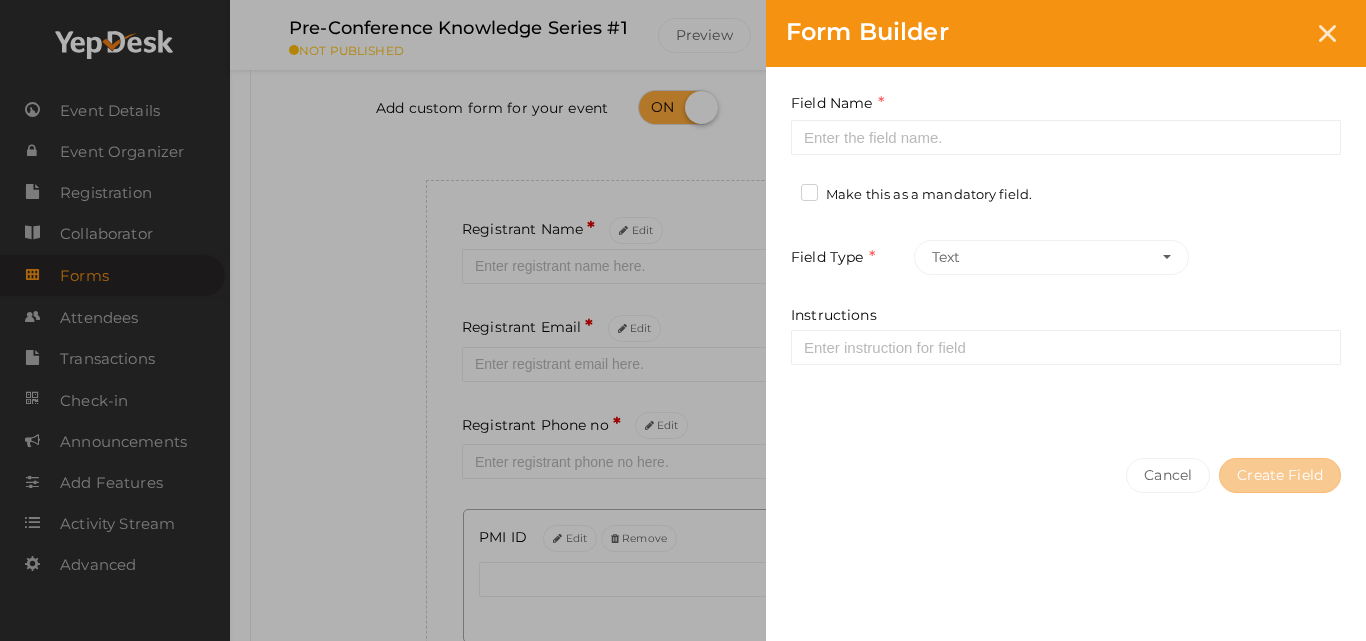 click on "Field Name     Required.
Form
field name already used." at bounding box center [1066, 123] 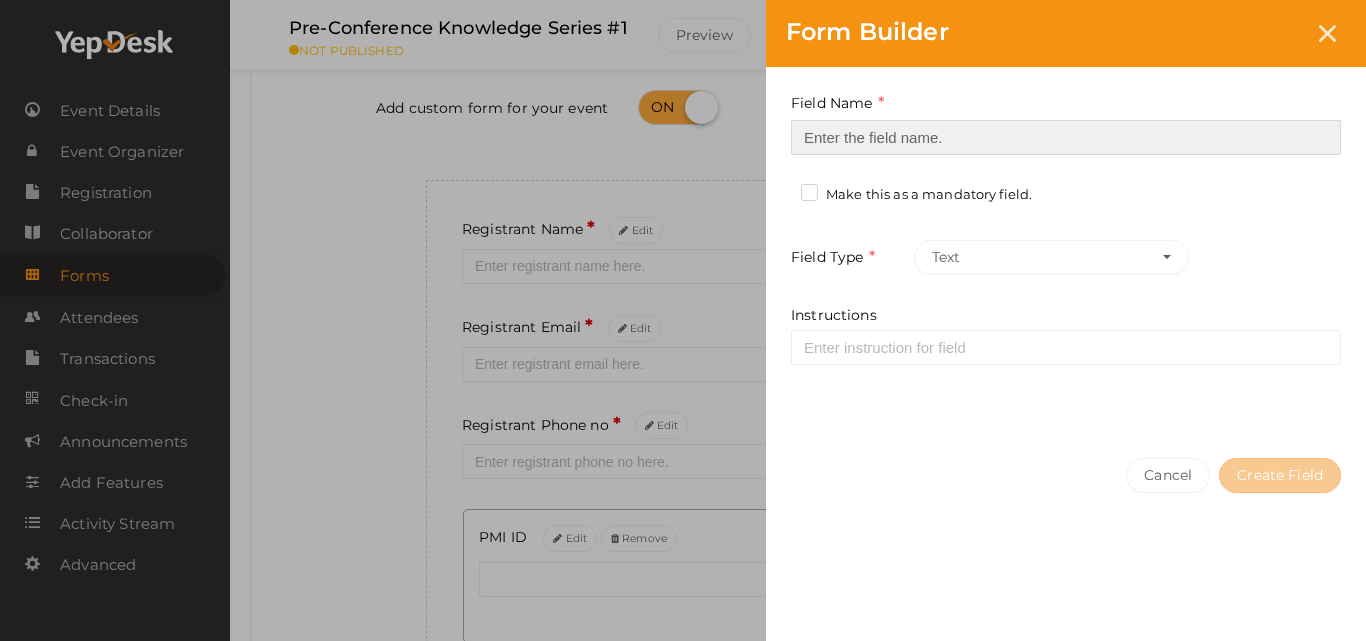 click at bounding box center [1066, 137] 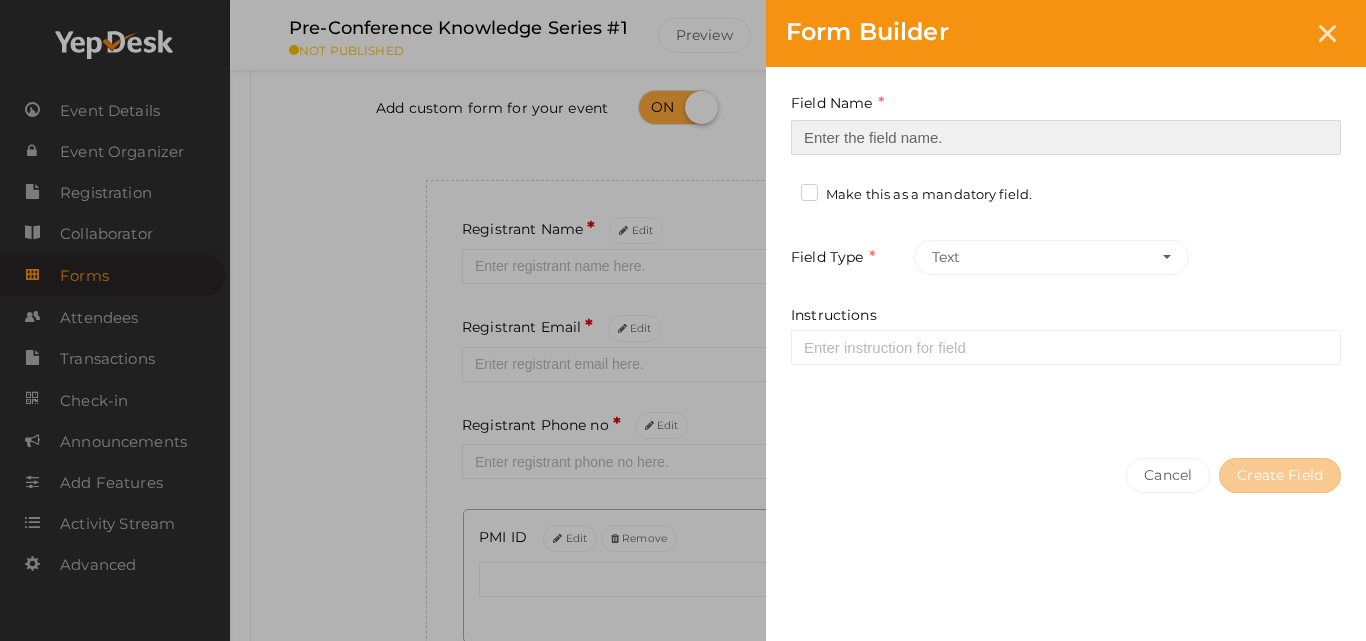 type on "Organization" 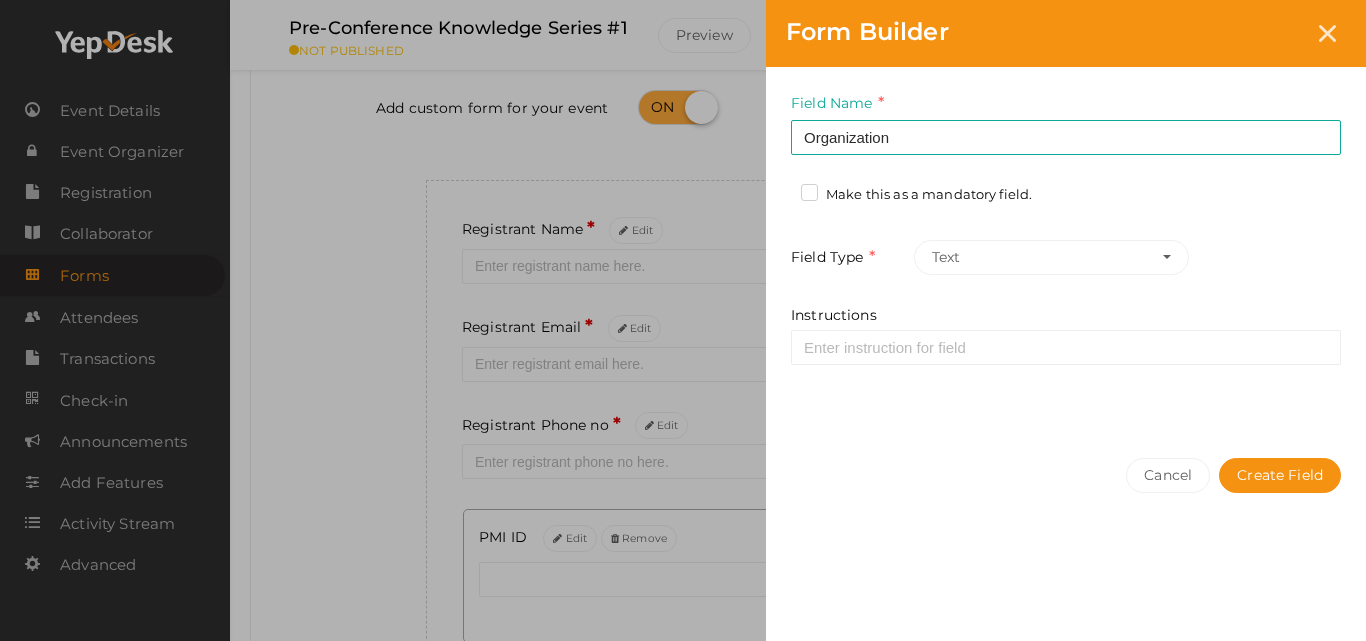 click on "Make this as a mandatory field." at bounding box center (916, 195) 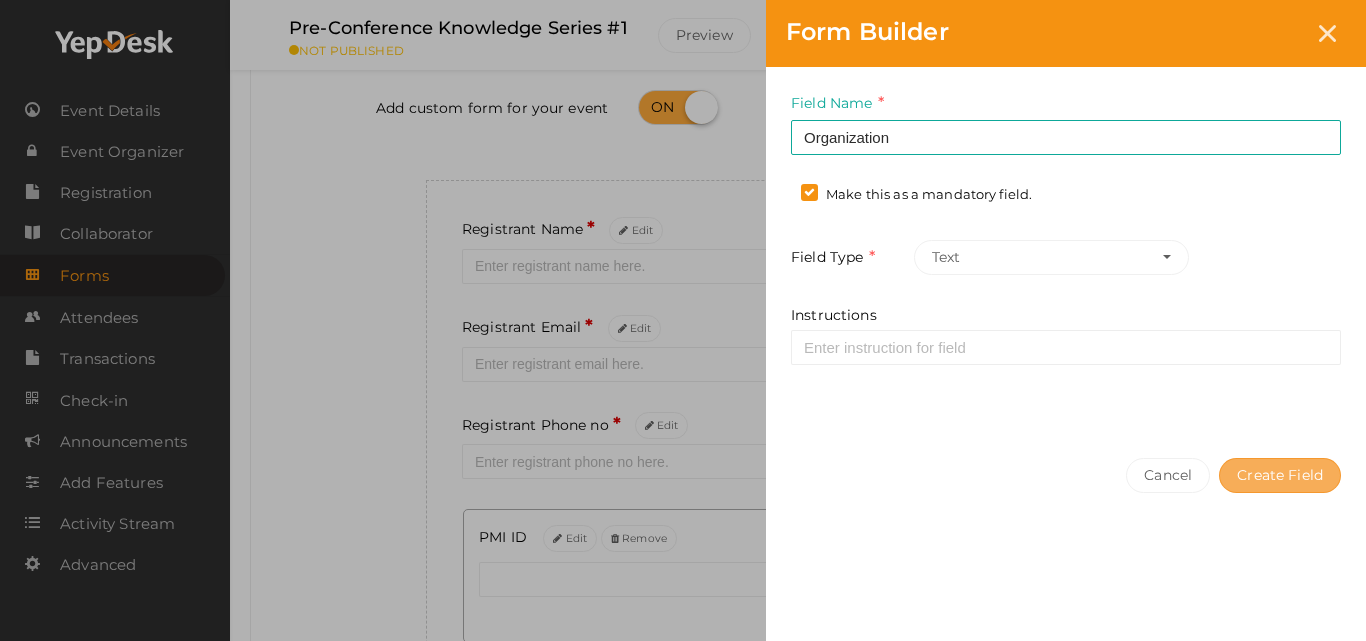 click on "Create Field" at bounding box center (1280, 475) 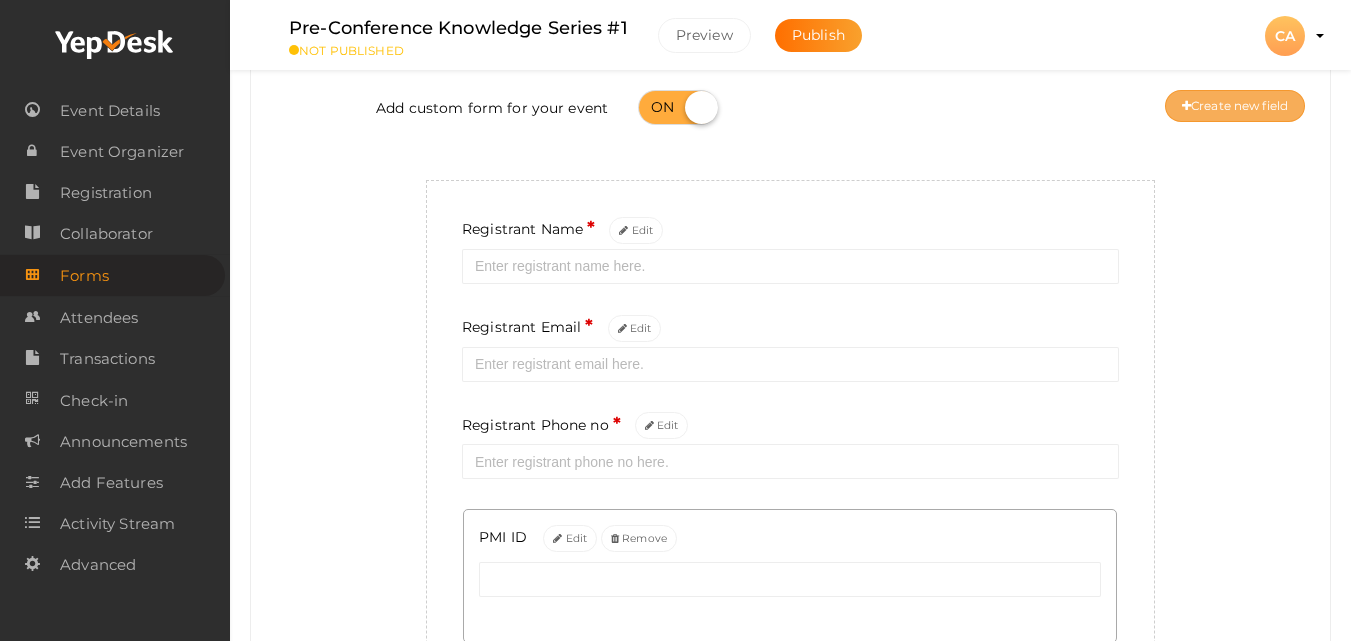 click on "Create new field" at bounding box center (1235, 106) 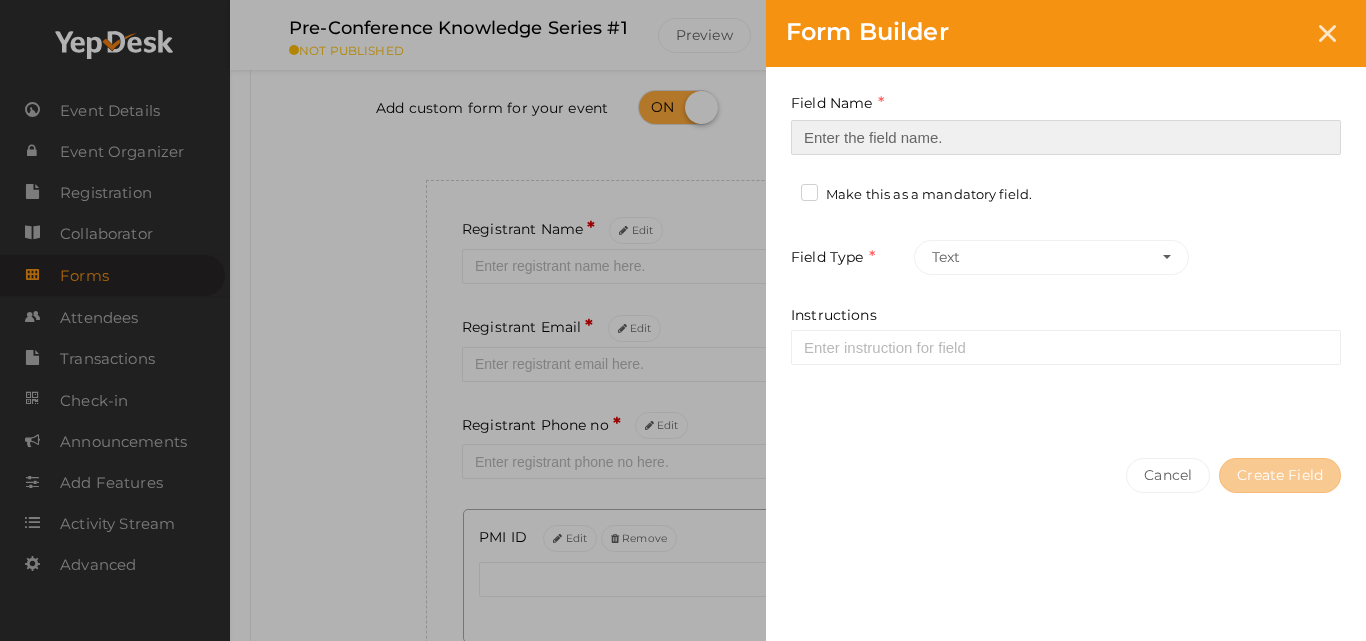 click at bounding box center [1066, 137] 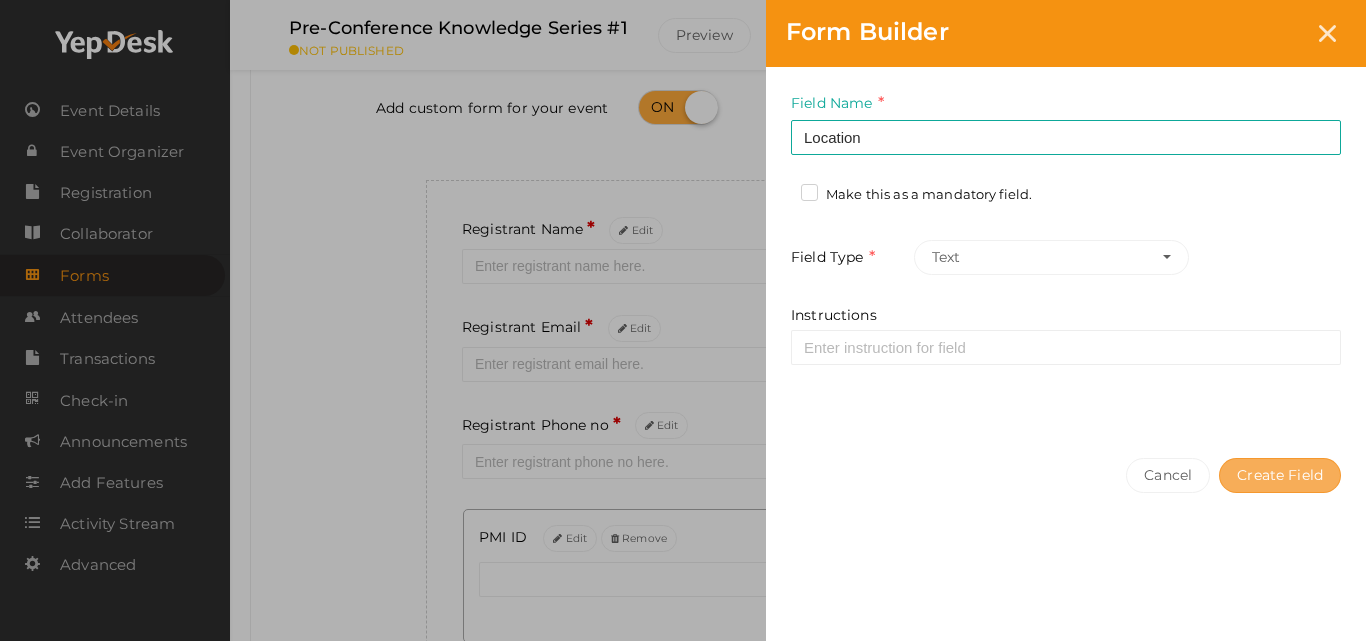 click on "Create Field" at bounding box center (1280, 475) 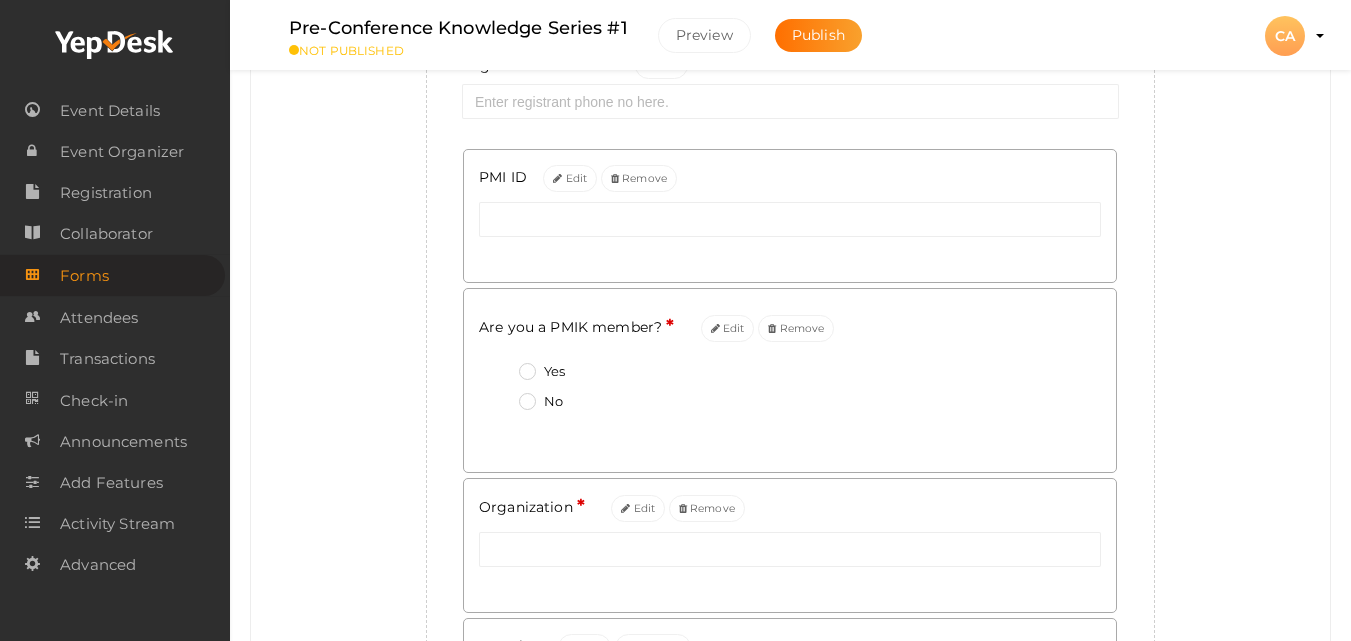 scroll, scrollTop: 0, scrollLeft: 0, axis: both 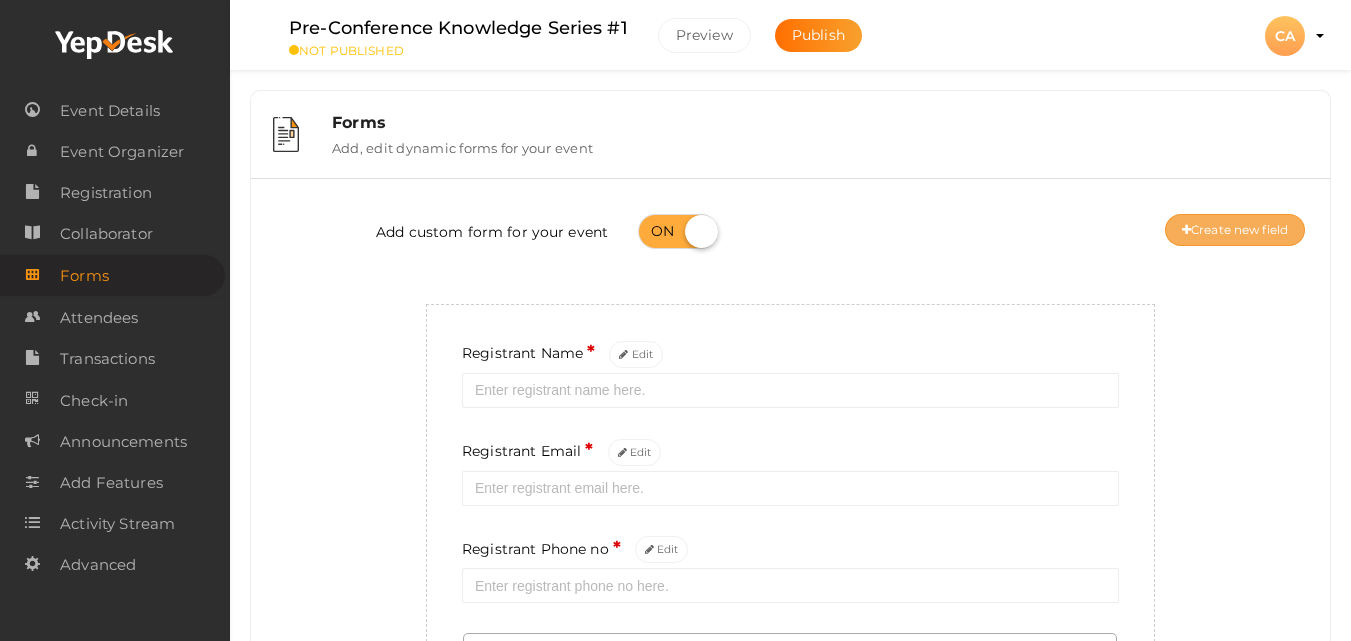 click on "Create new field" at bounding box center [1235, 230] 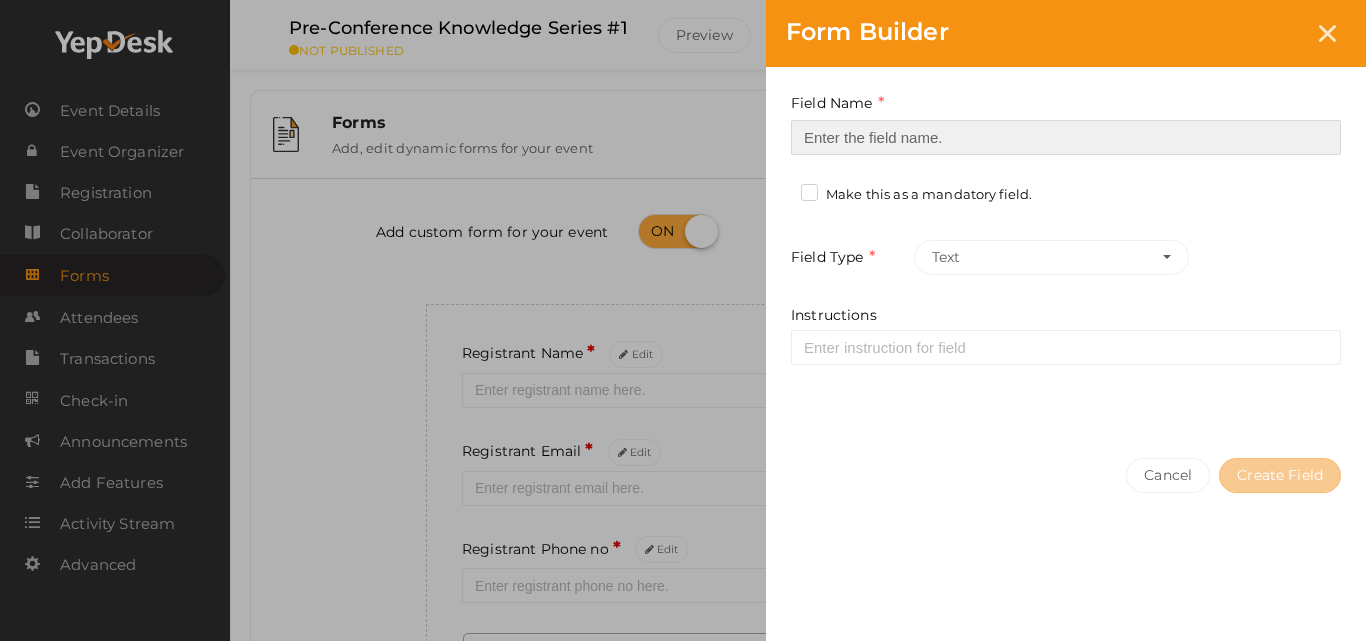 click at bounding box center (1066, 137) 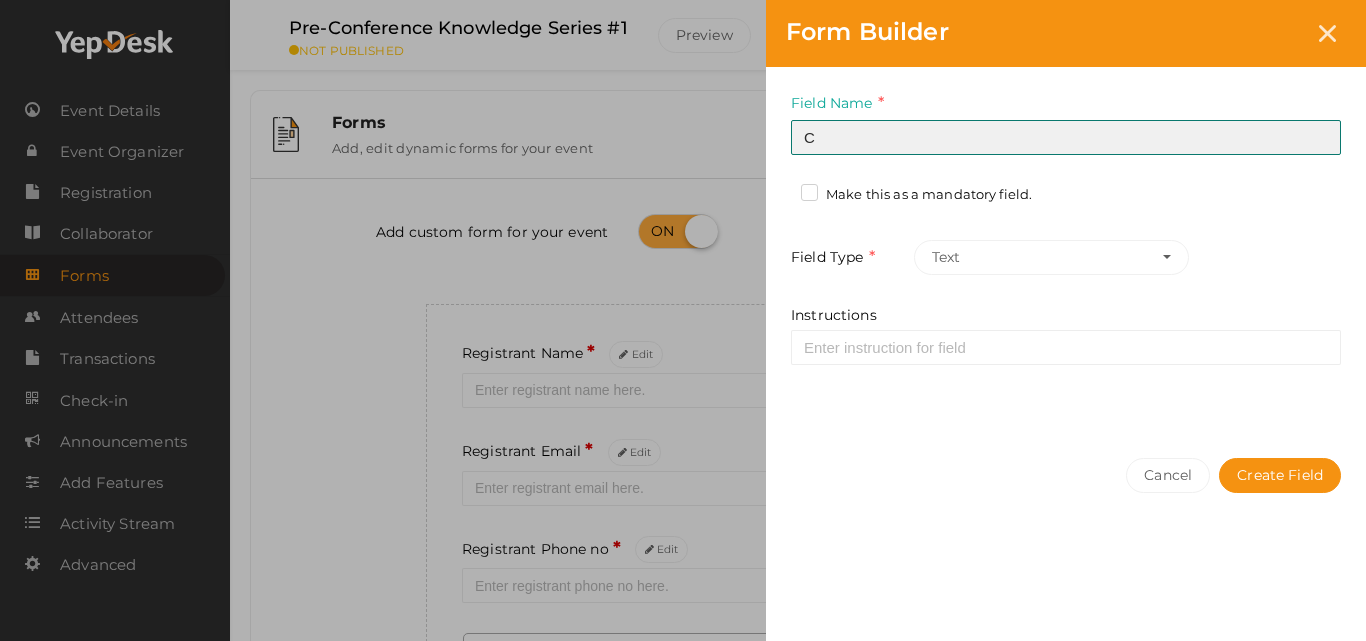 type on "Current Location" 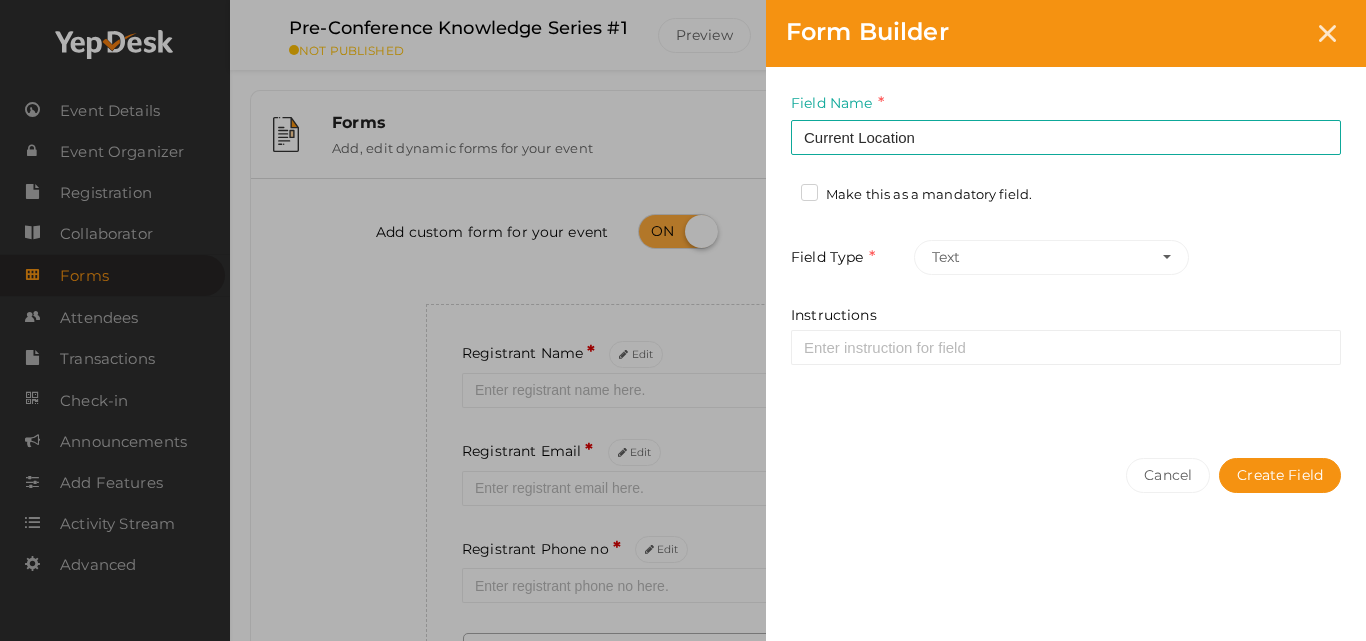 click on "Make this as a mandatory field." at bounding box center (916, 195) 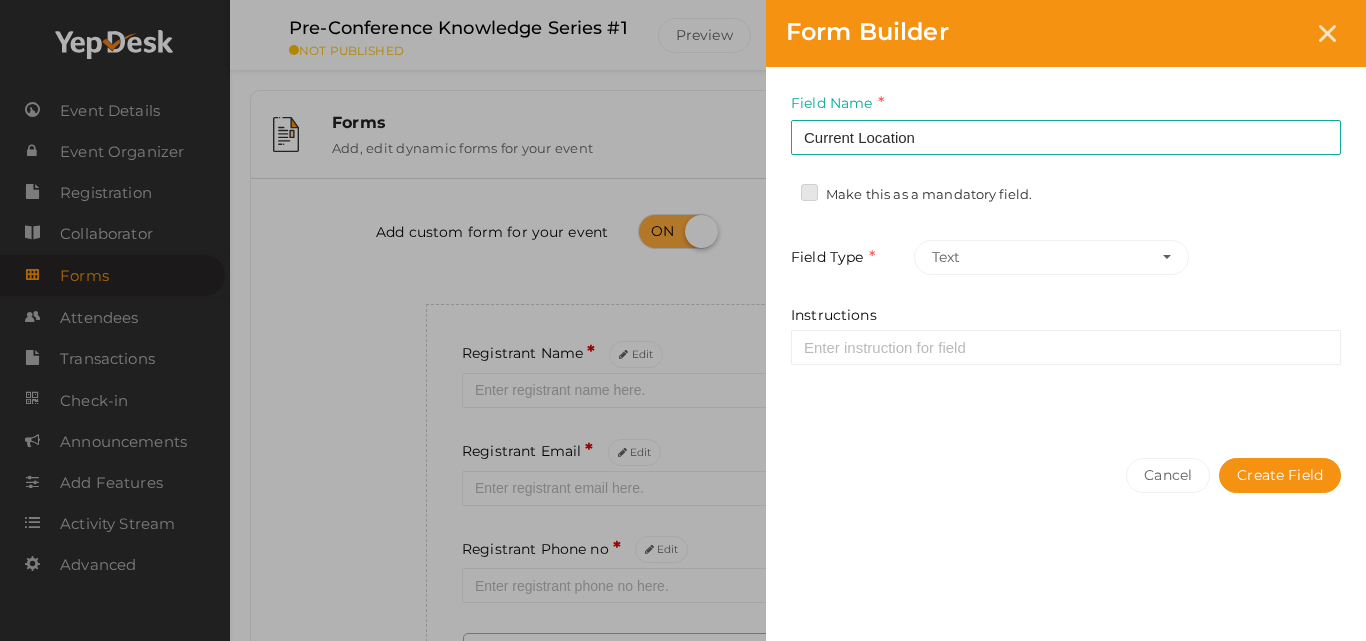 click on "Make this as a mandatory field." at bounding box center (781, 189) 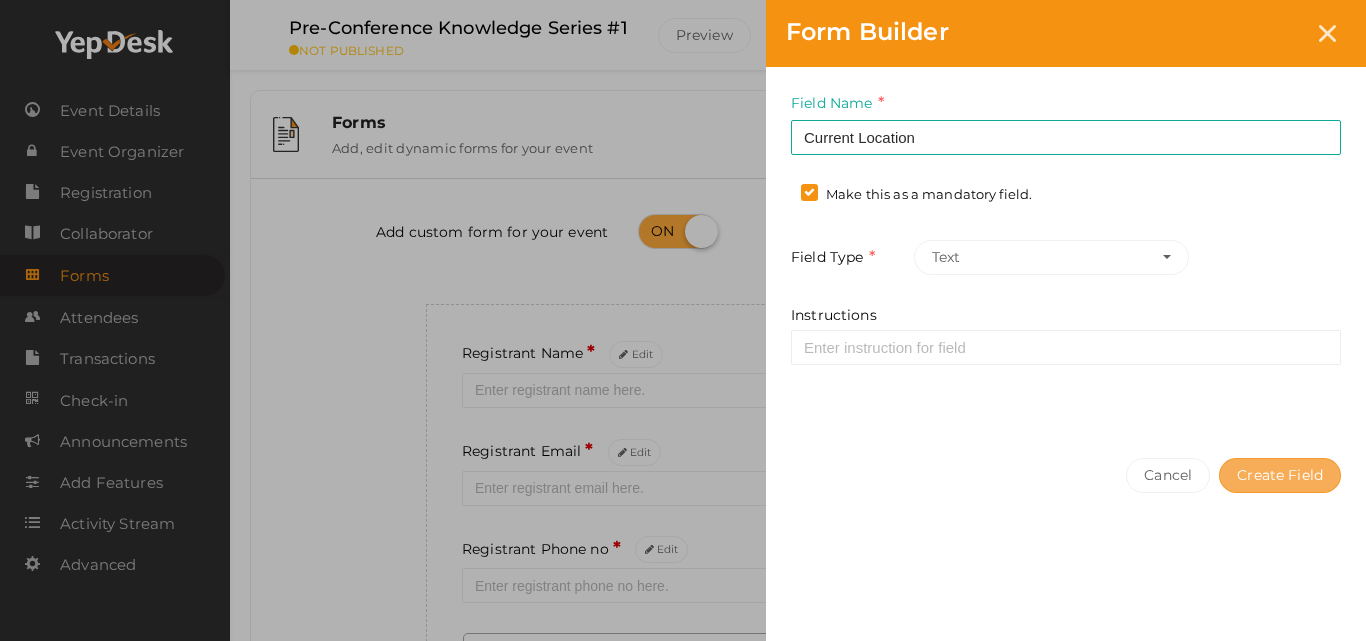 click on "Create Field" at bounding box center [1280, 475] 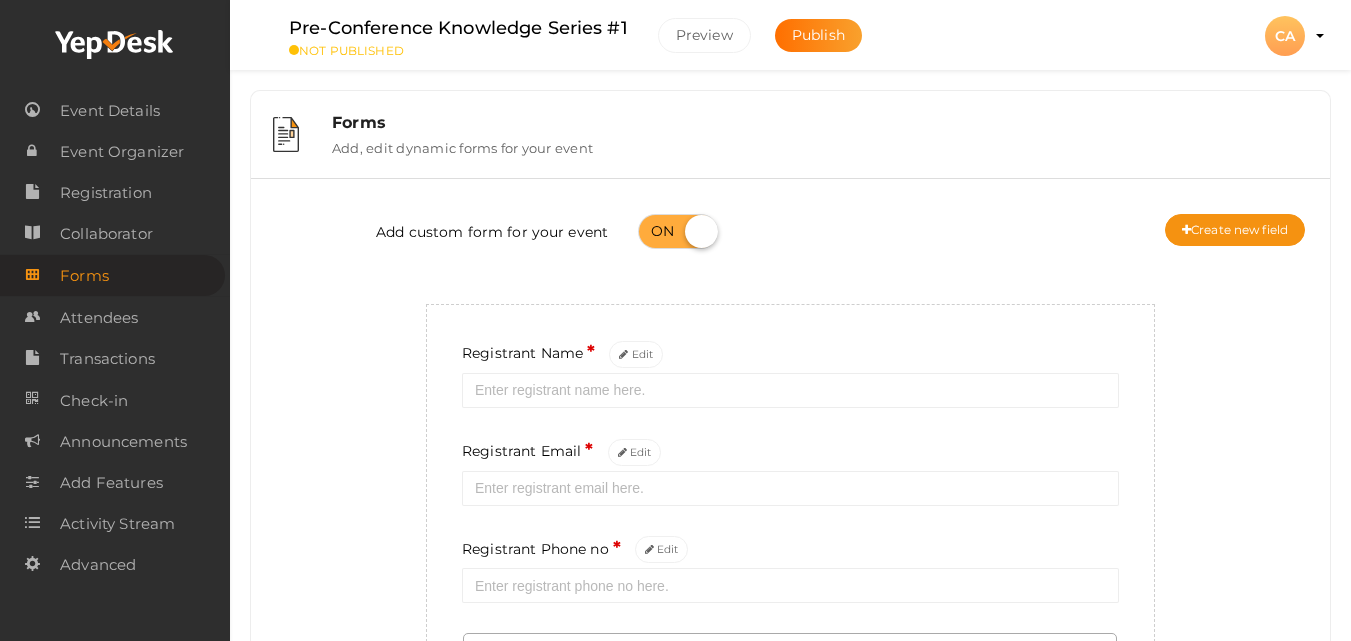 scroll, scrollTop: 560, scrollLeft: 0, axis: vertical 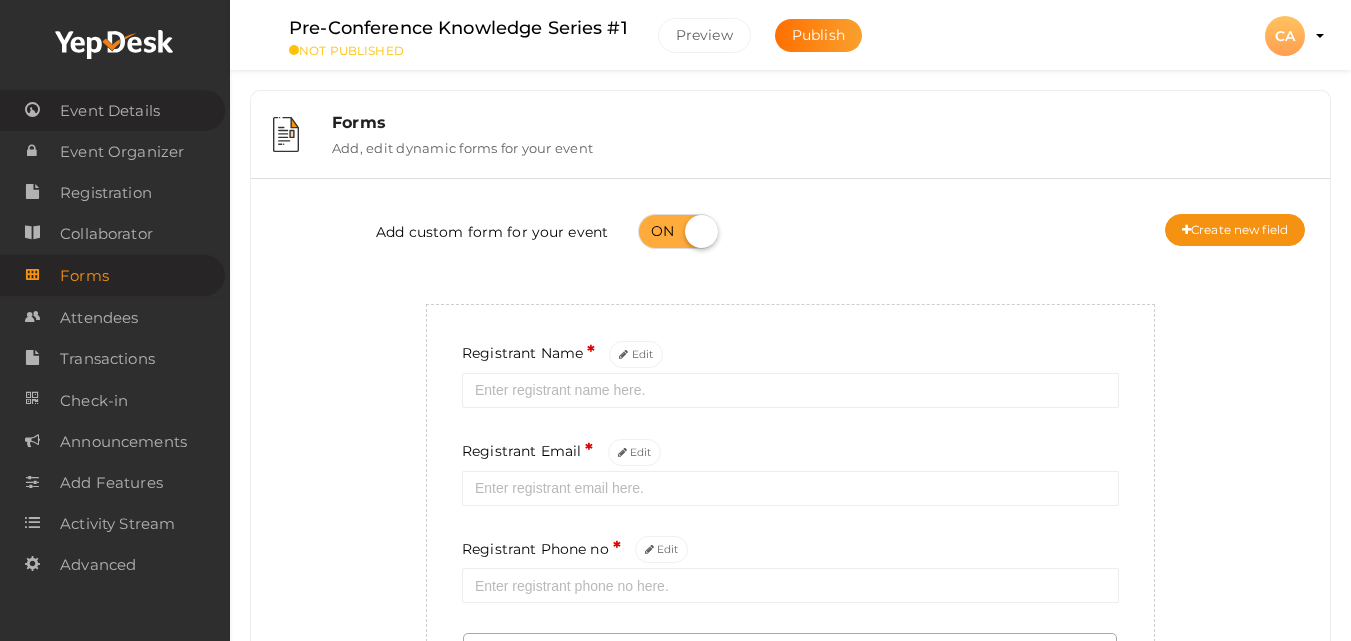 click on "Event Details" at bounding box center (110, 111) 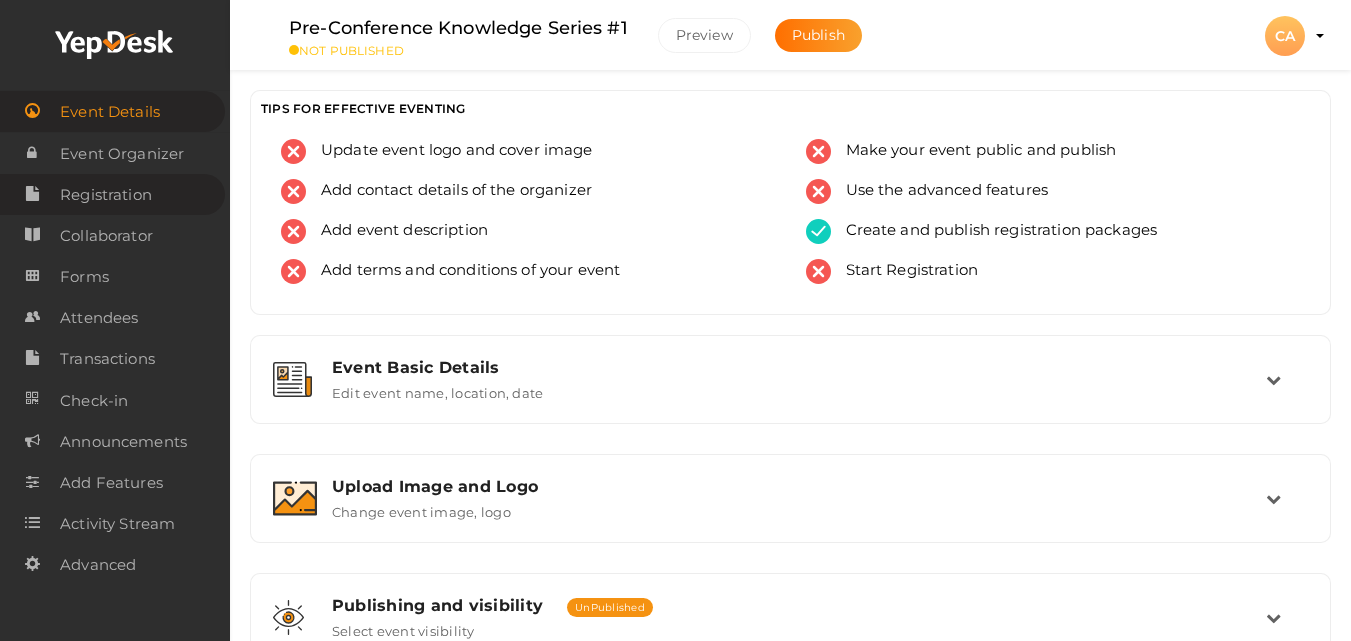 click on "Registration" at bounding box center (106, 195) 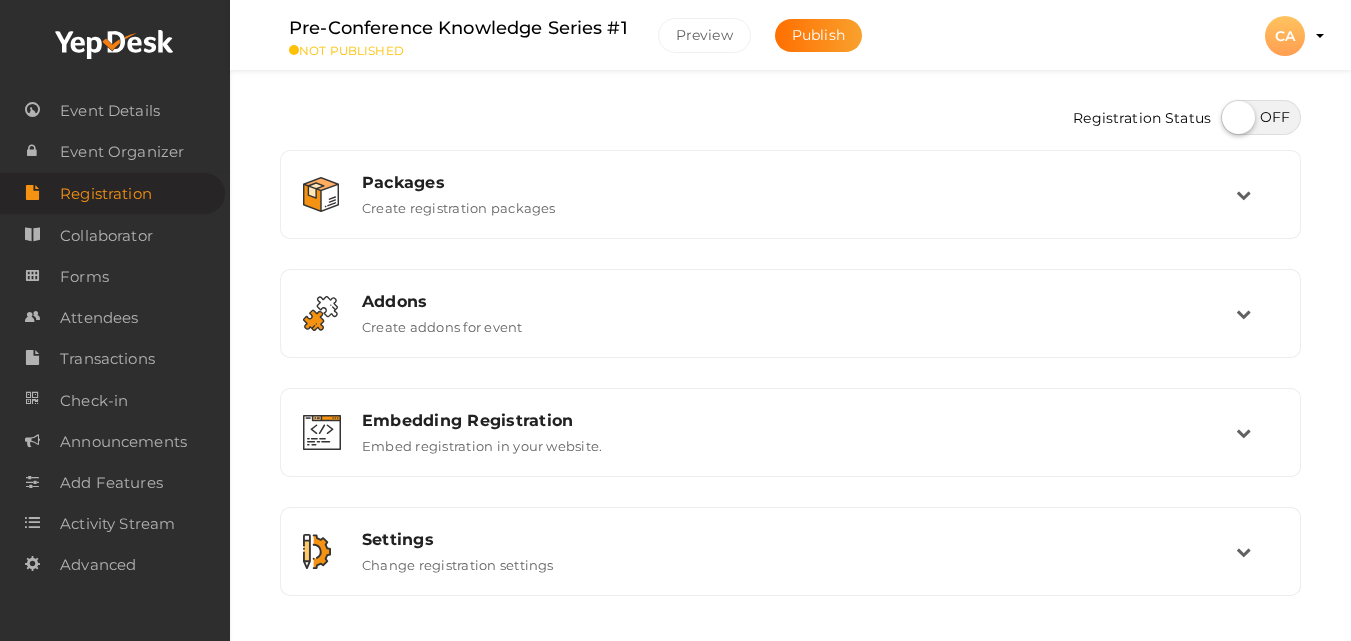 click at bounding box center (1261, 117) 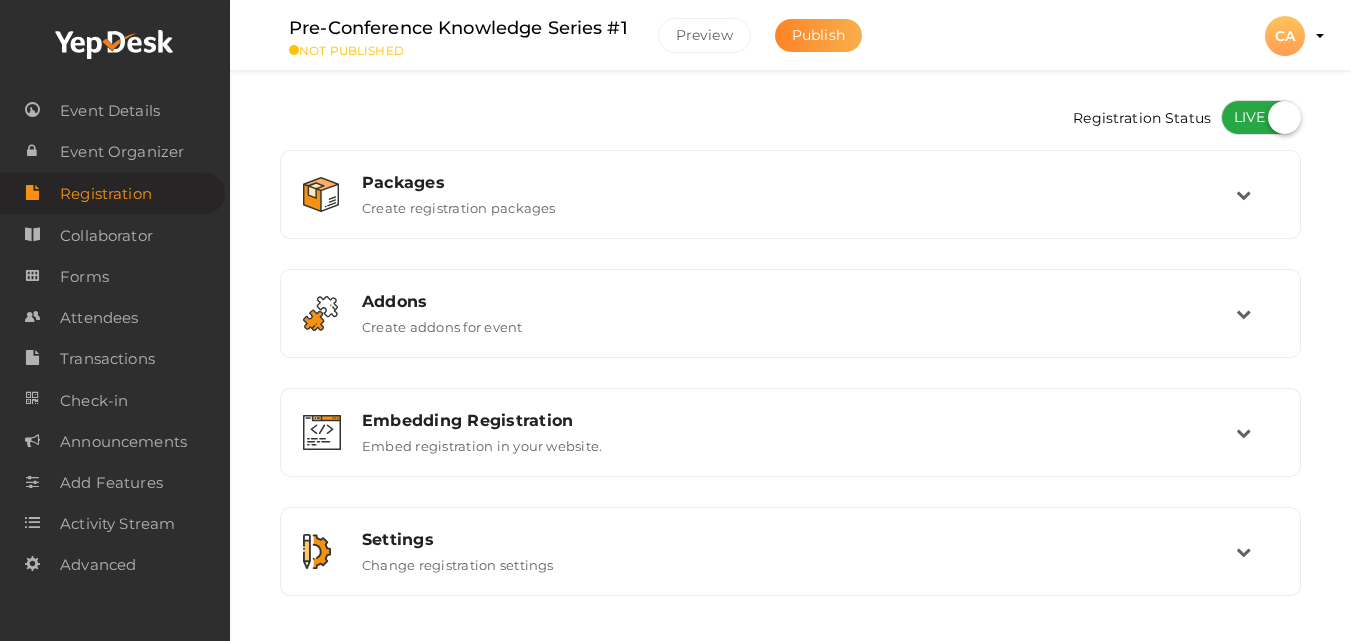 click on "Publish" at bounding box center [818, 35] 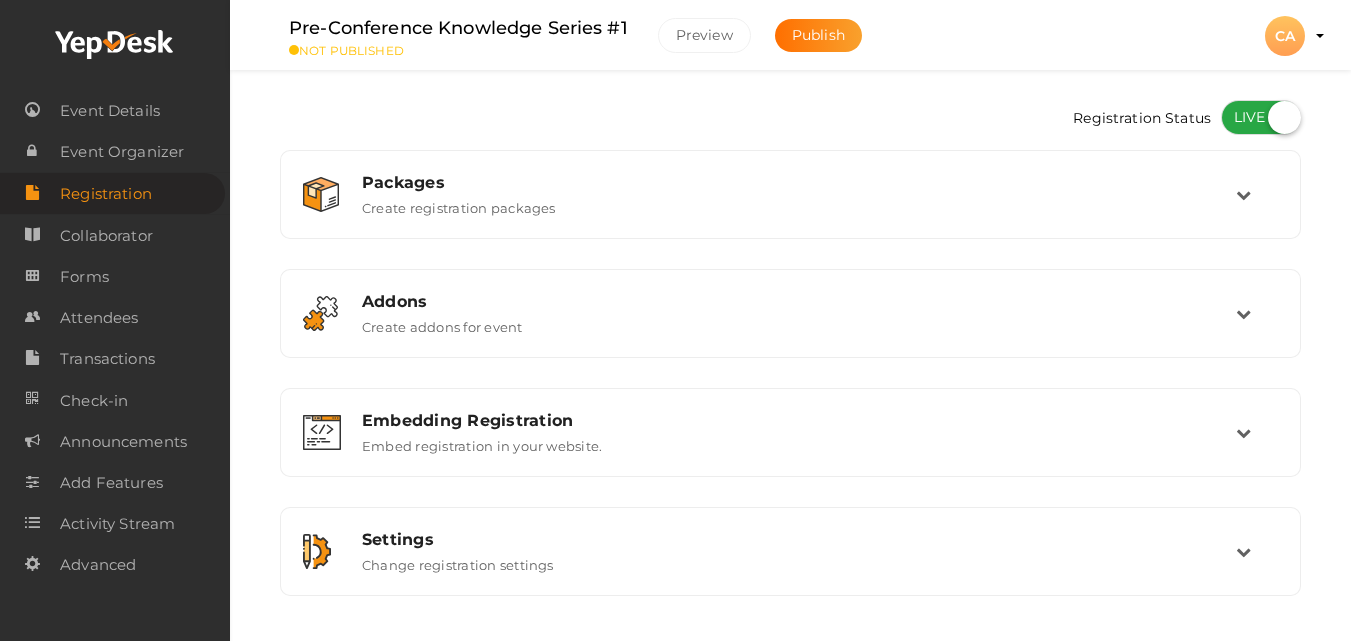 click on "CA" at bounding box center (1285, 36) 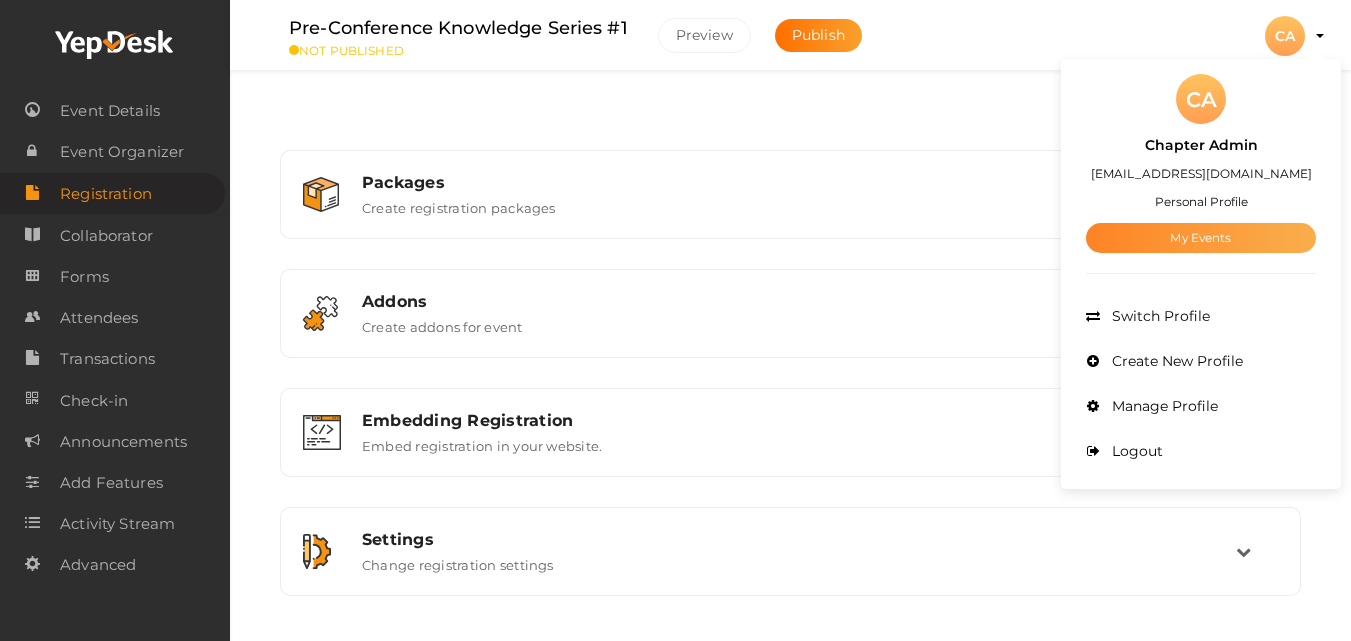 click on "My Events" at bounding box center [1201, 238] 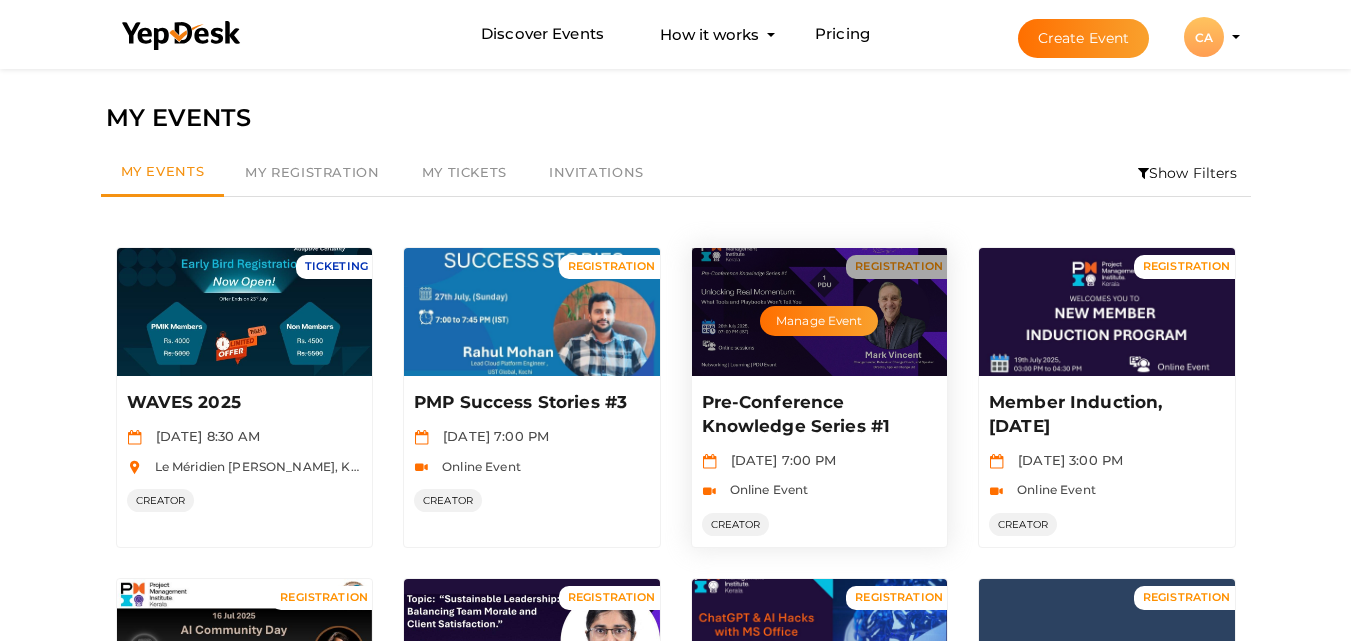 click on "Pre-Conference Knowledge Series #1" at bounding box center (817, 415) 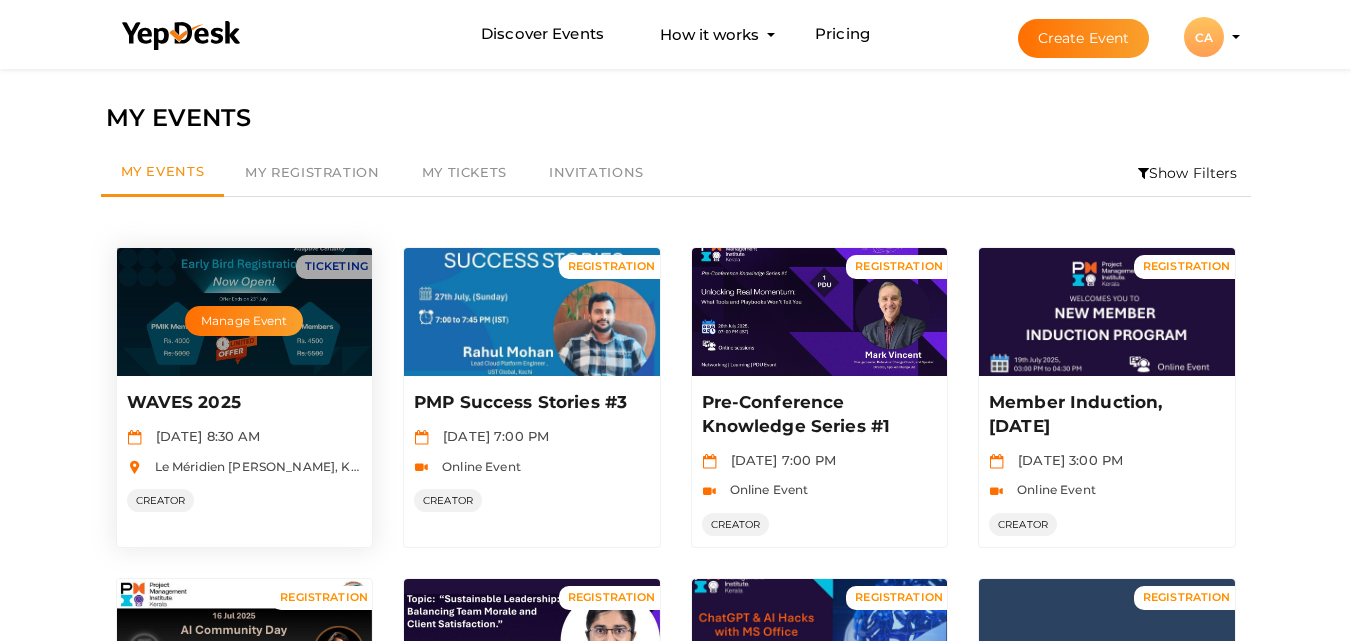 click on "WAVES 2025" at bounding box center [242, 403] 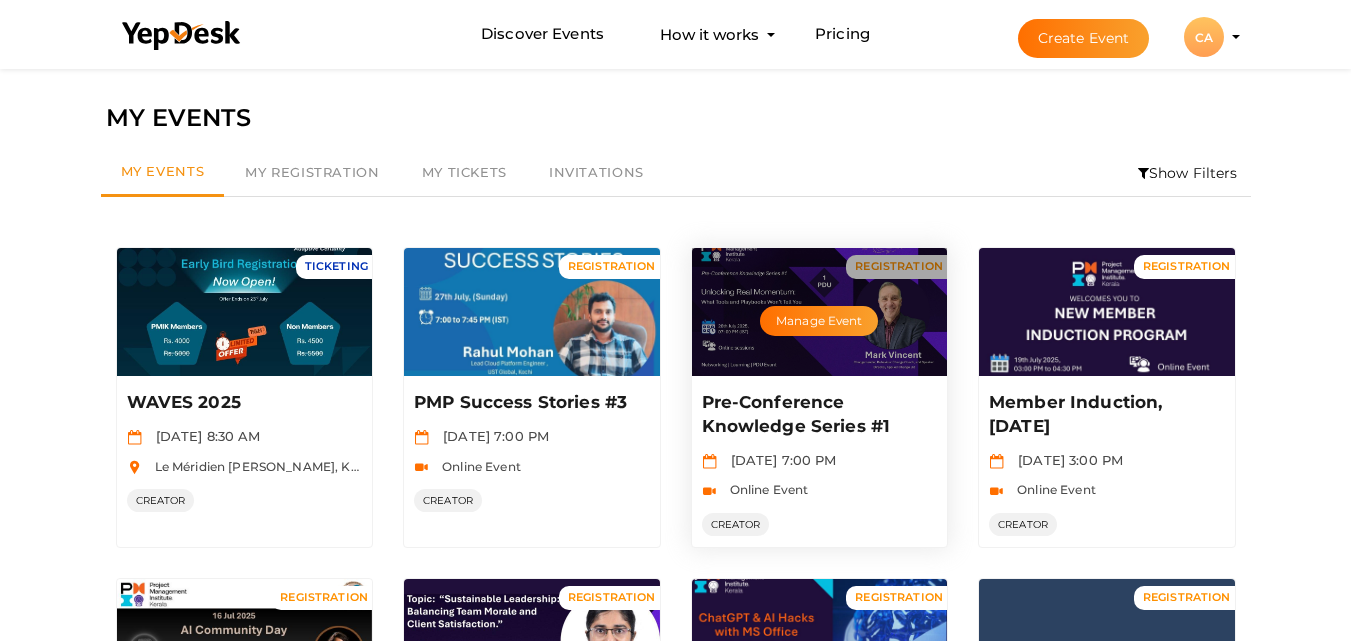 click on "Pre-Conference Knowledge Series #1" at bounding box center [817, 415] 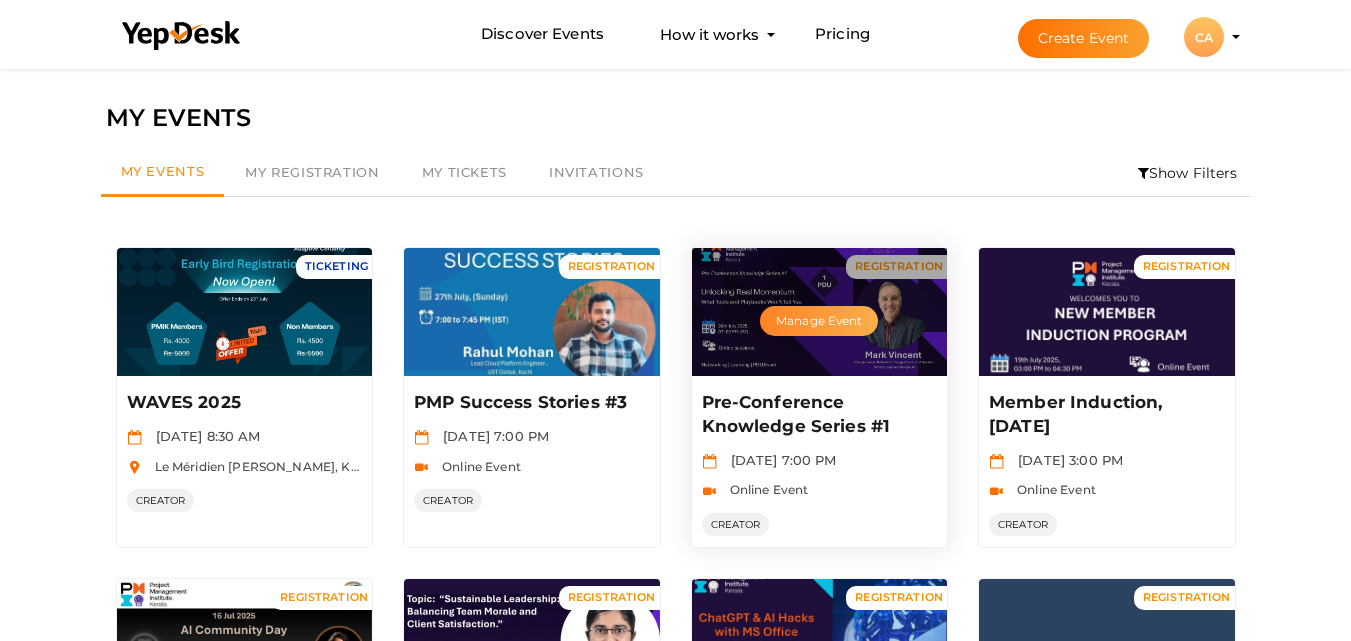 click on "Manage Event" at bounding box center [819, 321] 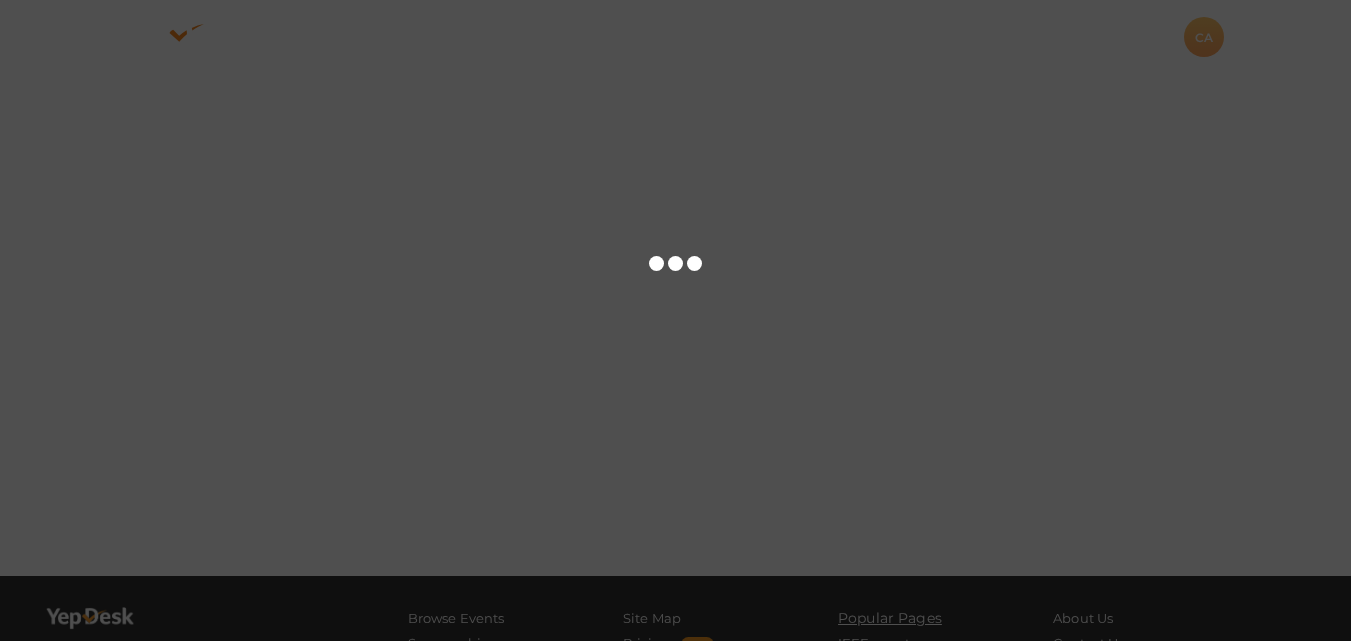 scroll, scrollTop: 0, scrollLeft: 0, axis: both 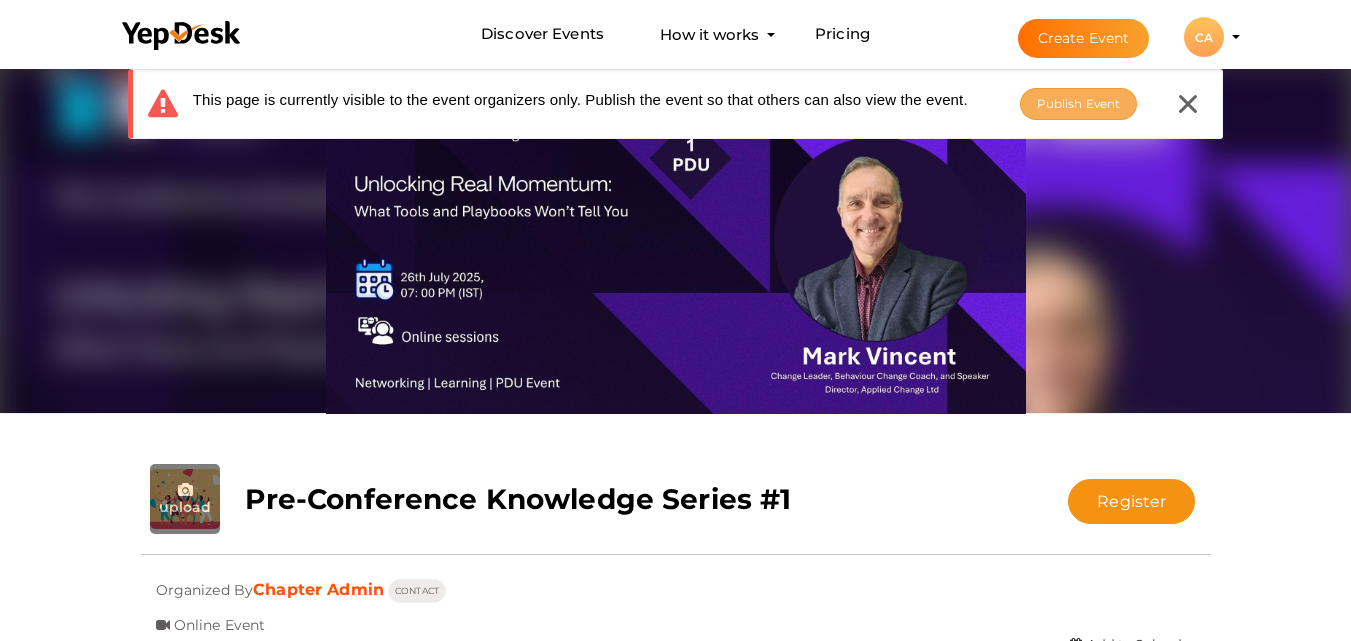 click on "Publish Event" at bounding box center [1079, 104] 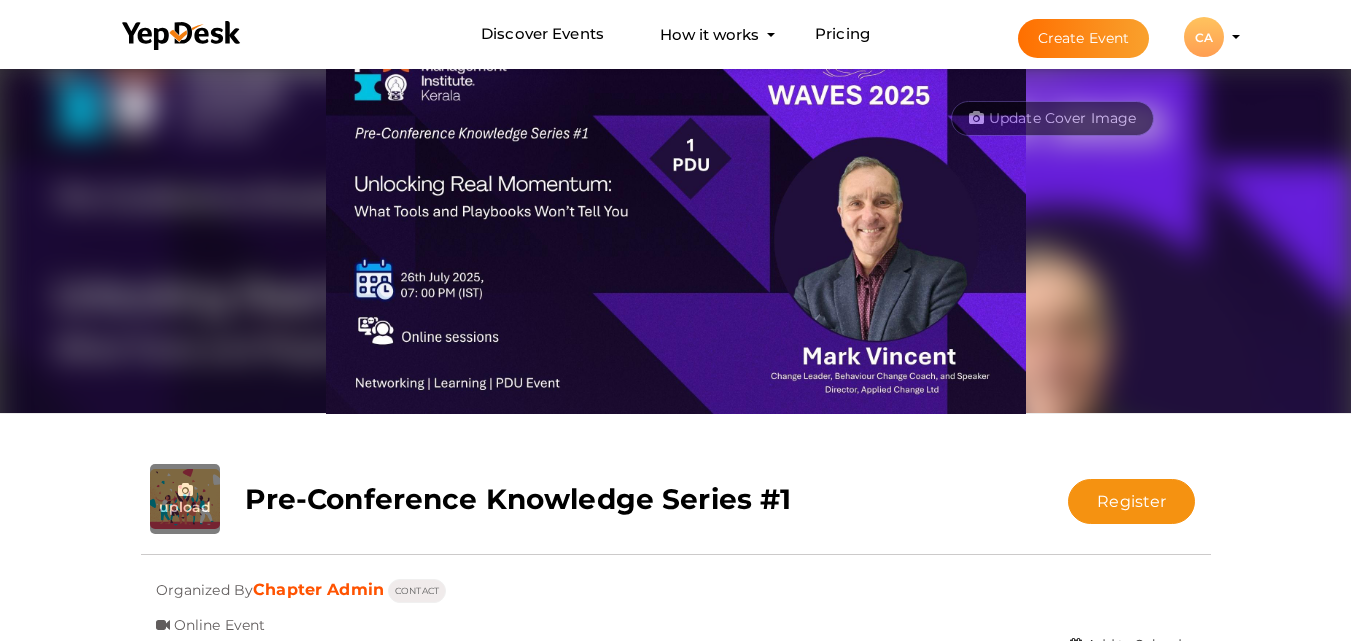 scroll, scrollTop: 560, scrollLeft: 0, axis: vertical 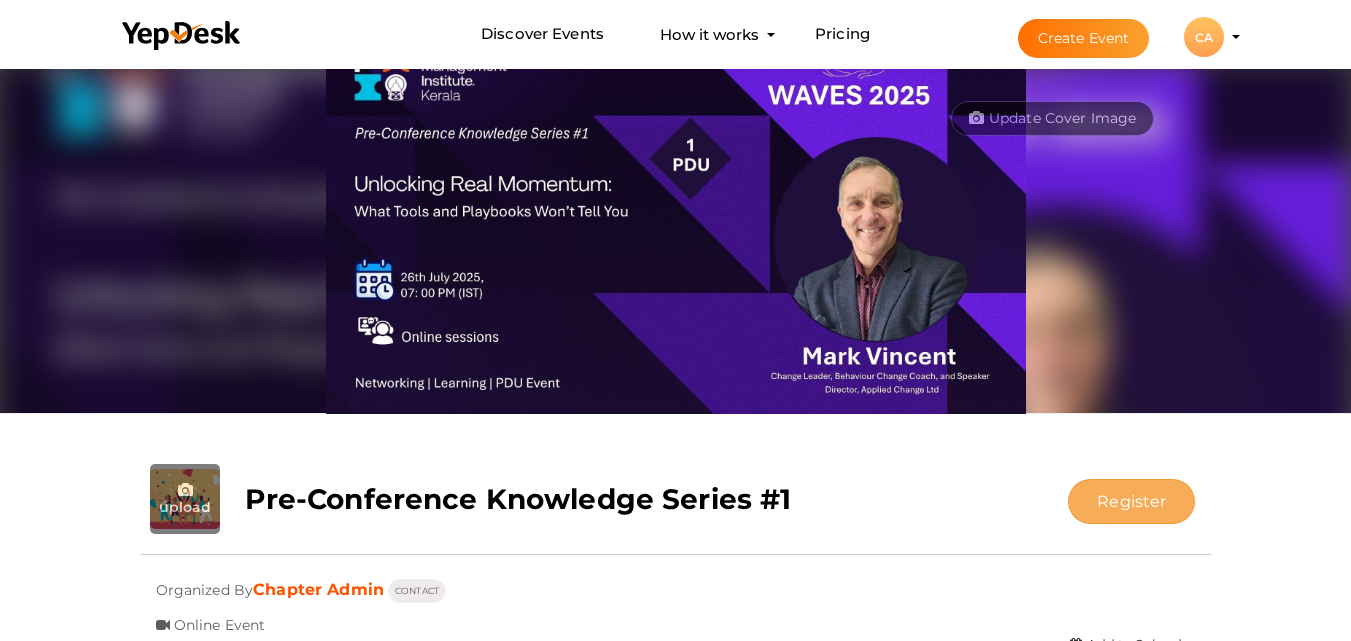 click on "Register" at bounding box center [1131, 501] 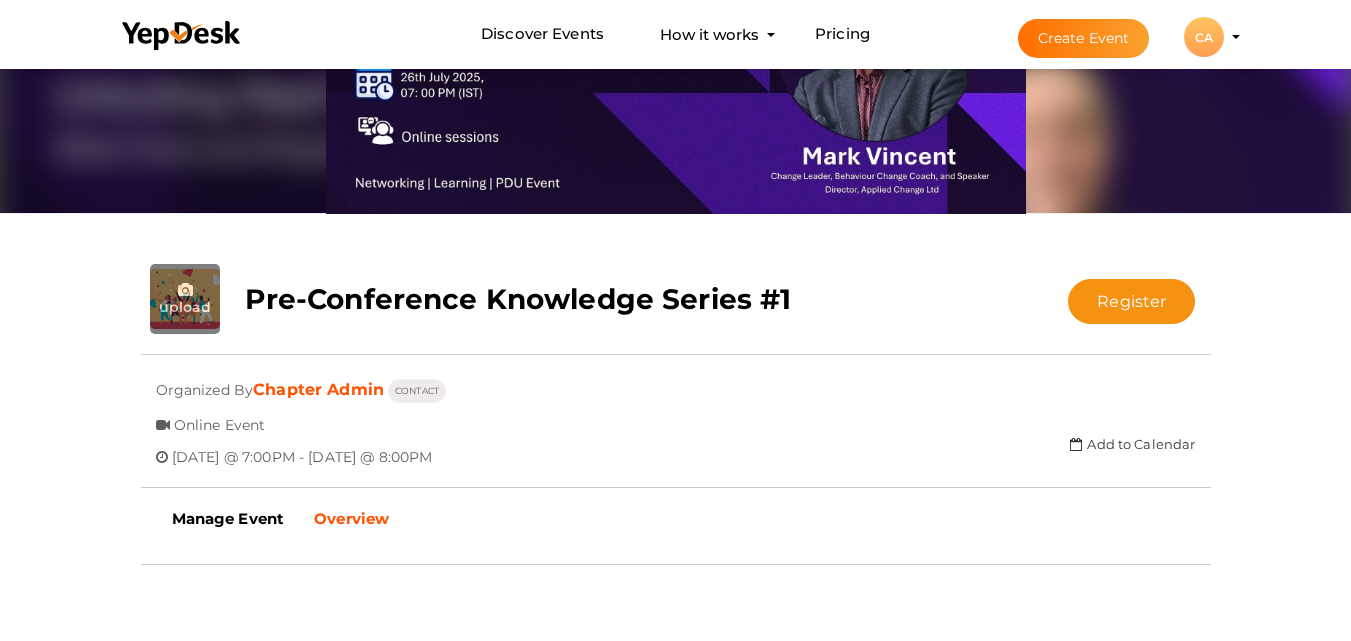 scroll, scrollTop: 214, scrollLeft: 0, axis: vertical 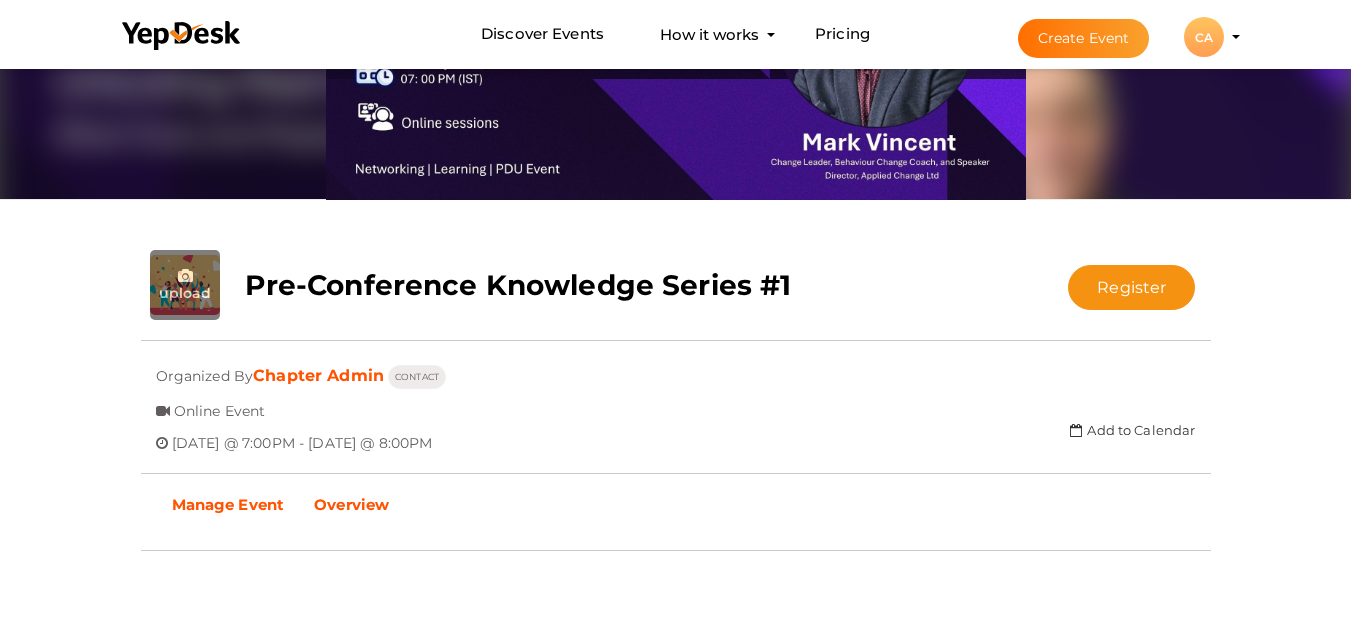 click on "Manage
Event" at bounding box center (228, 504) 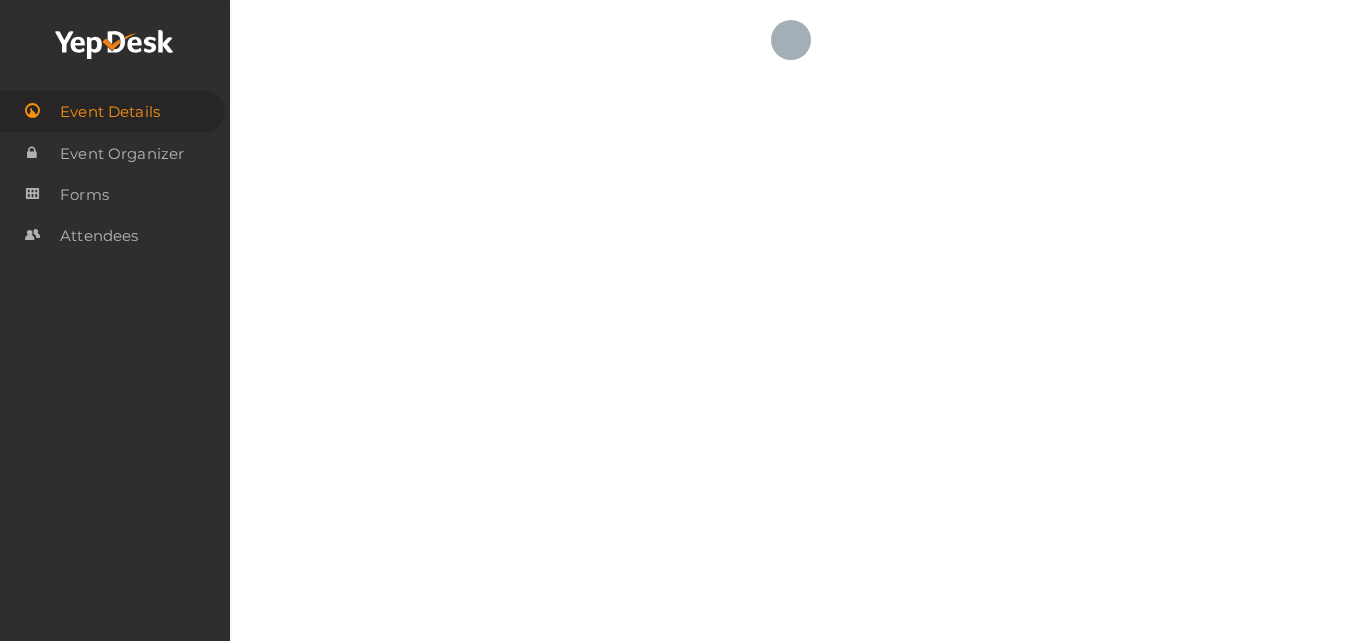scroll, scrollTop: 0, scrollLeft: 0, axis: both 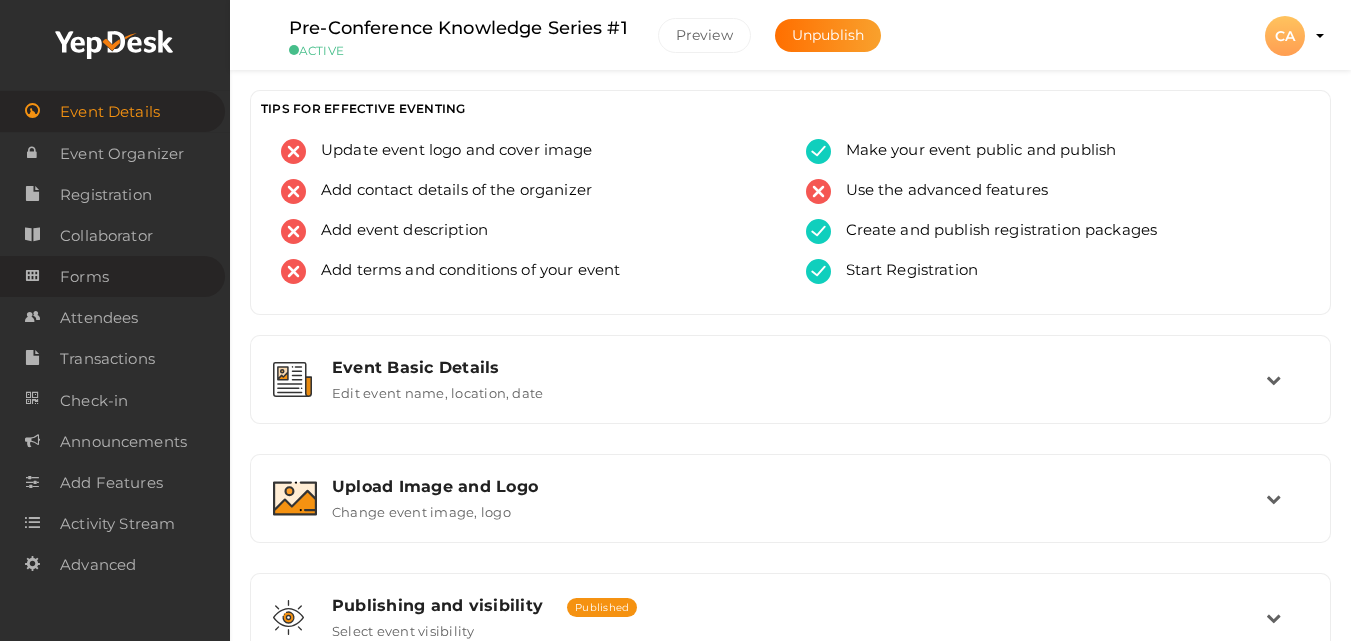 click on "Forms" at bounding box center [112, 276] 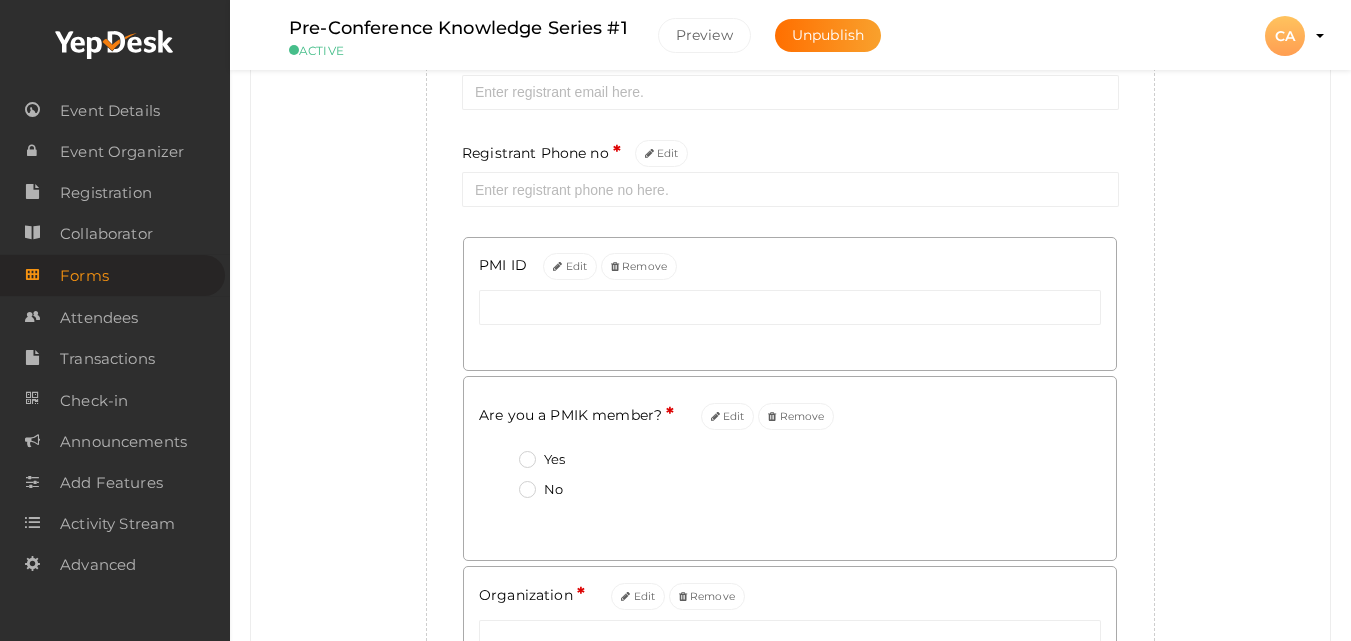 scroll, scrollTop: 413, scrollLeft: 0, axis: vertical 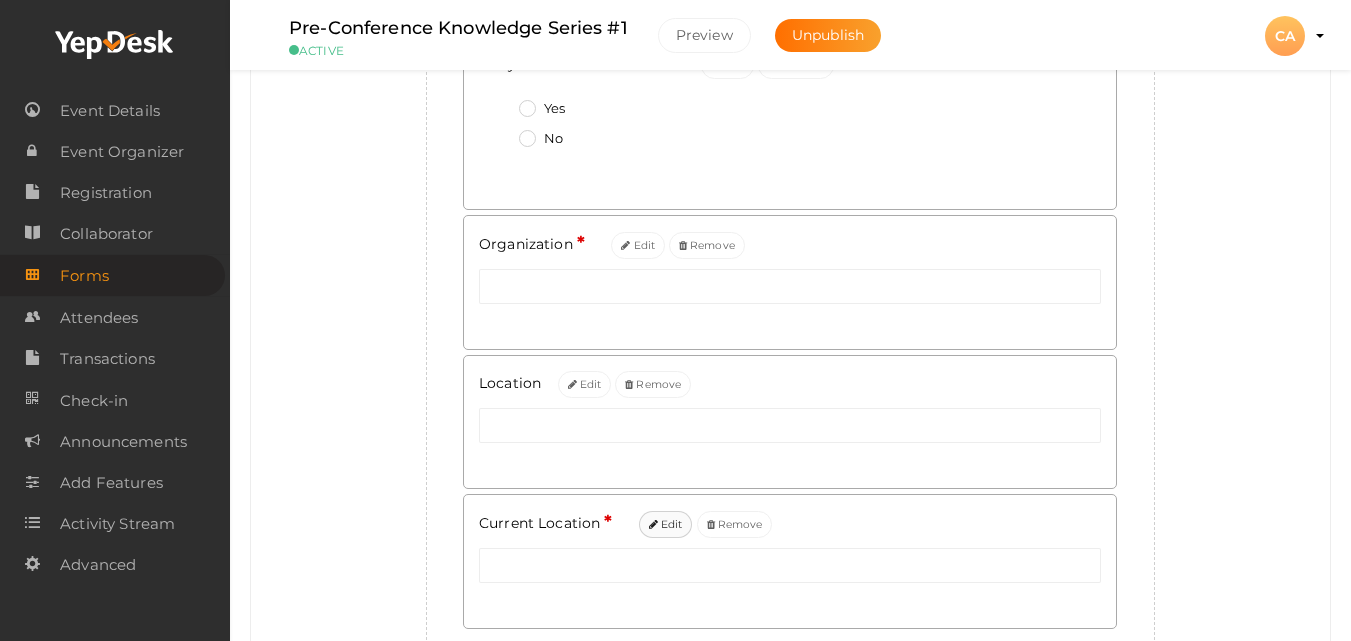 click on "Edit" at bounding box center [666, 524] 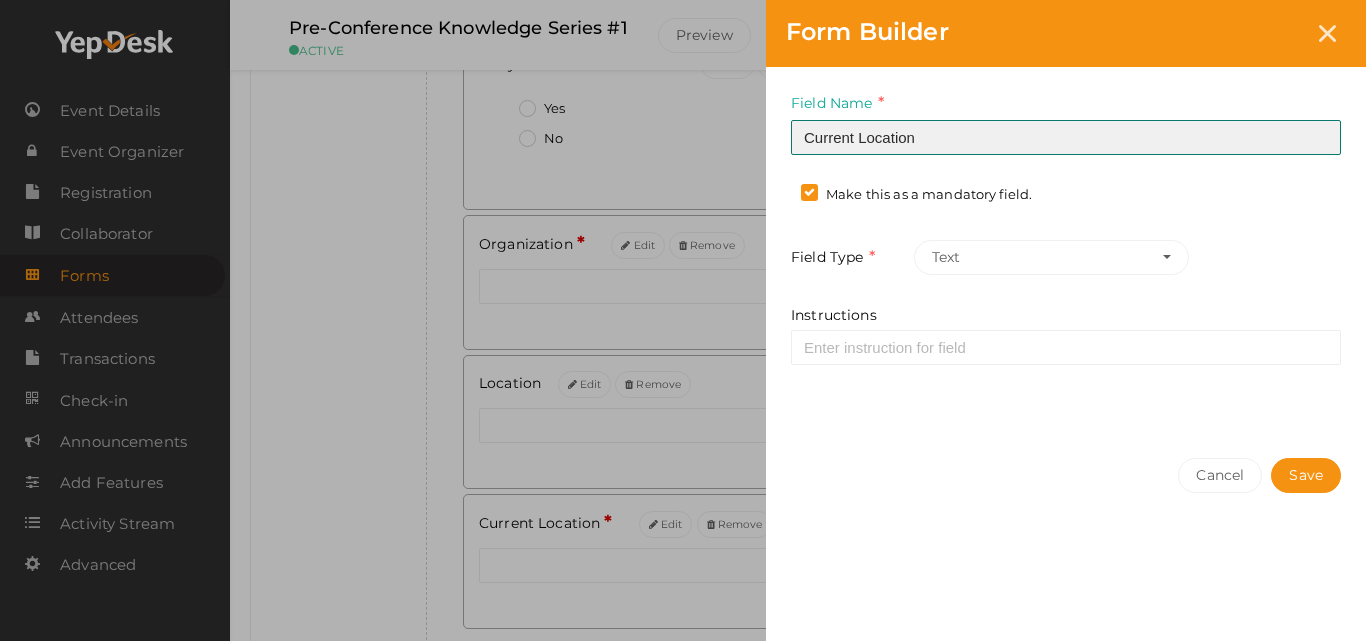 click on "Current Location" at bounding box center [1066, 137] 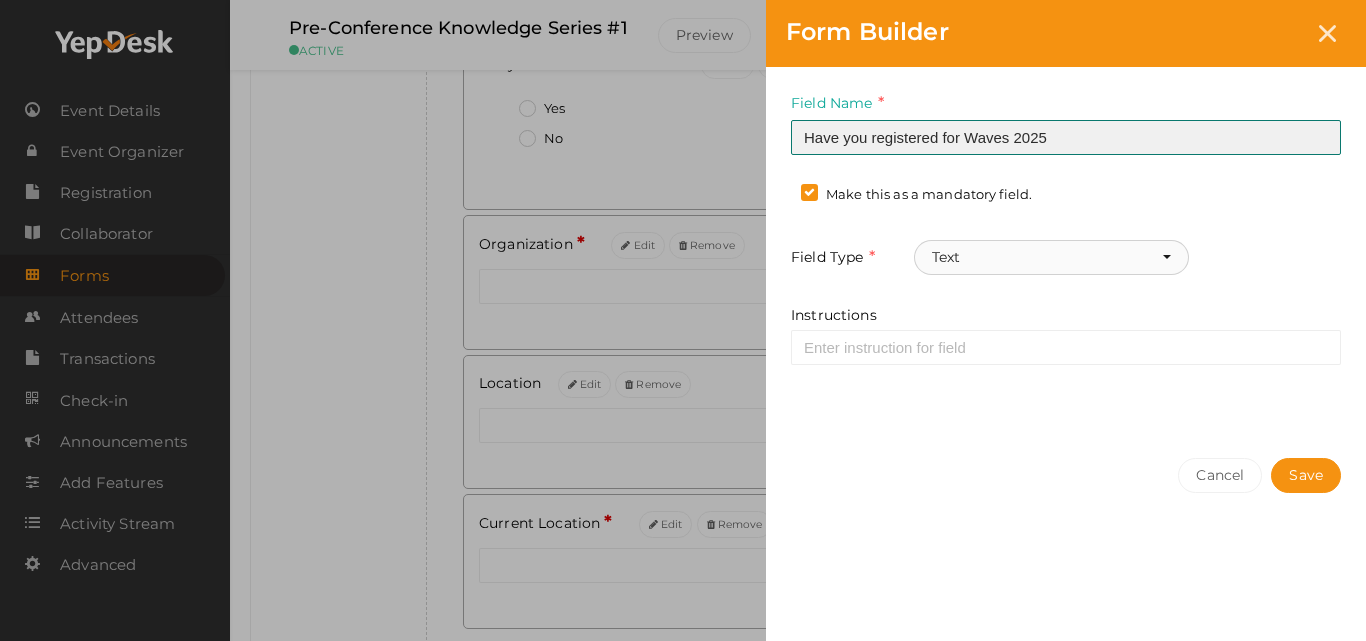 type on "Have you registered for Waves 2025" 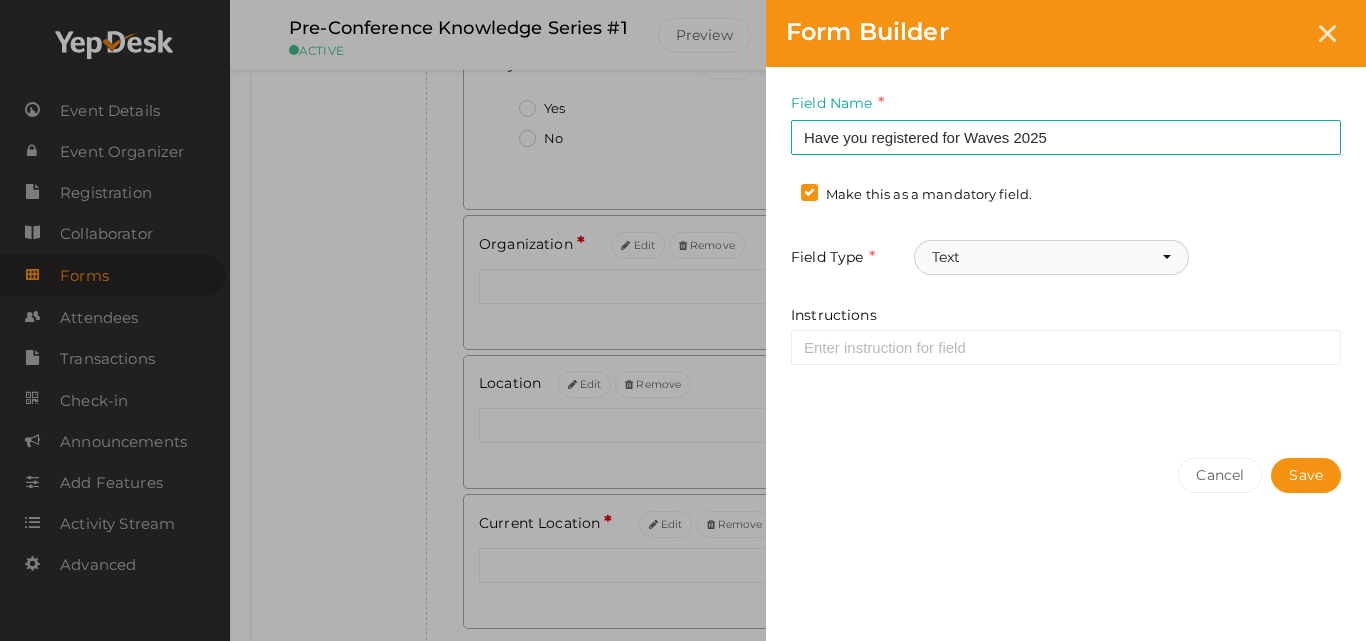 click on "Text" at bounding box center (1051, 257) 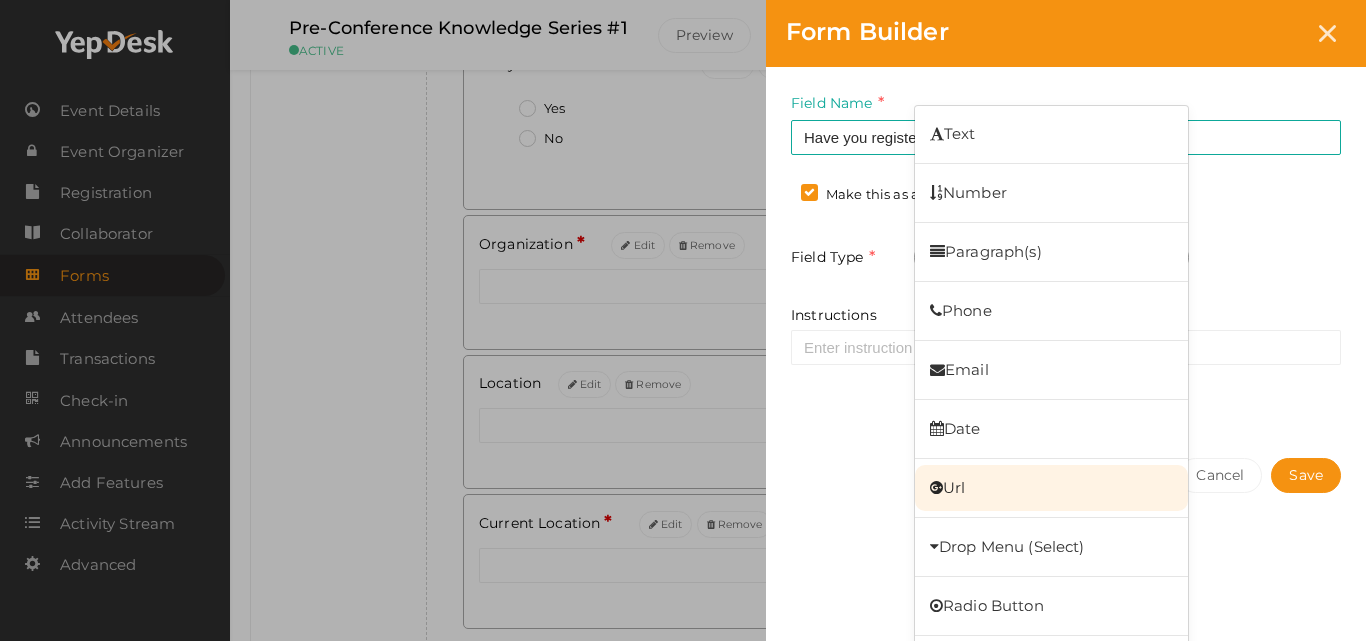 click on "Url" at bounding box center (1051, 488) 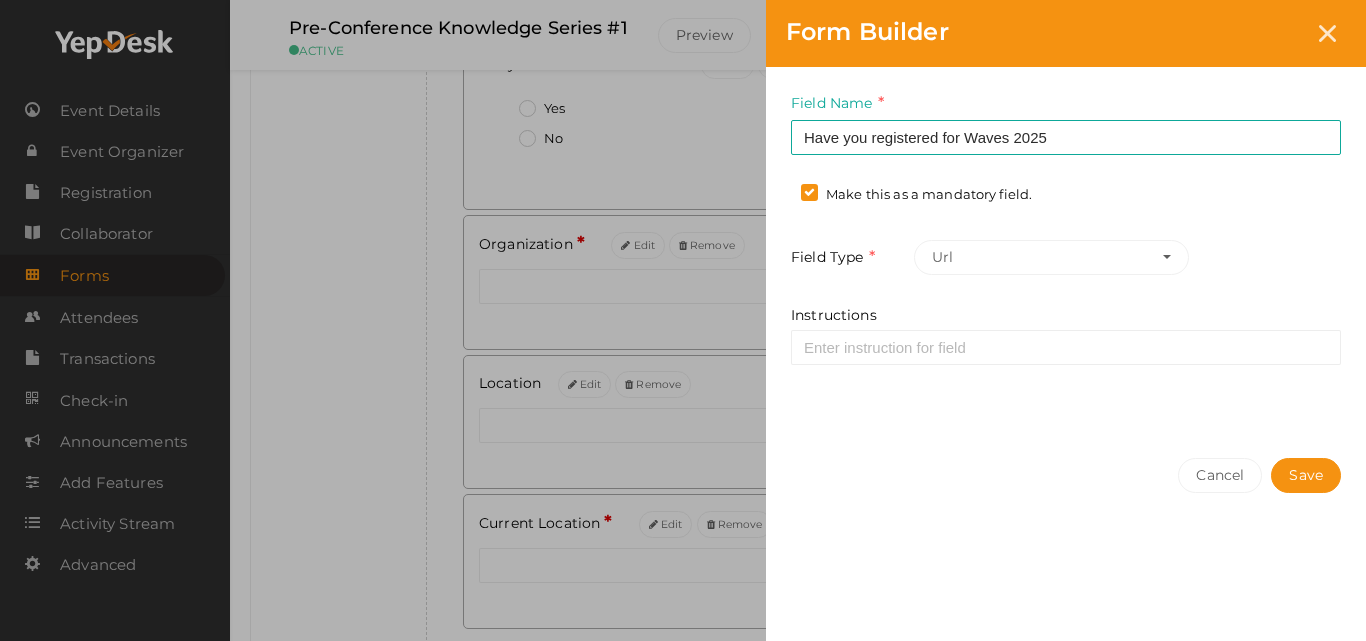 click on "Make this as a mandatory field." at bounding box center [916, 195] 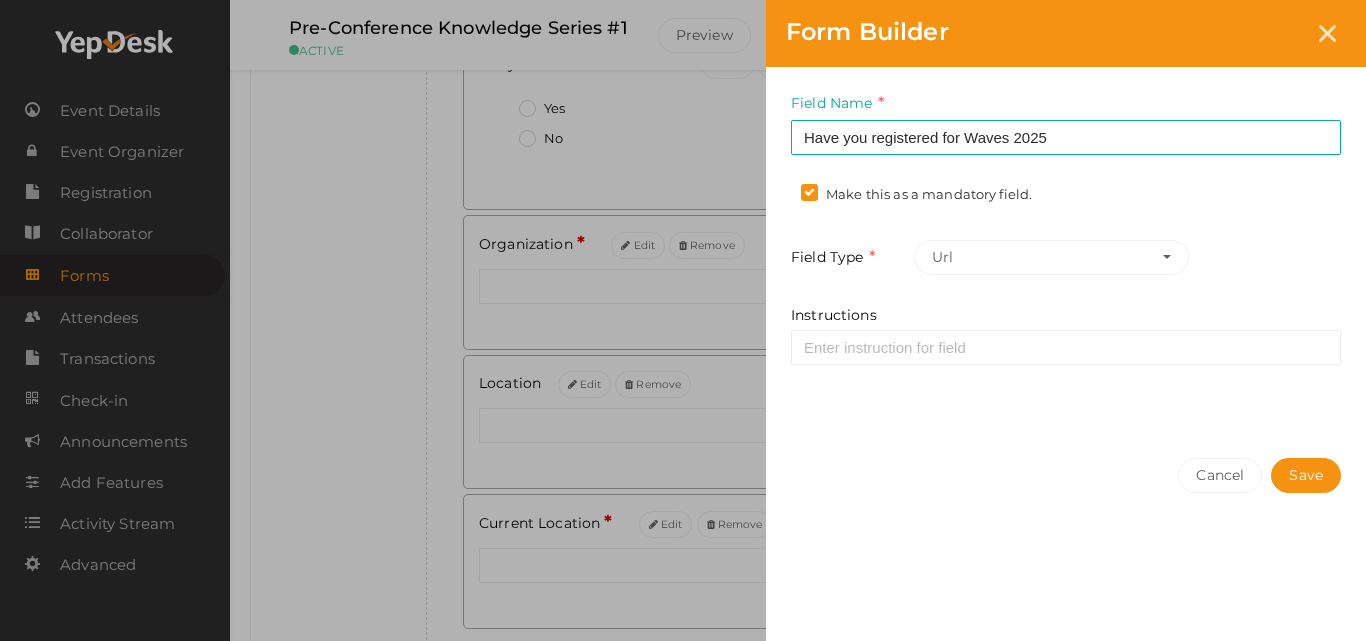 click on "Make this as a mandatory field." at bounding box center [781, 189] 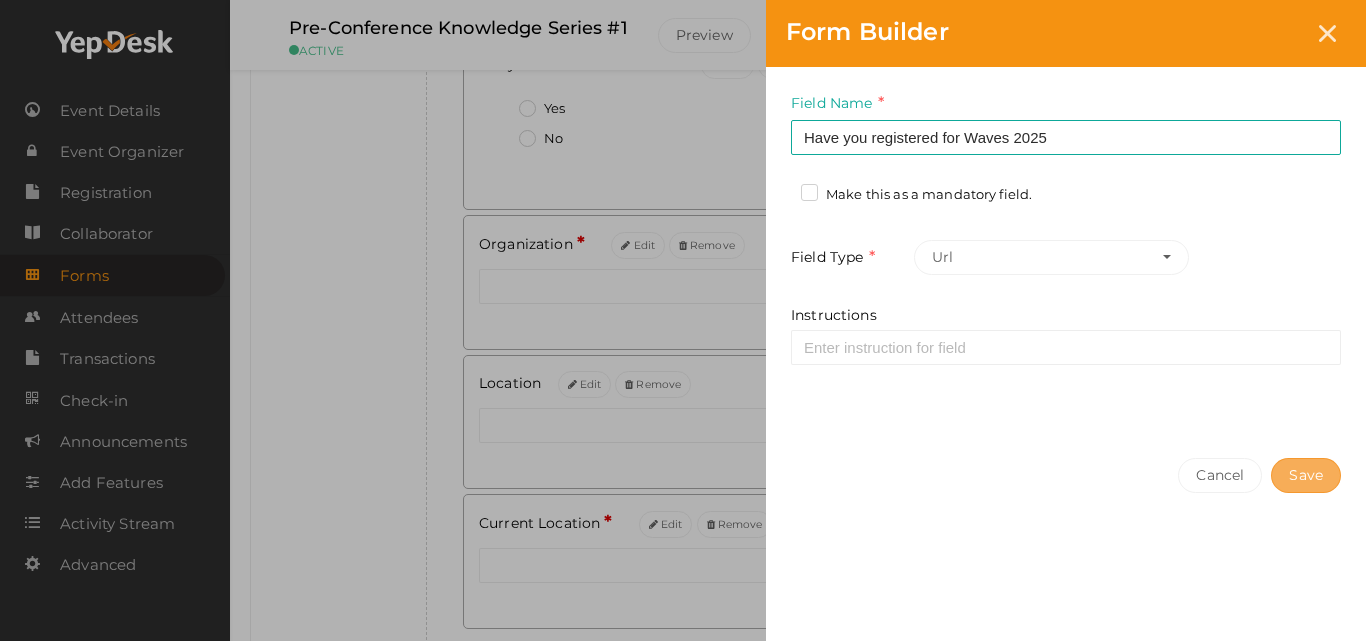click on "Save" at bounding box center (1306, 475) 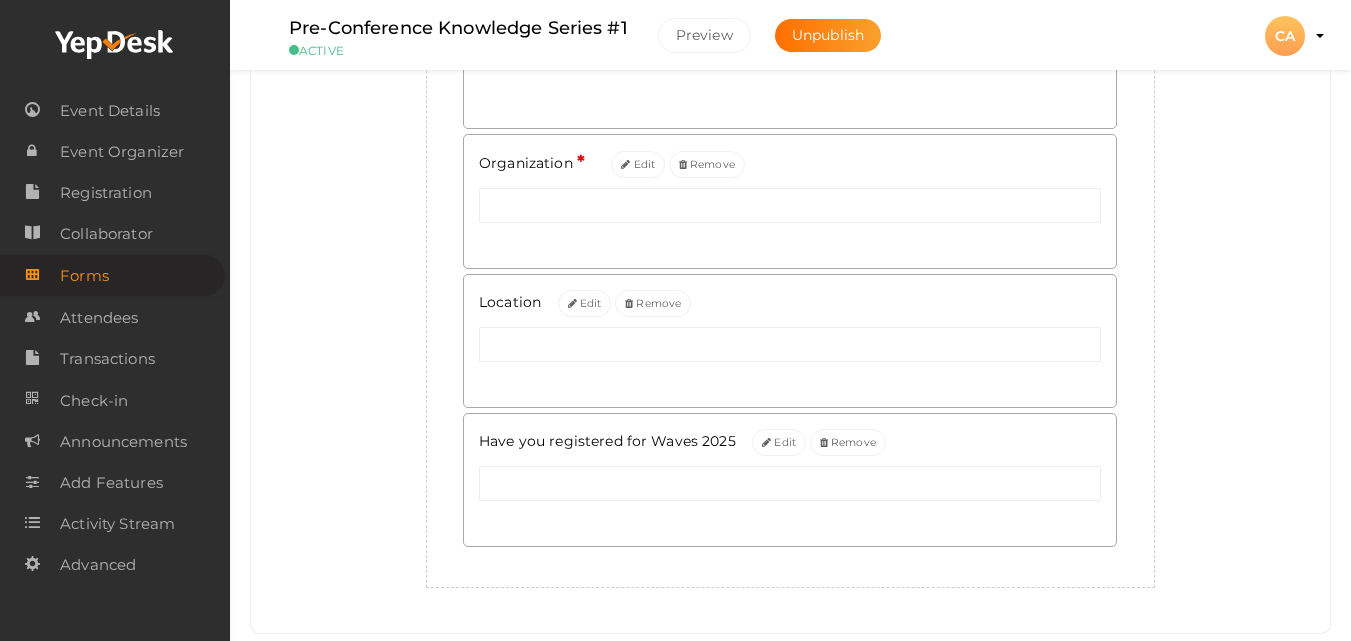 scroll, scrollTop: 871, scrollLeft: 0, axis: vertical 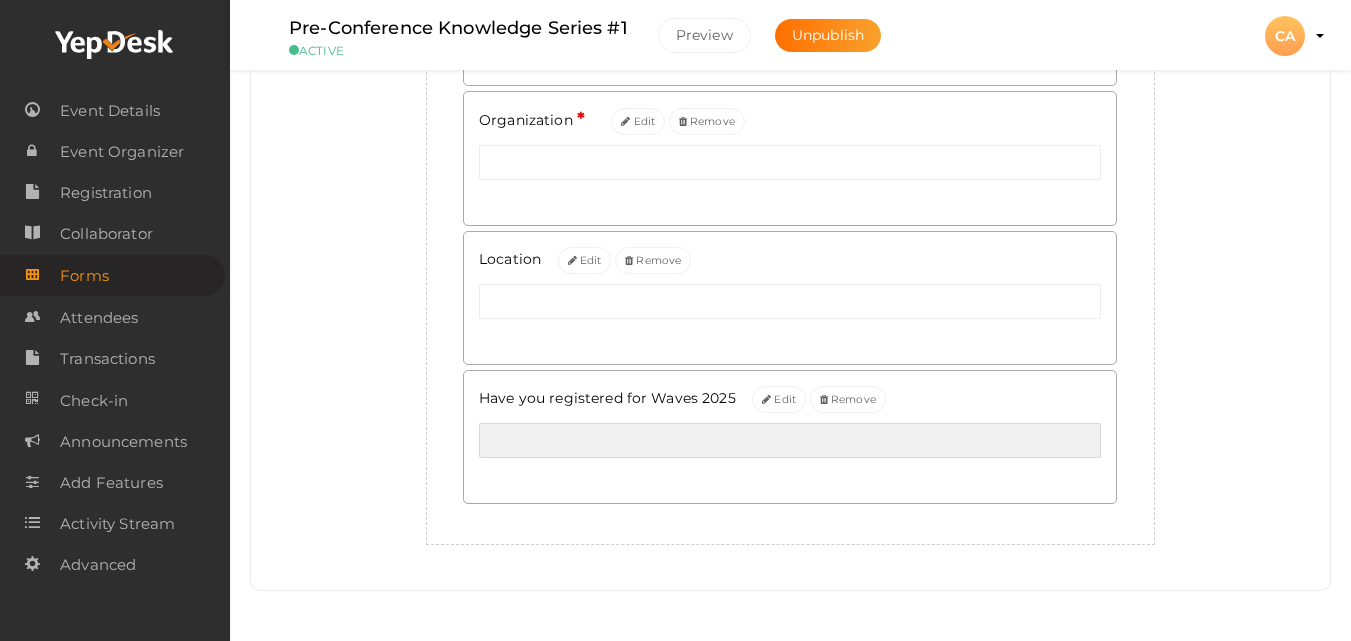 click at bounding box center [790, 440] 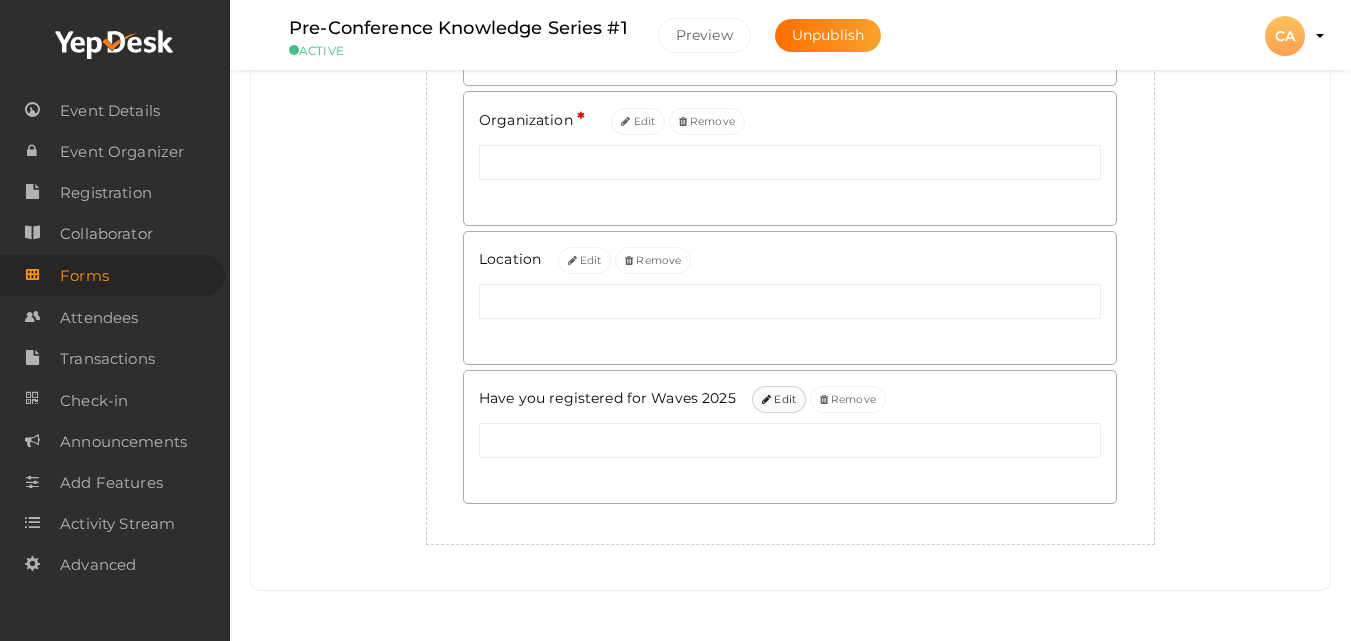 click on "Edit" at bounding box center [779, 399] 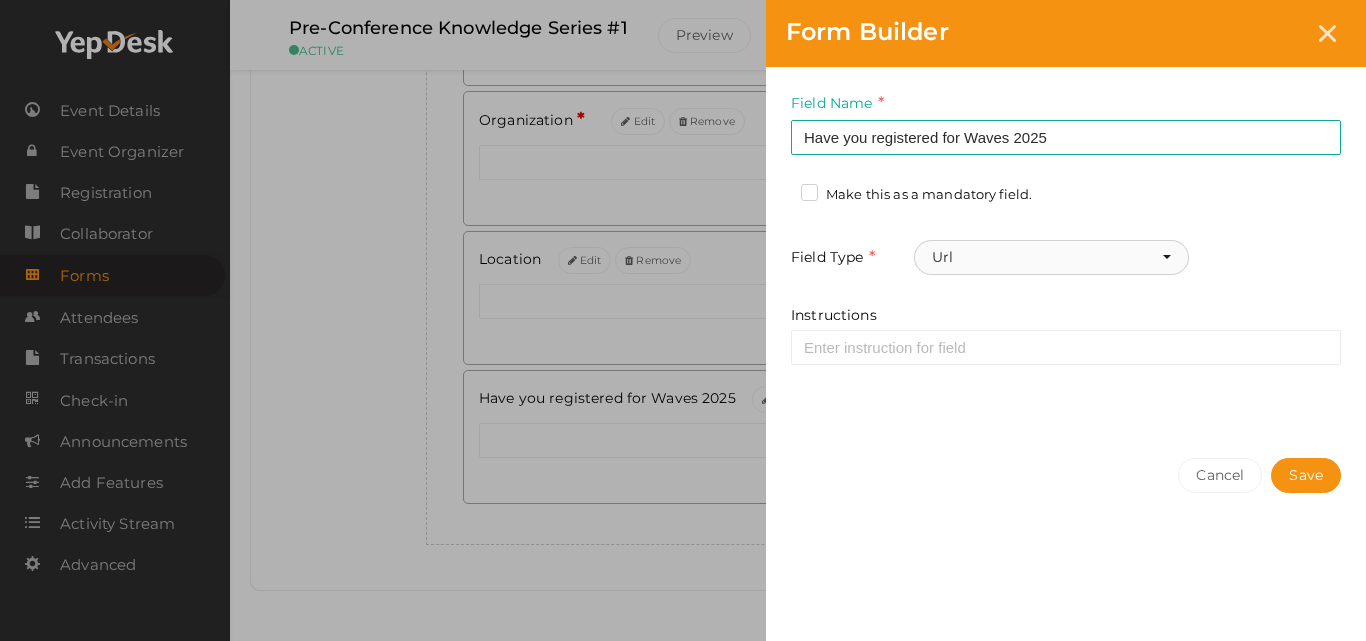 click on "Url" at bounding box center [1051, 257] 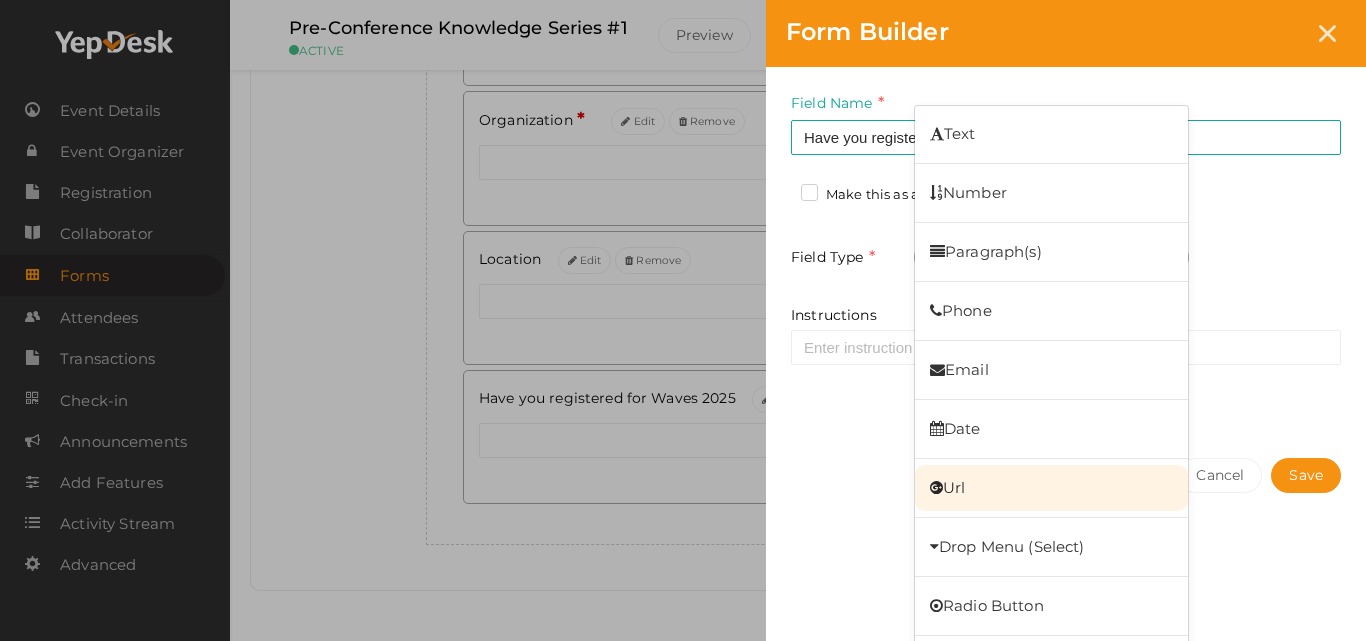 click on "Url" at bounding box center [1051, 488] 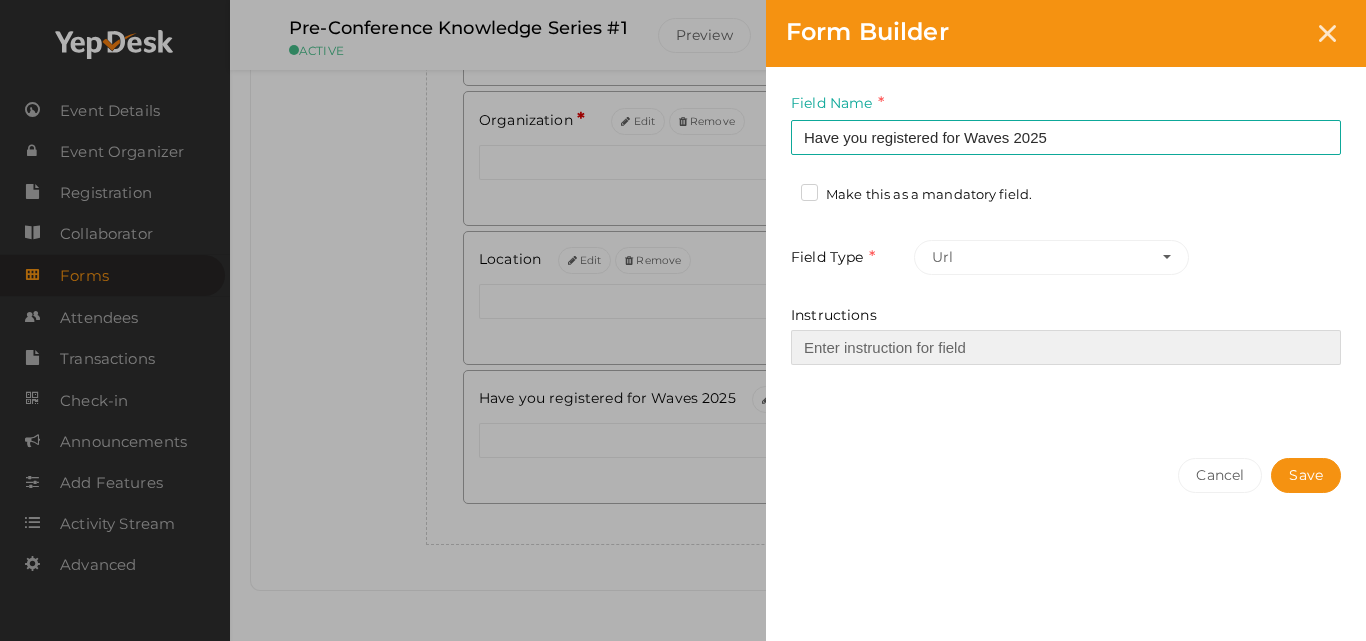 click on "Instructions" at bounding box center [1066, 347] 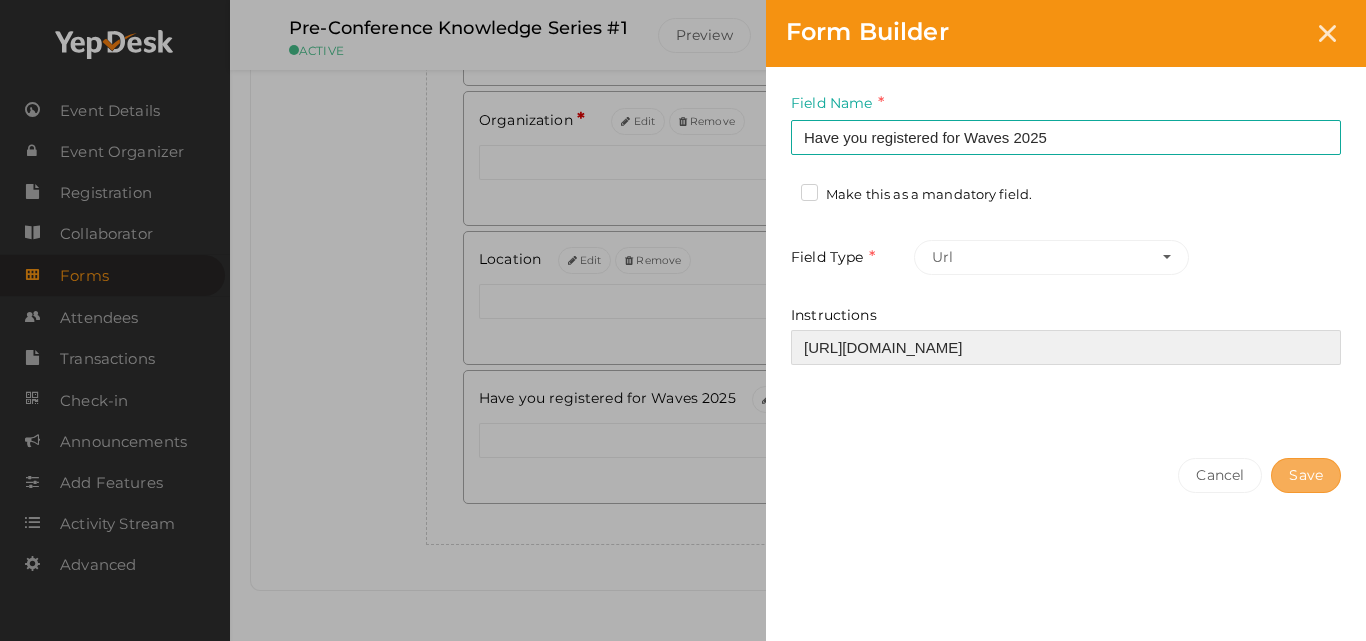 type on "https://www.yepdesk.com/waves-2025" 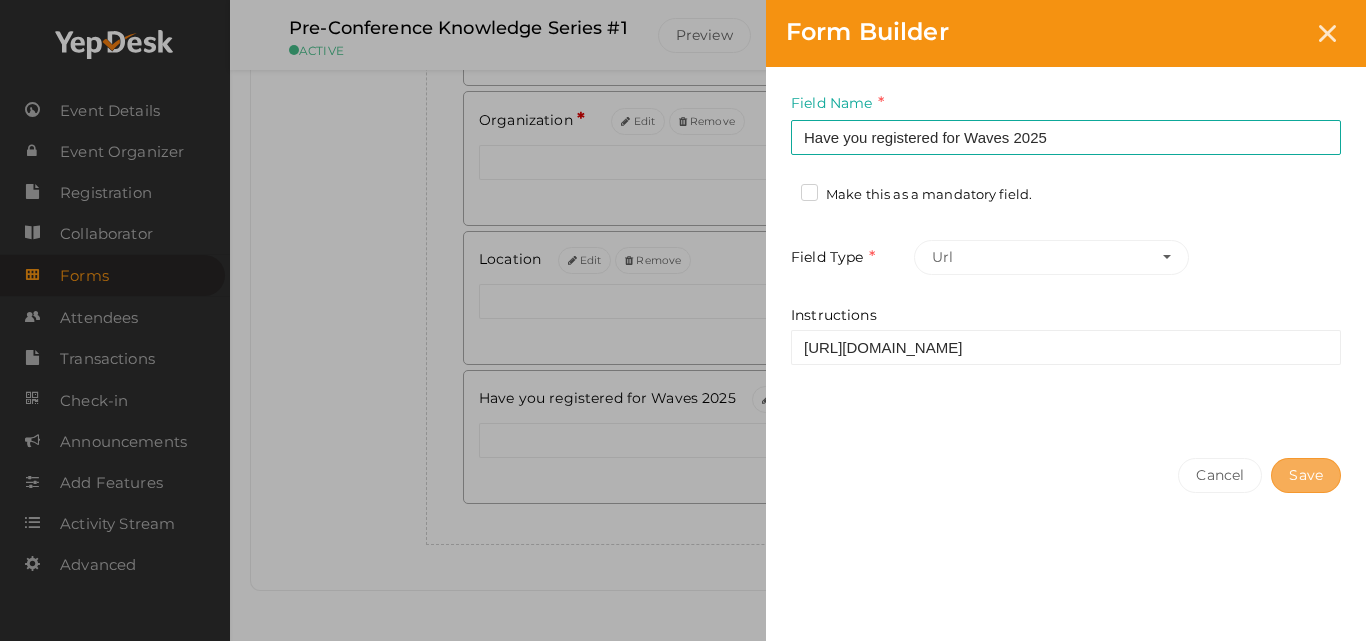 click on "Save" at bounding box center [1306, 475] 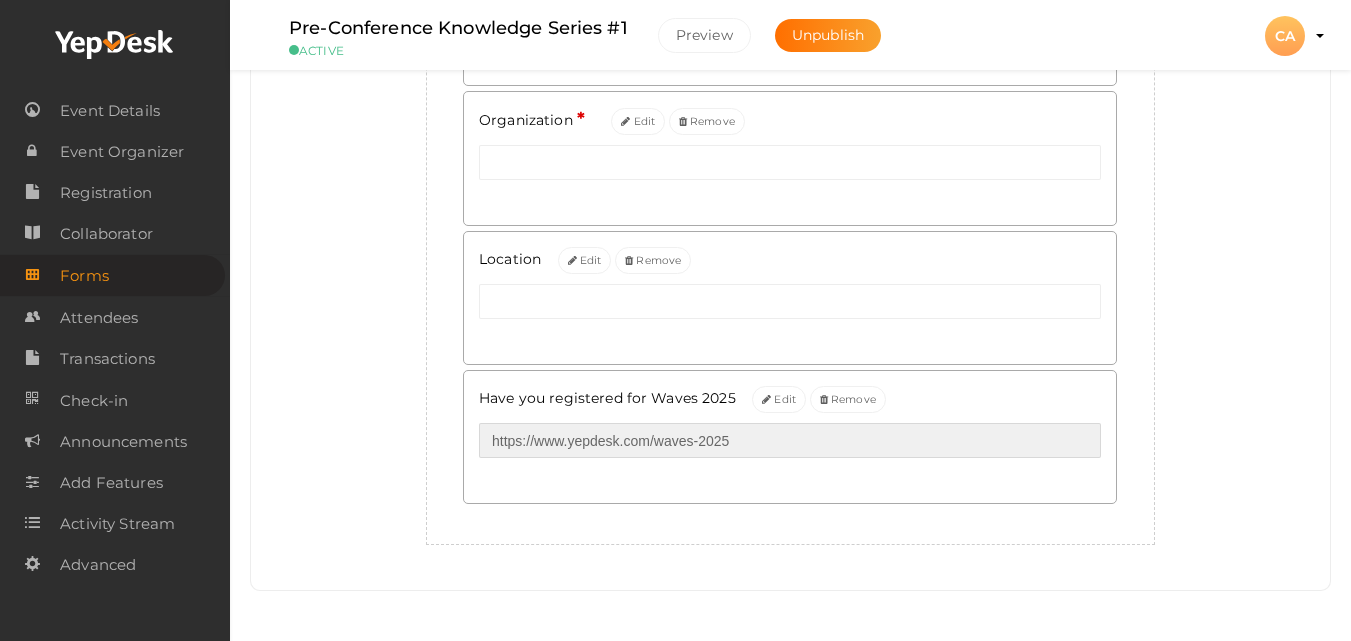click at bounding box center [790, 440] 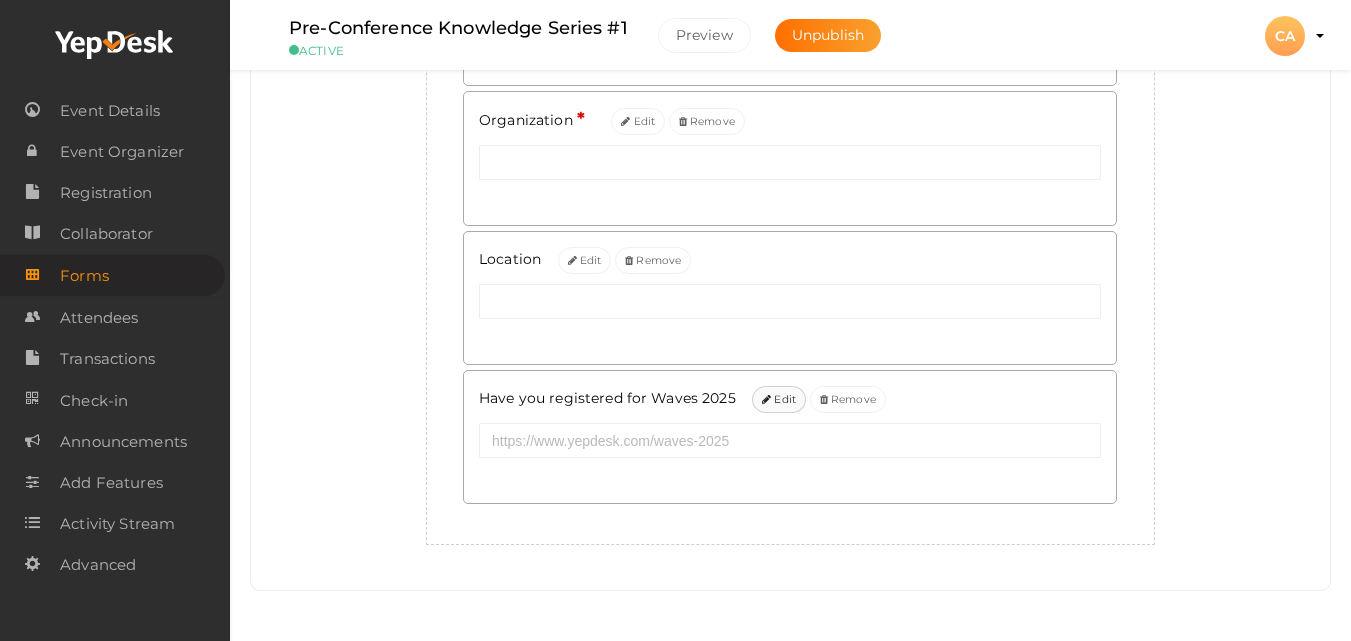 click on "Edit" at bounding box center [779, 399] 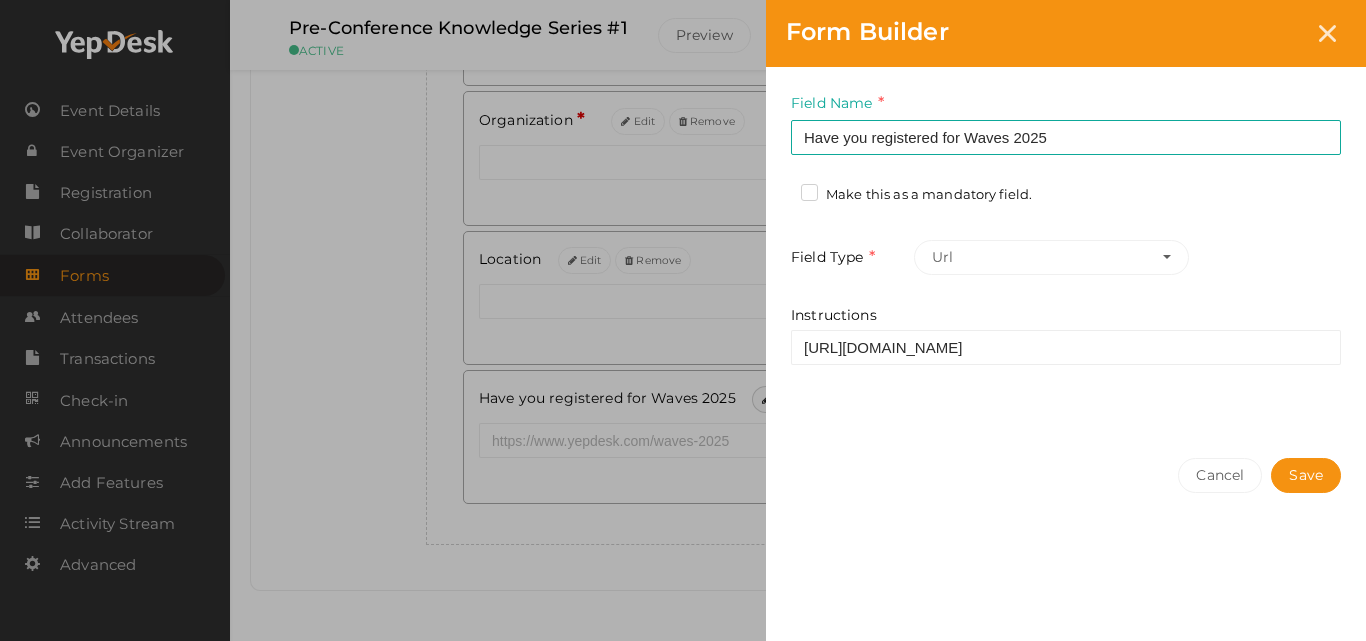 click on "Form Builder
Field Name   Have you registered for Waves 2025   Required.
Form
field name already used.
Make this as a mandatory field.
Field Type
Url
Text
Number
Paragraph(s)
Phone
Email
Date
Url
Drop Menu (Select)
Radio Button
File
Upload
Check Boxes
Instructions   https://www.yepdesk.com/waves-2025" at bounding box center (683, 320) 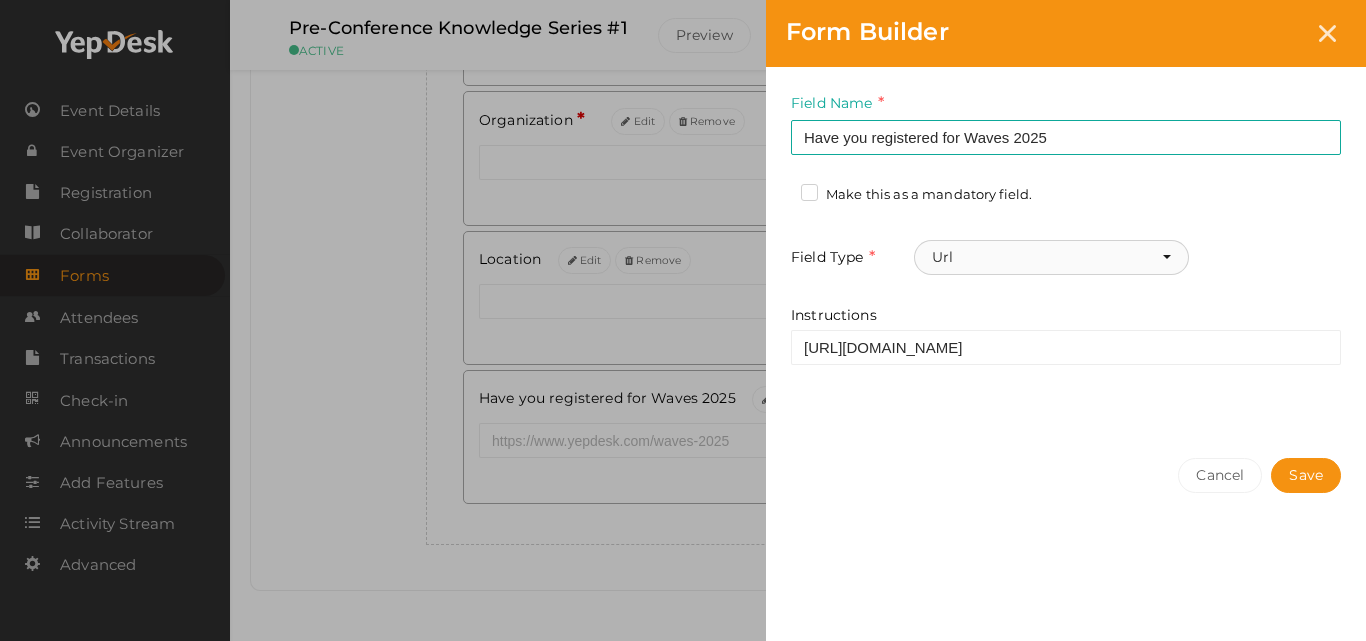 click on "Url" at bounding box center (1051, 257) 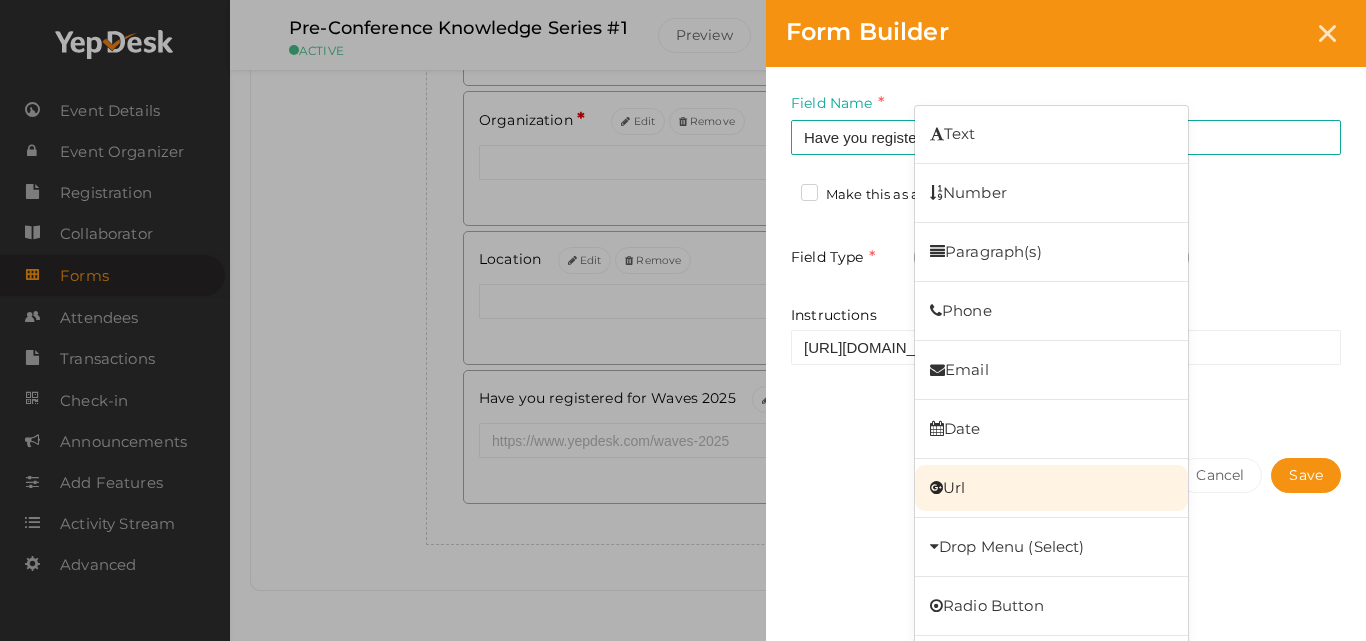 click on "Url" at bounding box center (1051, 488) 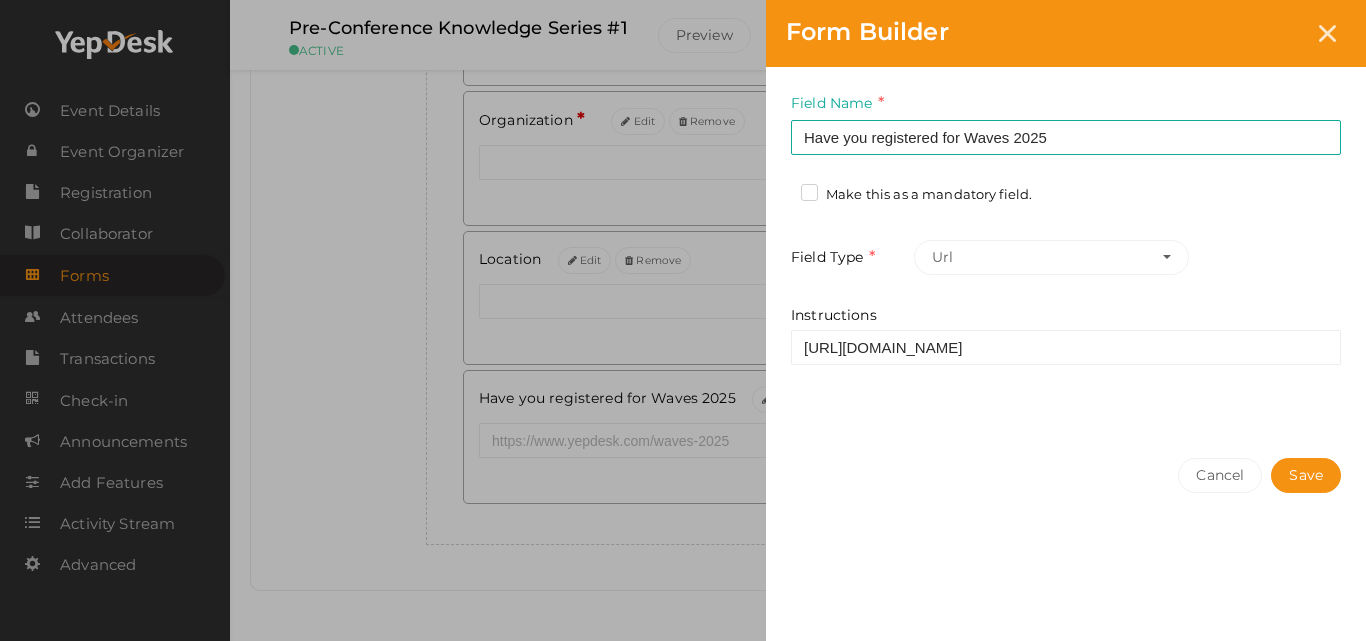 click on "Field Name   Have you registered for Waves 2025   Required.
Form
field name already used.
Make this as a mandatory field.
Field Type
Url
Text
Number
Paragraph(s)
Phone
Email
Date
Url
Drop Menu (Select)
Radio Button
File
Upload
Check Boxes
Instructions   https://www.yepdesk.com/waves-2025" at bounding box center [1066, 252] 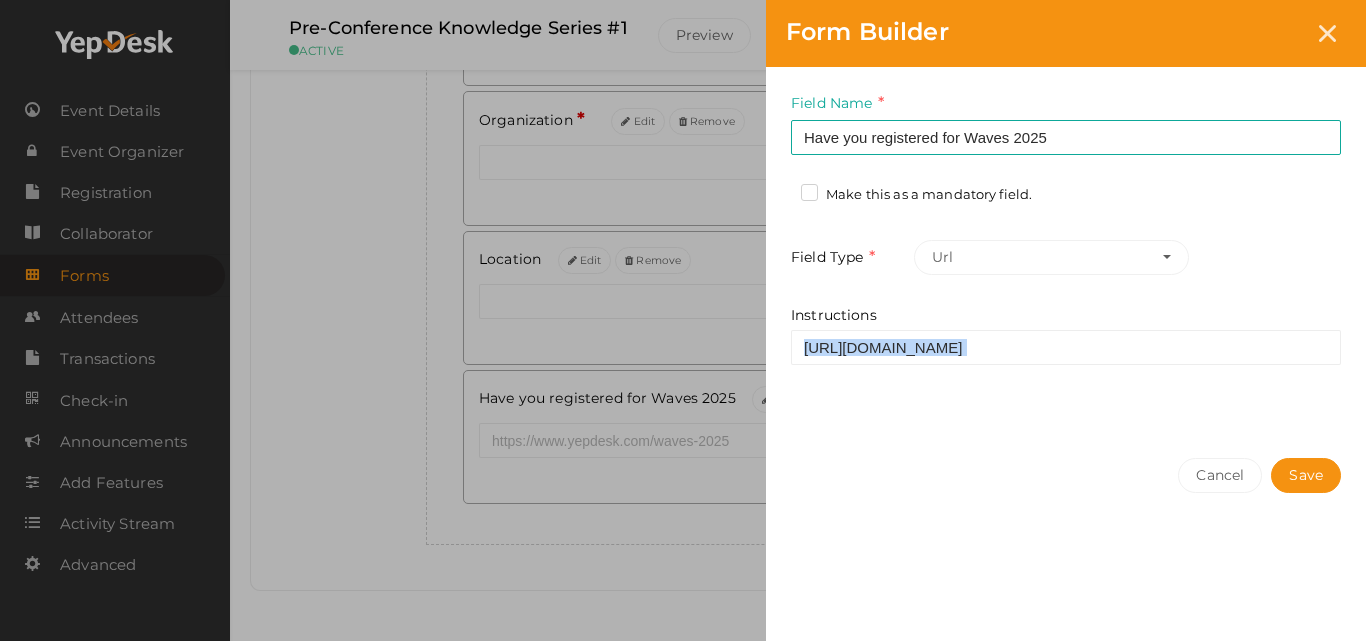 click on "Field Name   Have you registered for Waves 2025   Required.
Form
field name already used.
Make this as a mandatory field.
Field Type
Url
Text
Number
Paragraph(s)
Phone
Email
Date
Url
Drop Menu (Select)
Radio Button
File
Upload
Check Boxes
Instructions   https://www.yepdesk.com/waves-2025" at bounding box center (1066, 252) 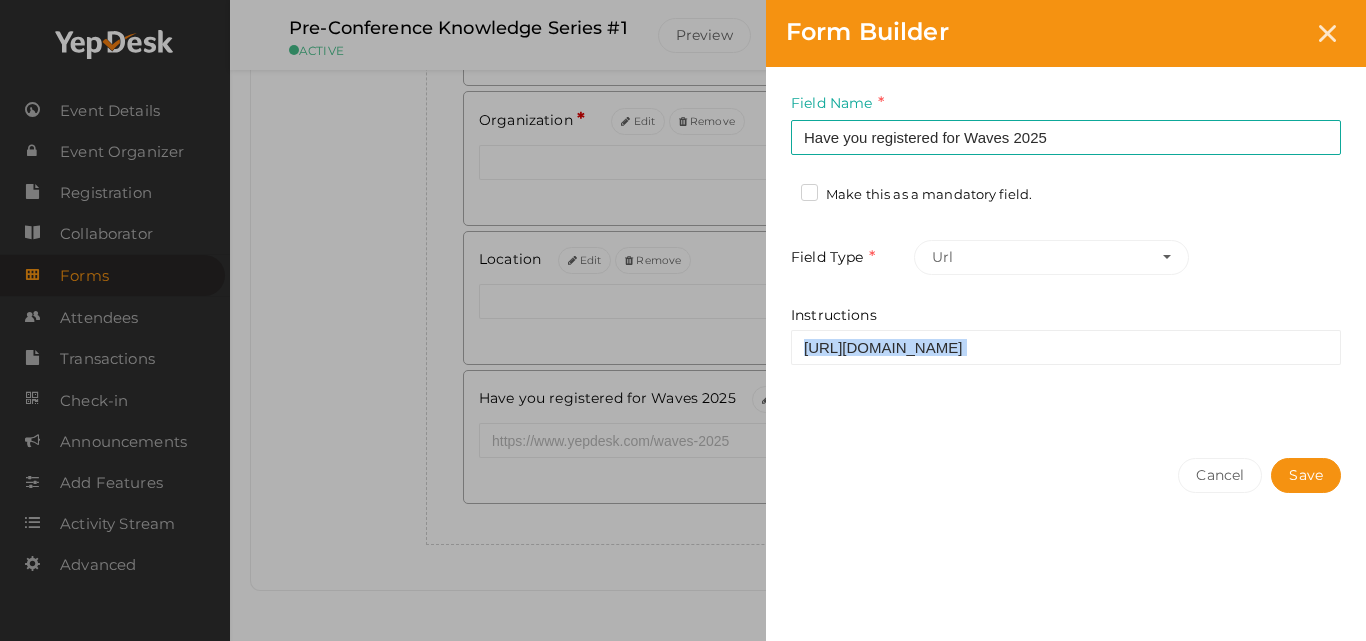 click on "Field Name   Have you registered for Waves 2025   Required.
Form
field name already used.
Make this as a mandatory field.
Field Type
Url
Text
Number
Paragraph(s)
Phone
Email
Date
Url
Drop Menu (Select)
Radio Button
File
Upload
Check Boxes
Instructions   https://www.yepdesk.com/waves-2025" at bounding box center [1066, 252] 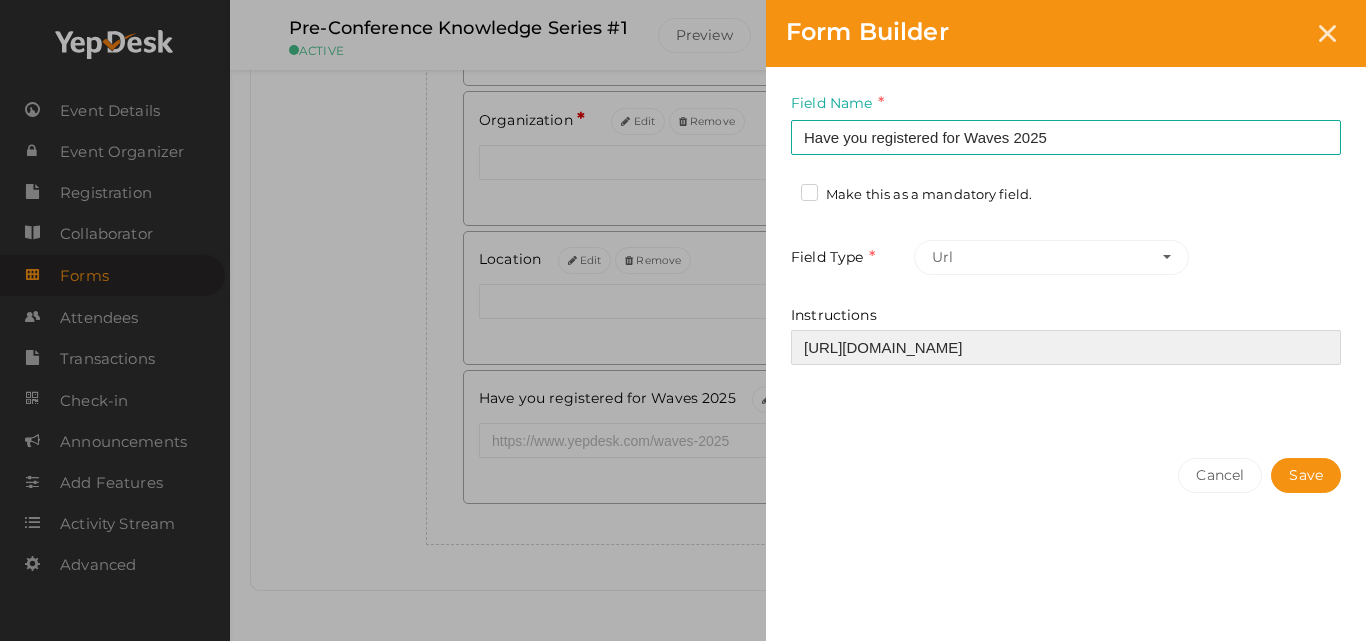 click on "https://www.yepdesk.com/waves-2025" at bounding box center (1066, 347) 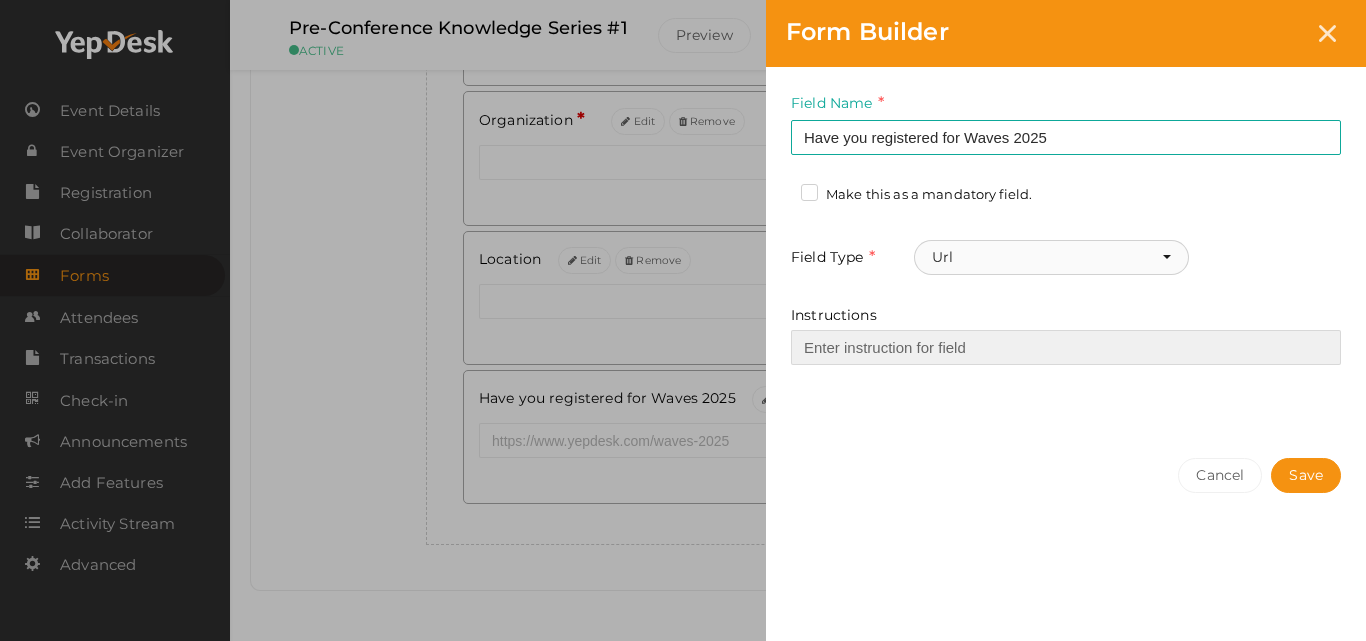 type 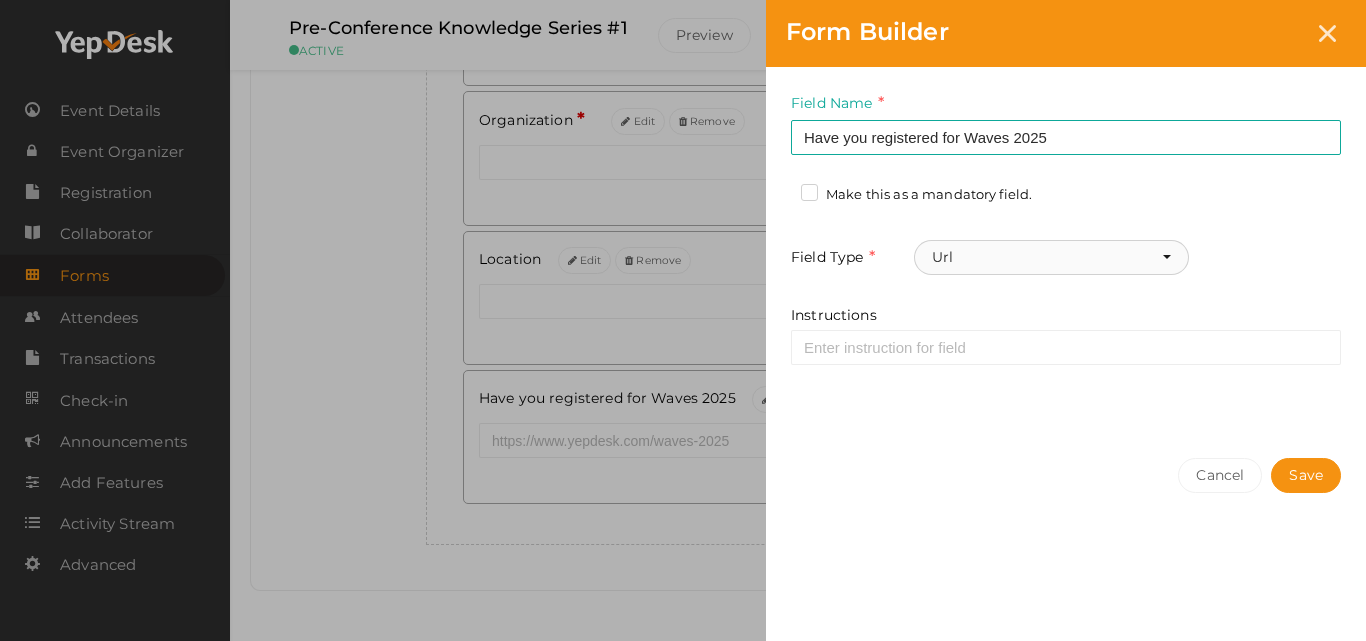 click at bounding box center (1167, 257) 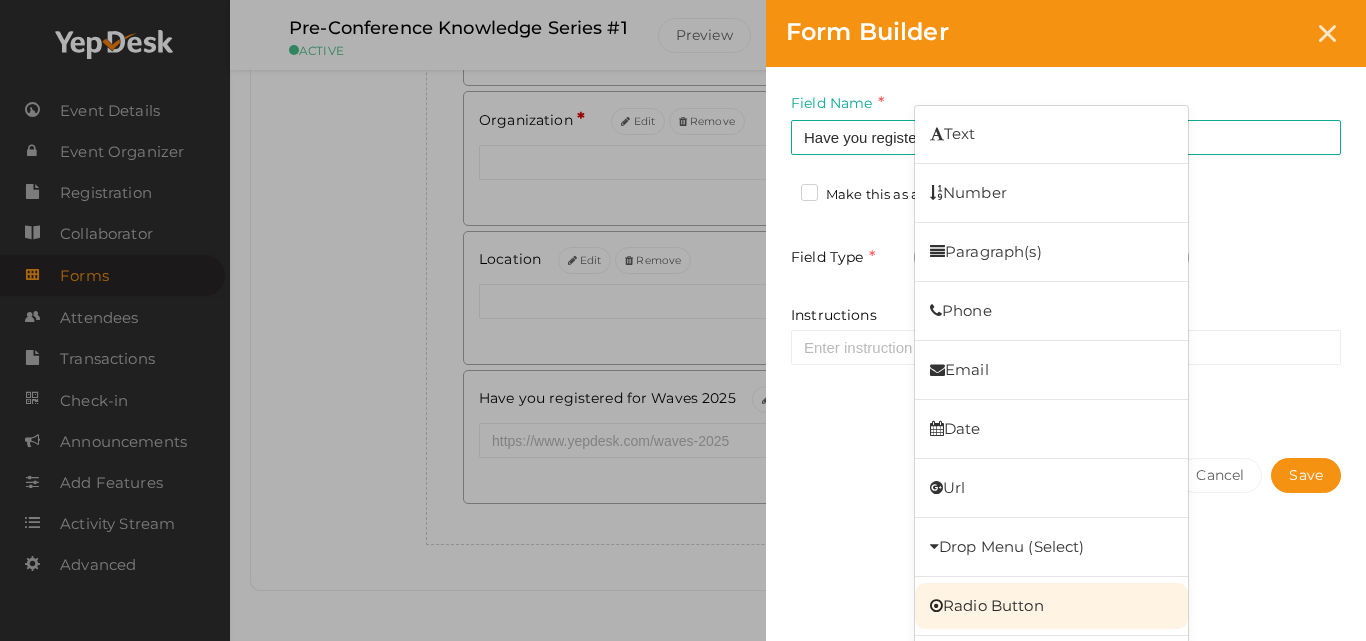 click on "Radio Button" at bounding box center [1051, 606] 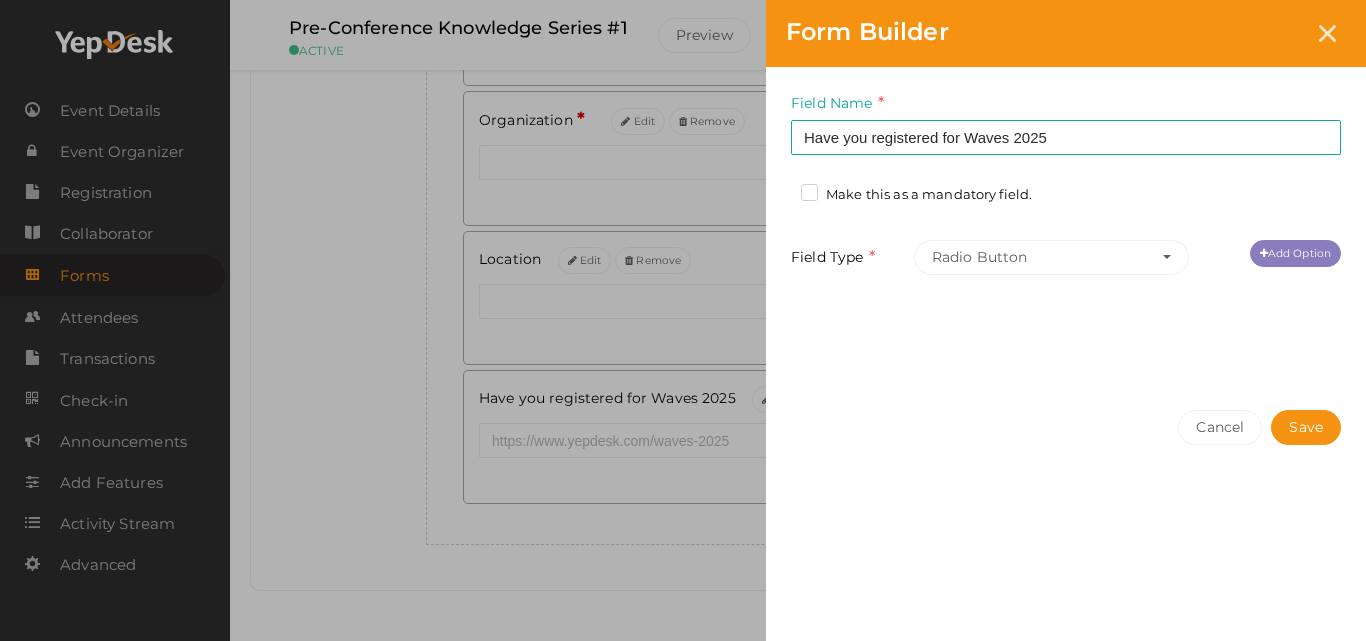 click on "Add Option" at bounding box center [1295, 253] 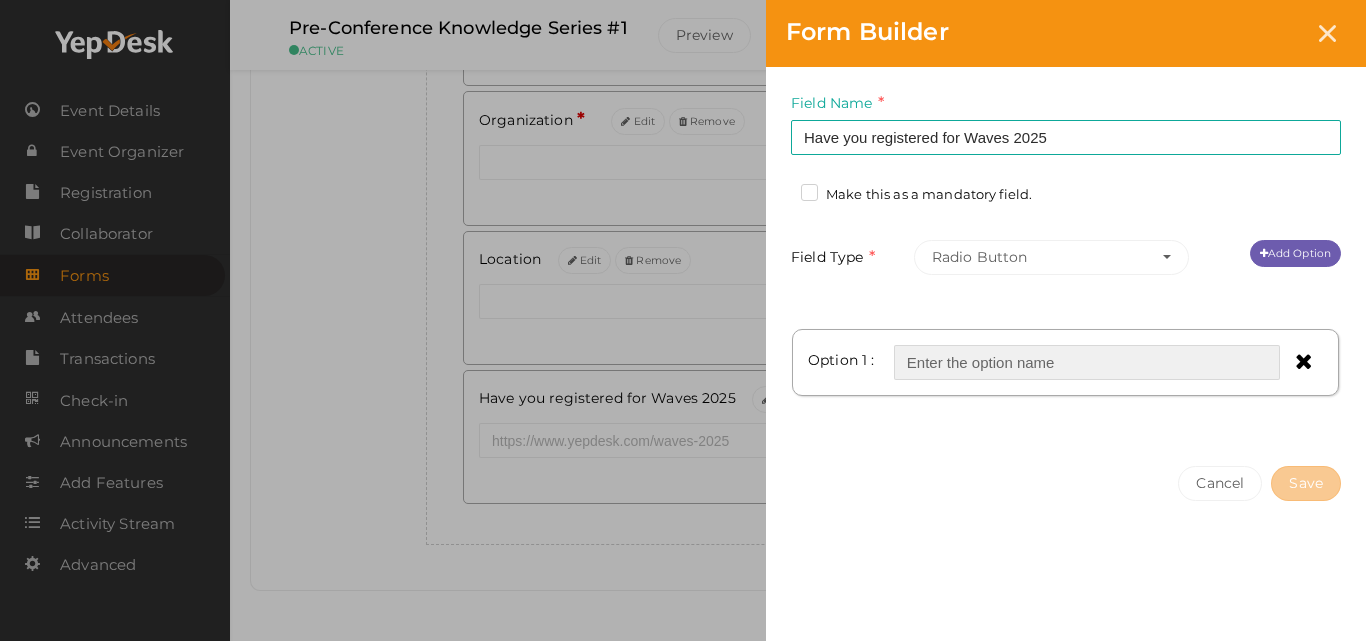click at bounding box center [1087, 362] 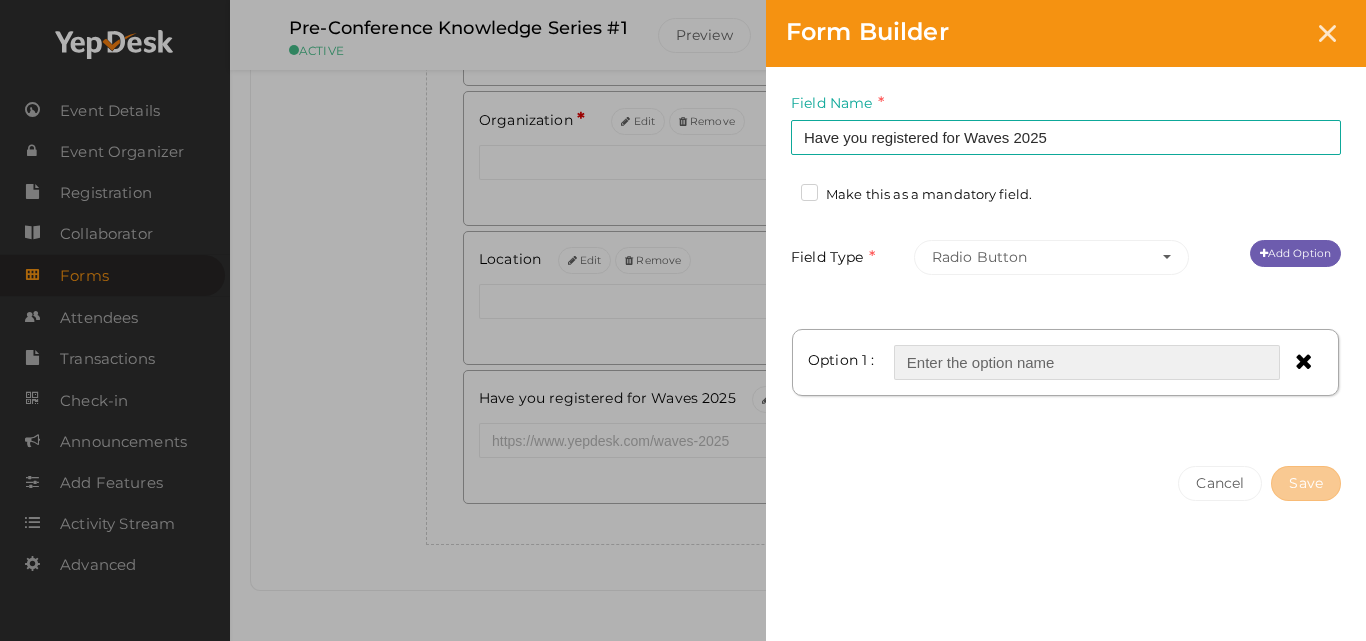 type on "Yes" 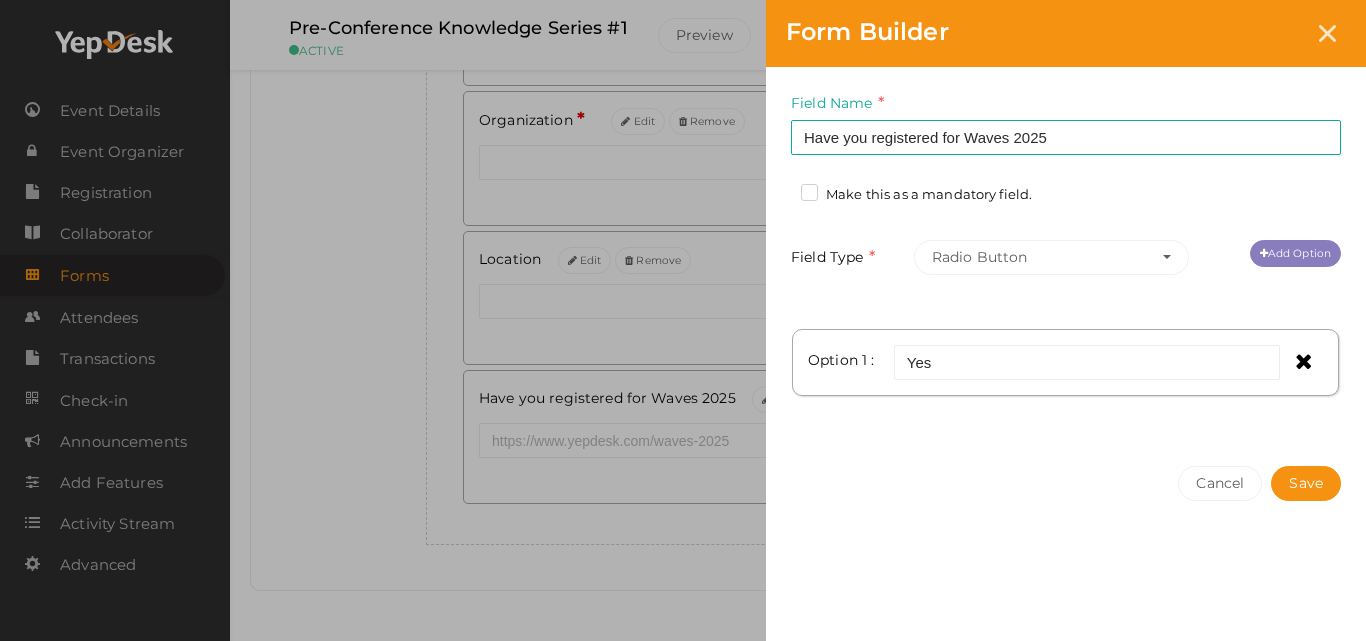 click on "Add Option" at bounding box center [1295, 253] 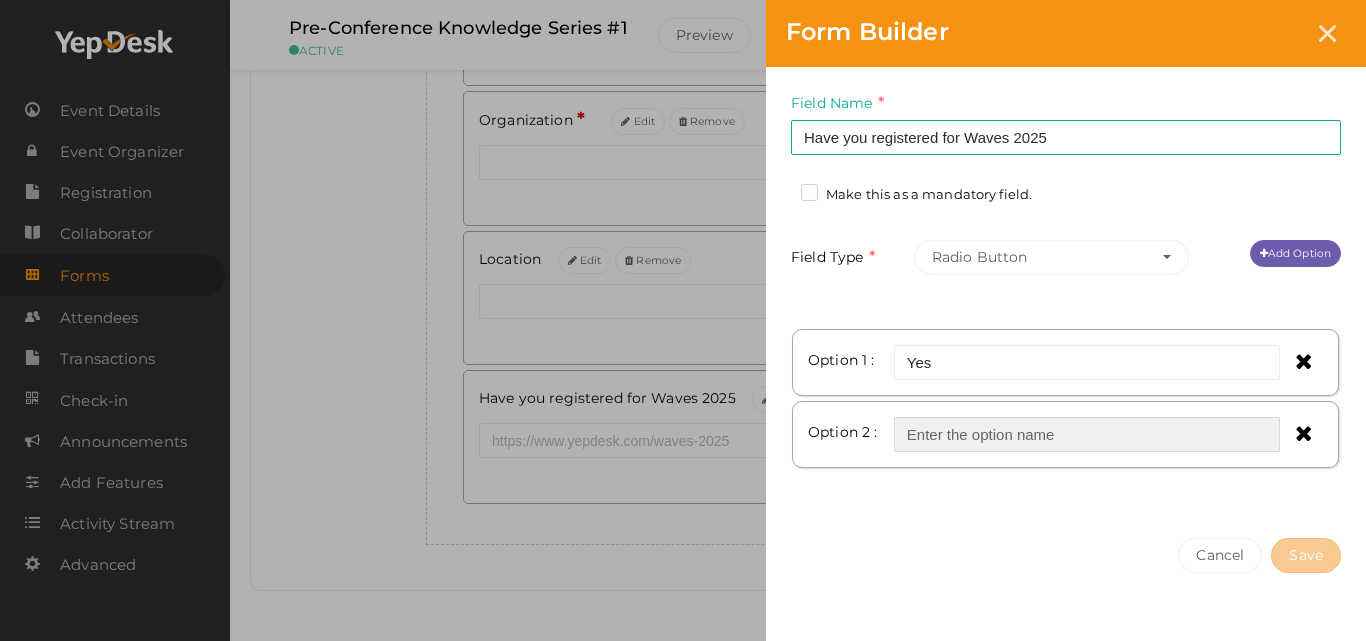 click at bounding box center [1087, 434] 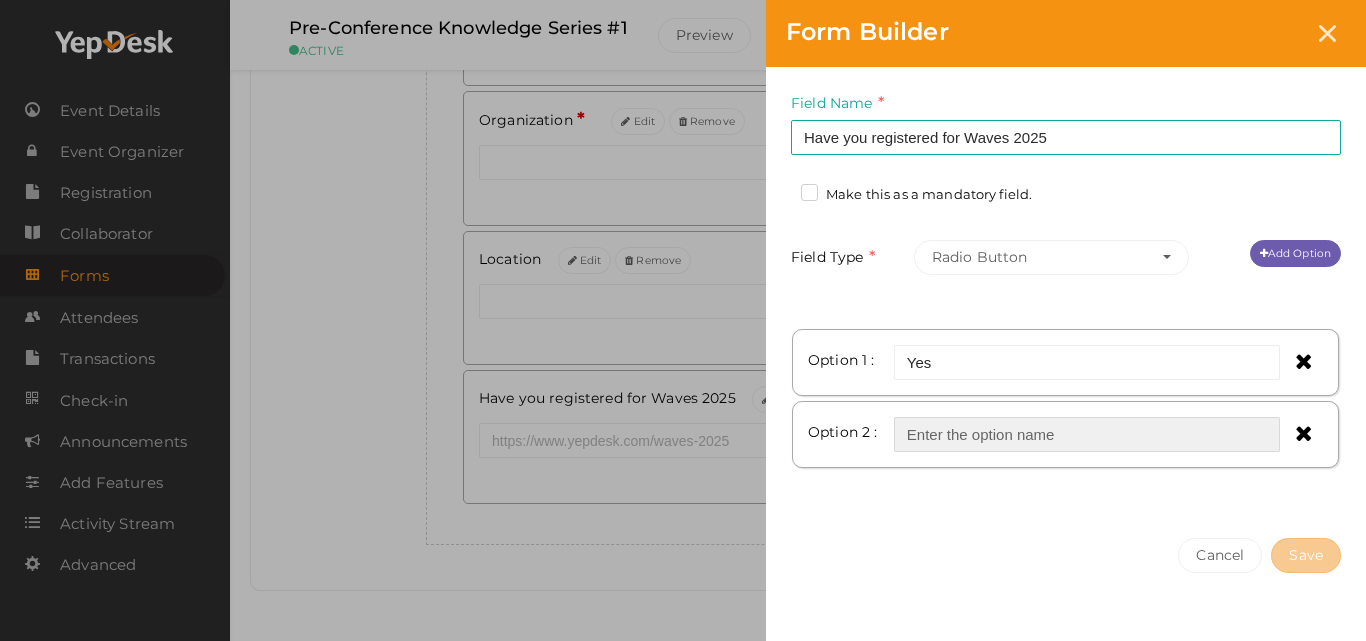 type on "No" 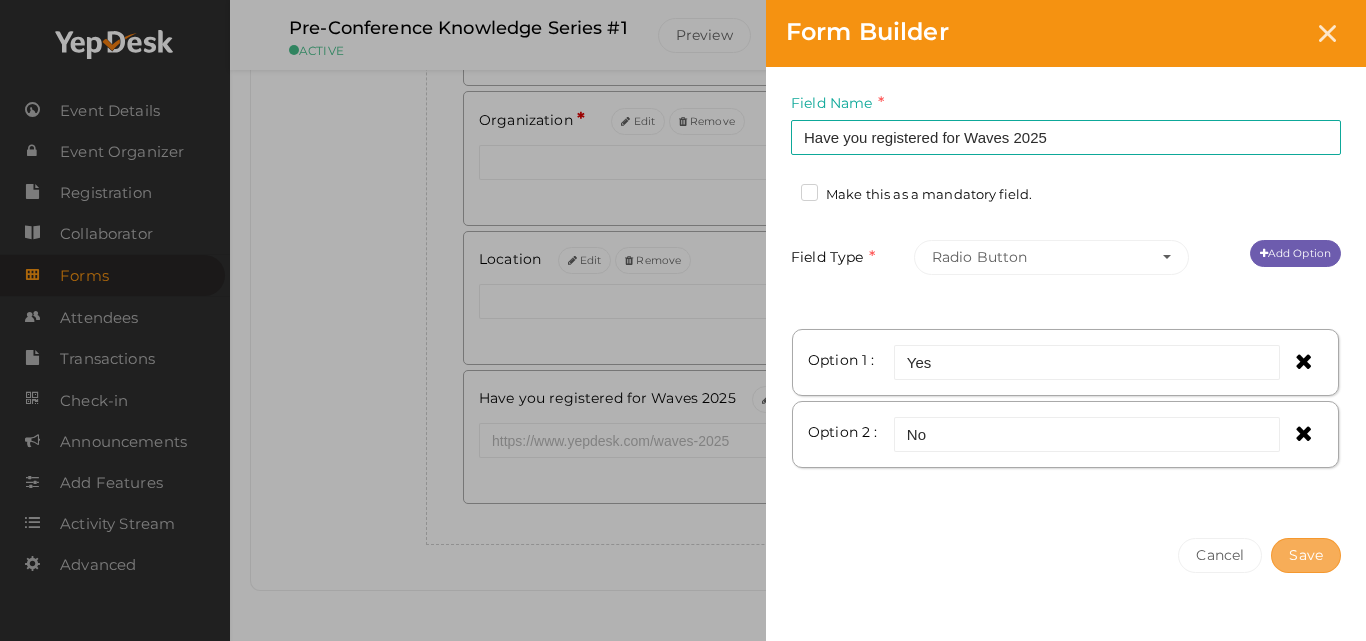 click on "Save" at bounding box center (1306, 555) 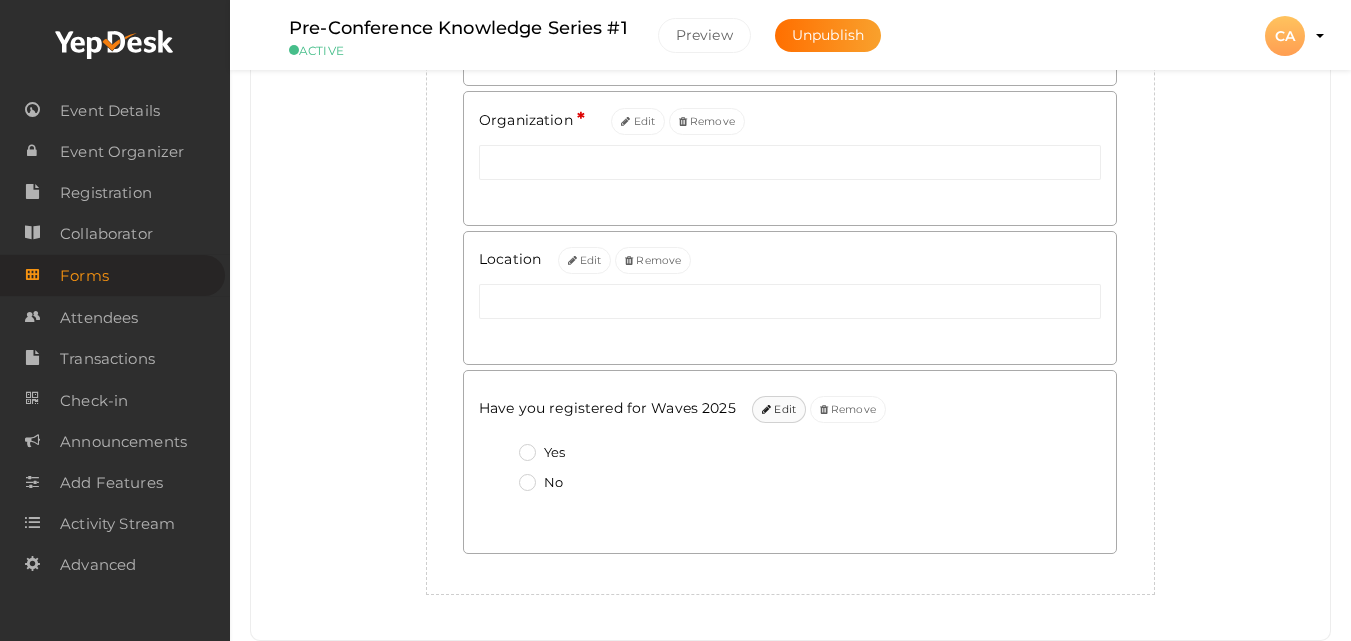 click on "Edit" at bounding box center [779, 409] 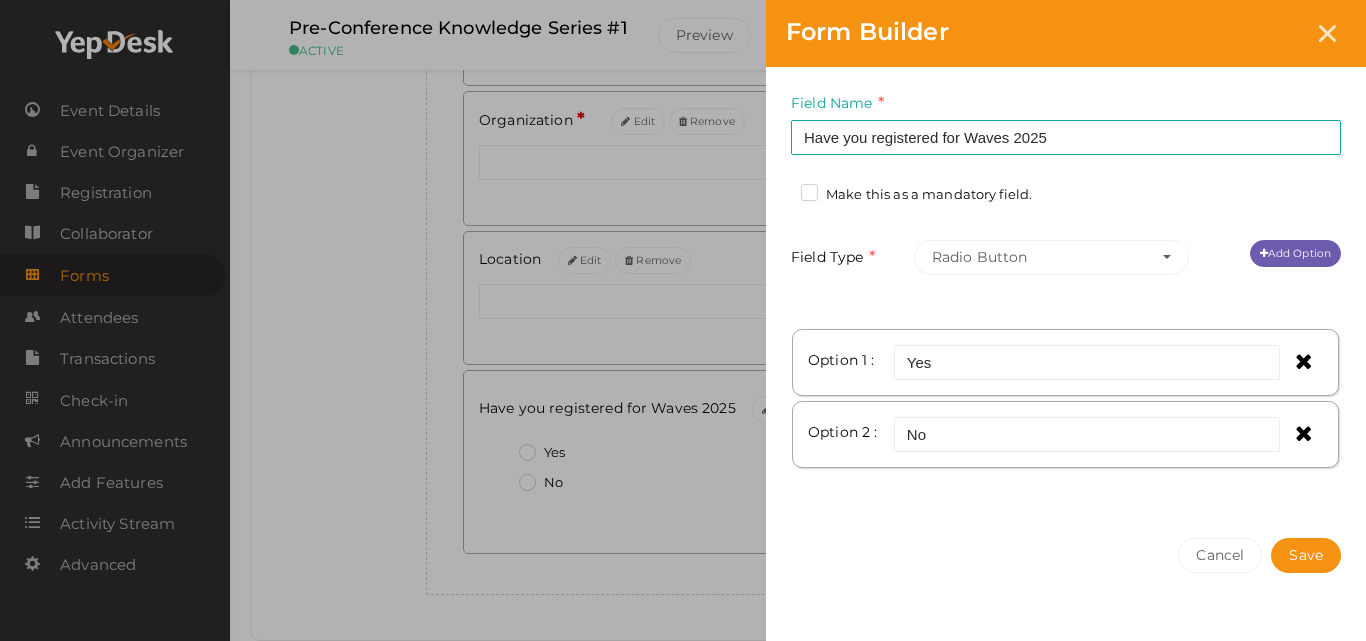 click on "Make this as a mandatory field." at bounding box center (916, 195) 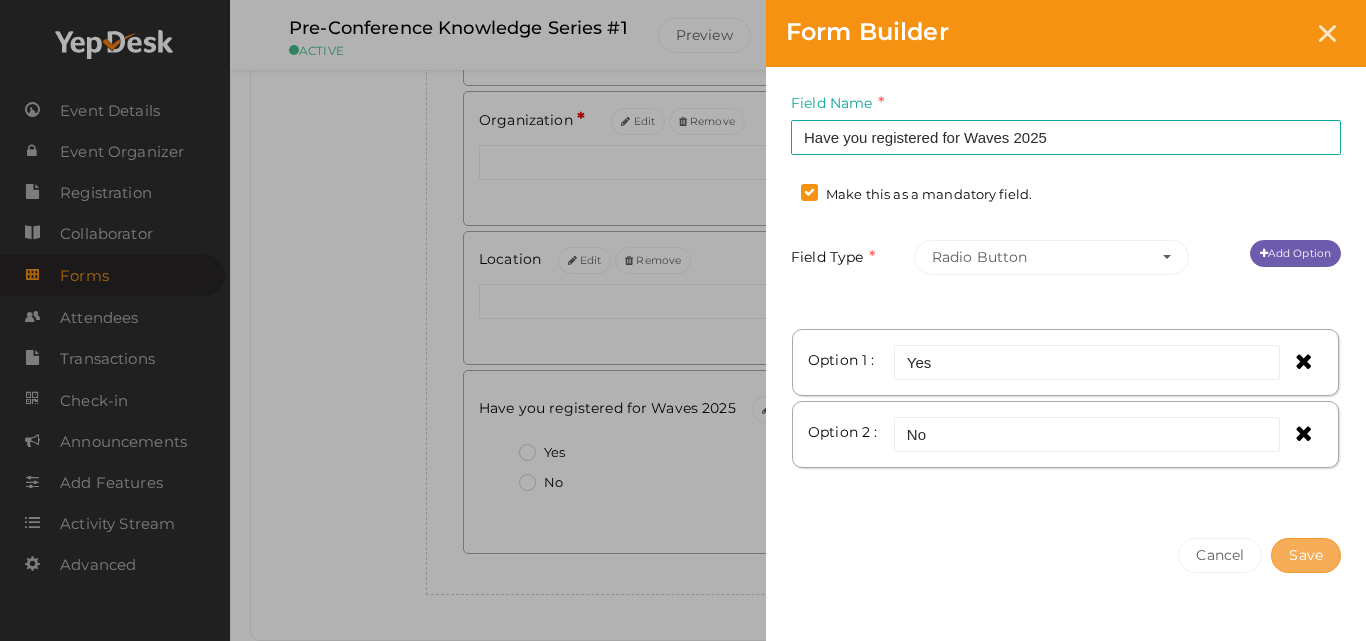 click on "Save" at bounding box center [1306, 555] 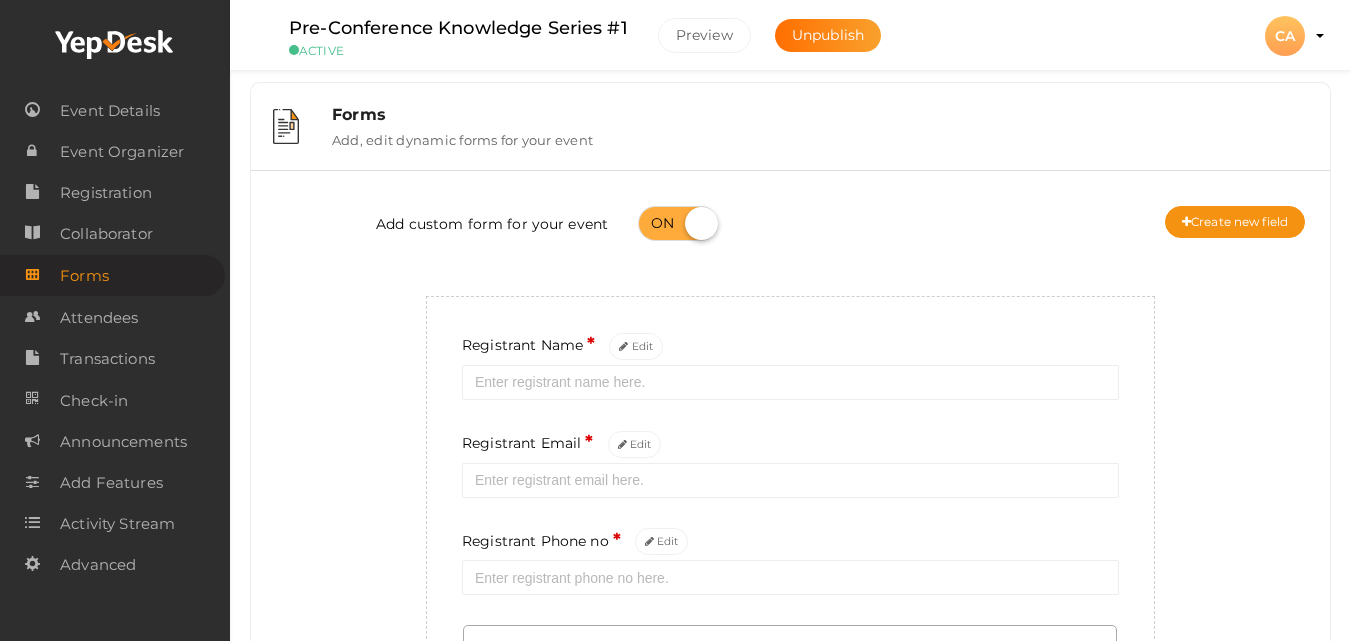 scroll, scrollTop: 0, scrollLeft: 0, axis: both 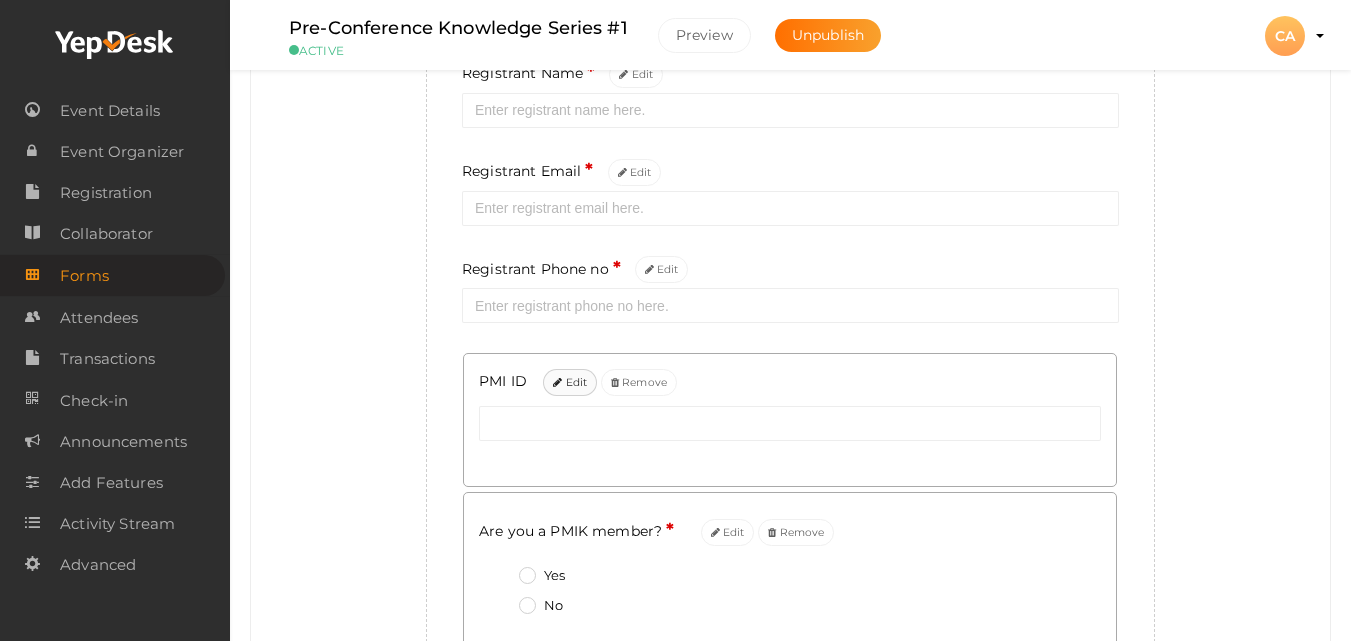 click on "Edit" at bounding box center (570, 382) 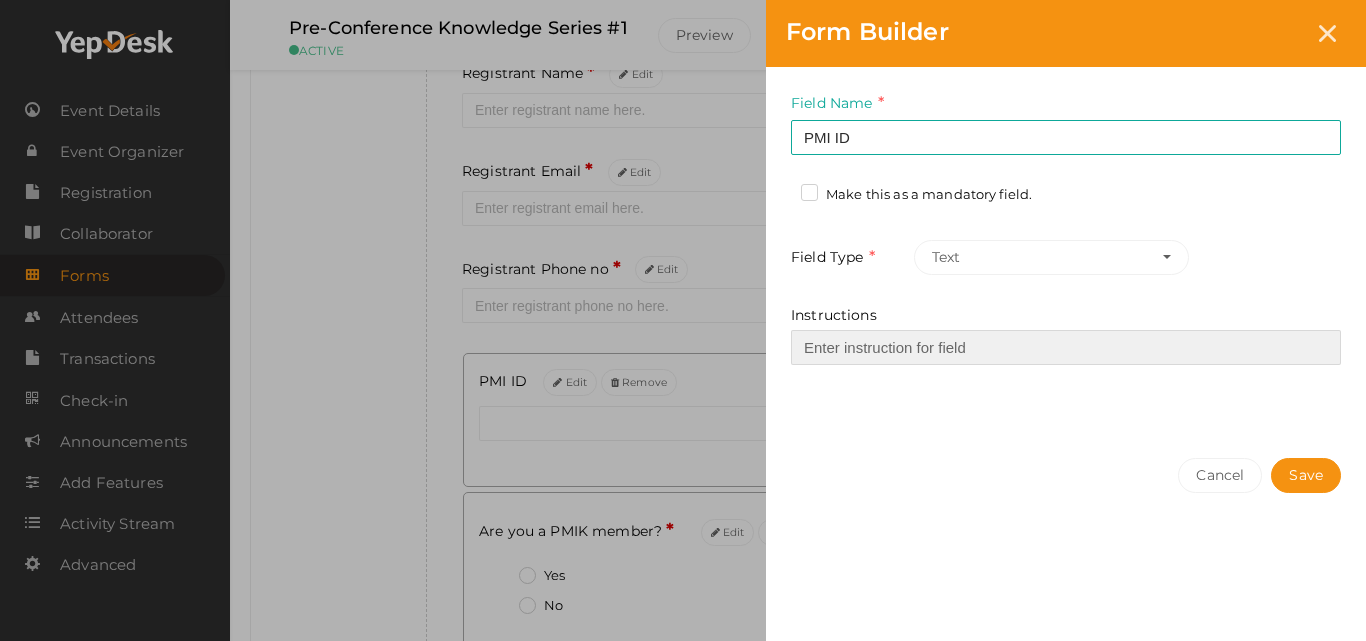 click on "Instructions" at bounding box center [1066, 347] 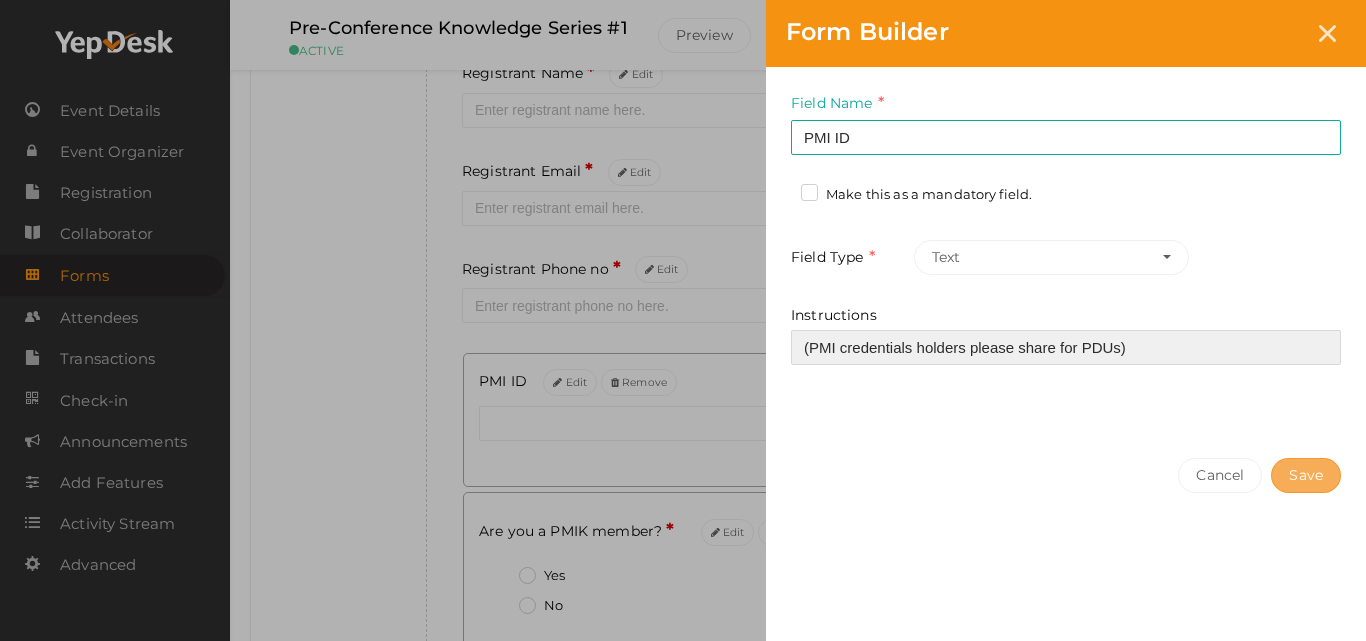 type on "(PMI credentials holders please share for PDUs)" 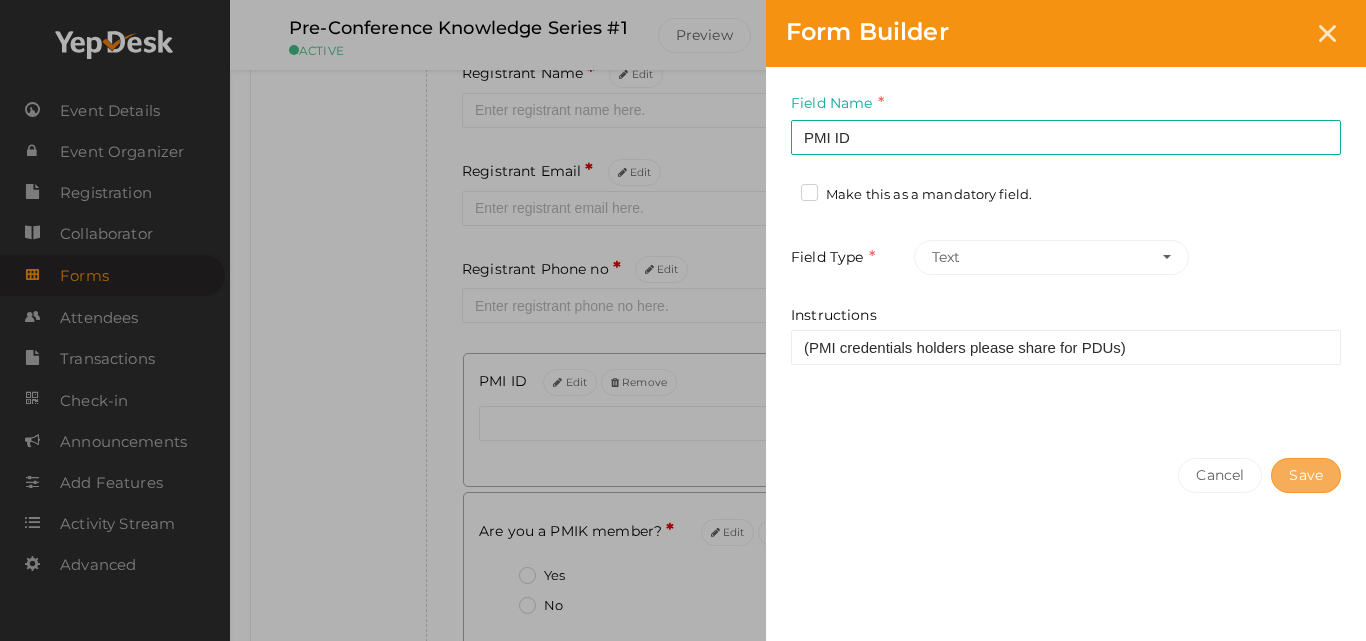 click on "Save" at bounding box center [1306, 475] 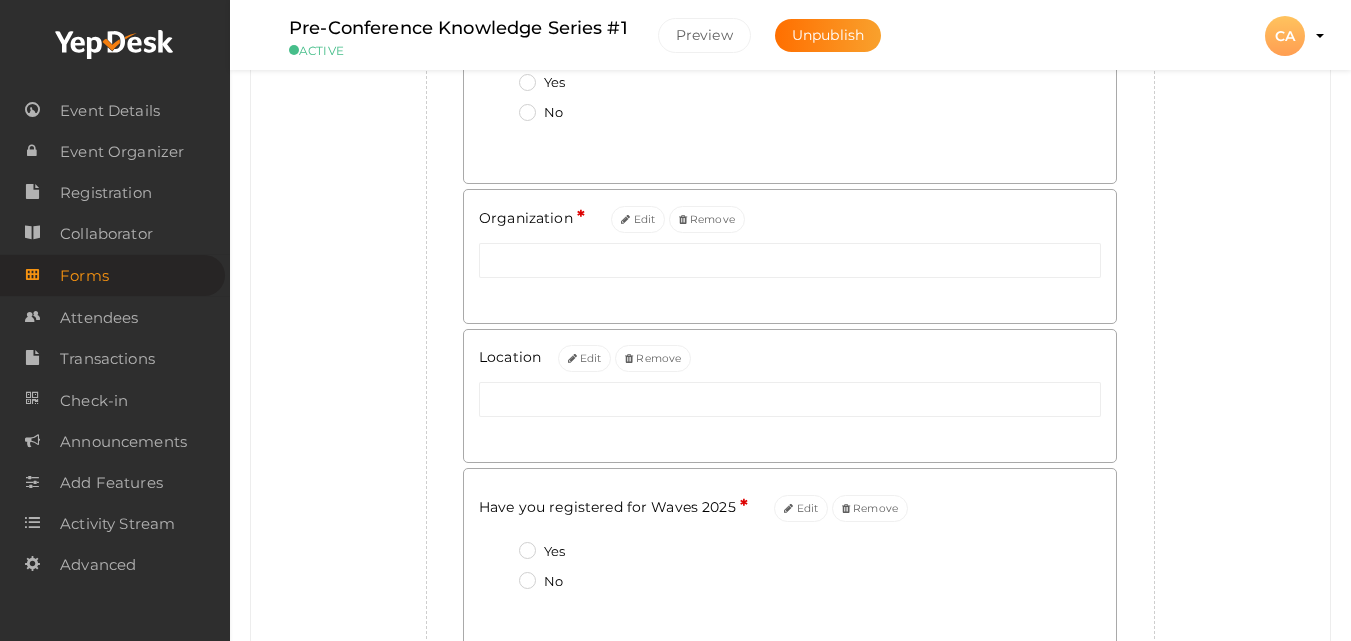 scroll, scrollTop: 922, scrollLeft: 0, axis: vertical 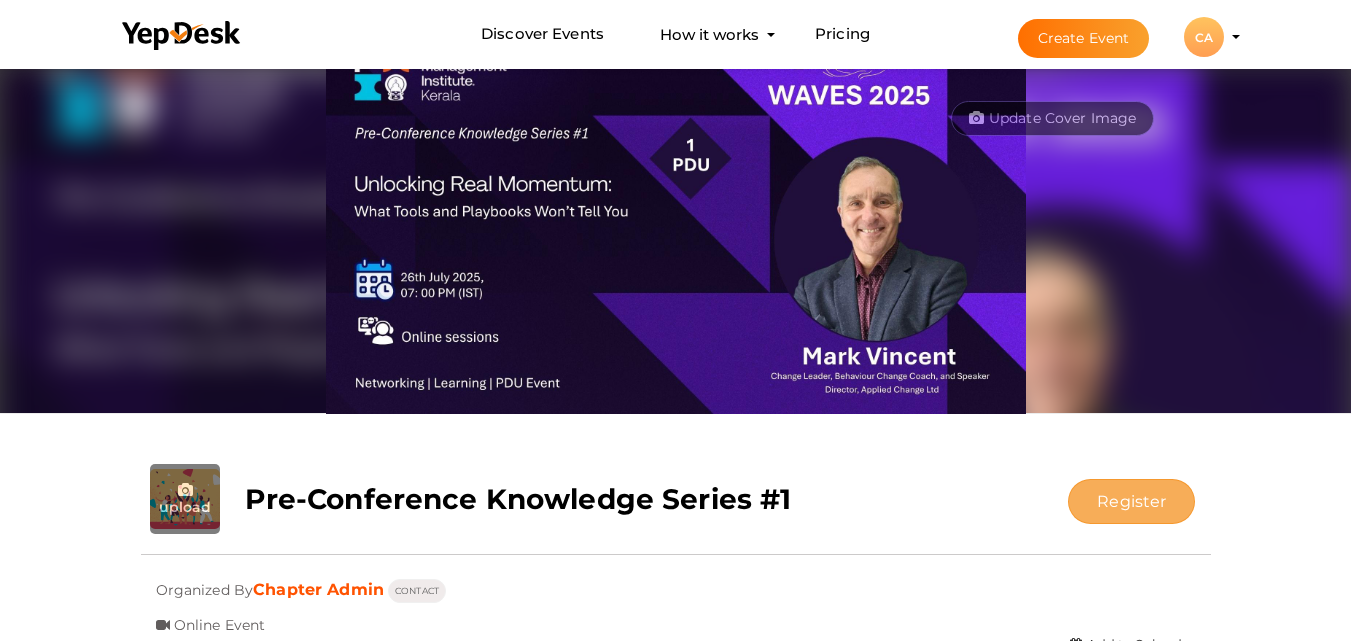 click on "Register" at bounding box center (1131, 501) 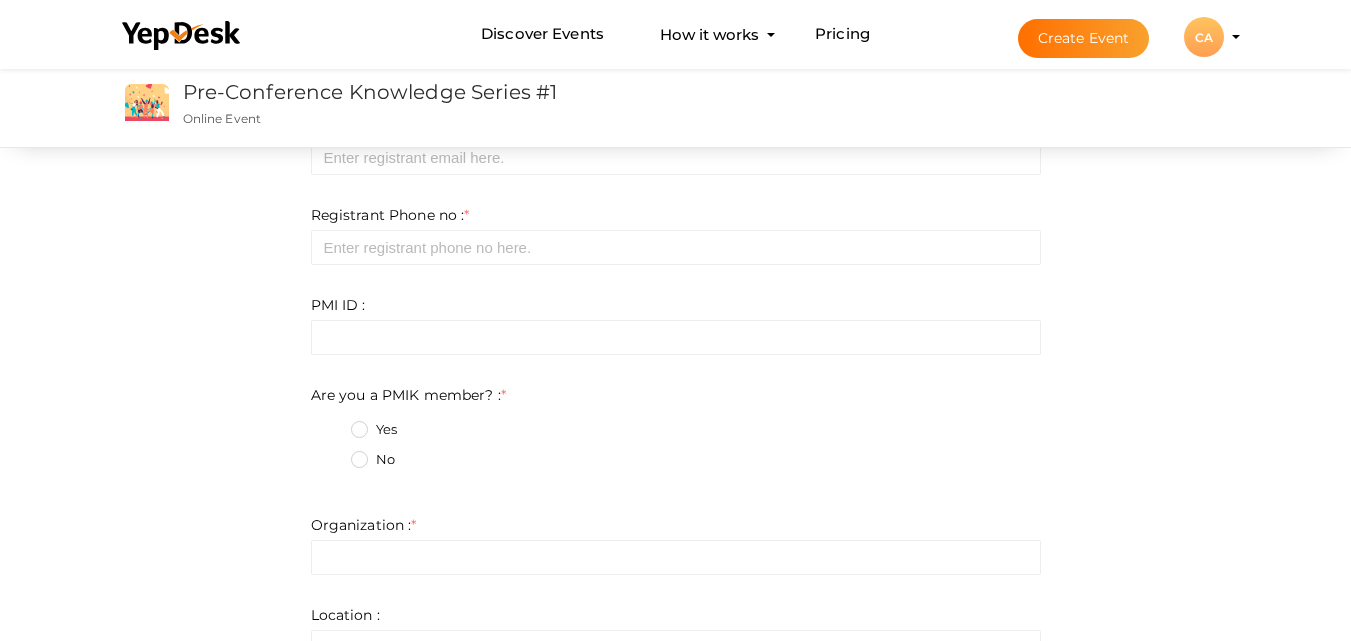 scroll, scrollTop: 240, scrollLeft: 0, axis: vertical 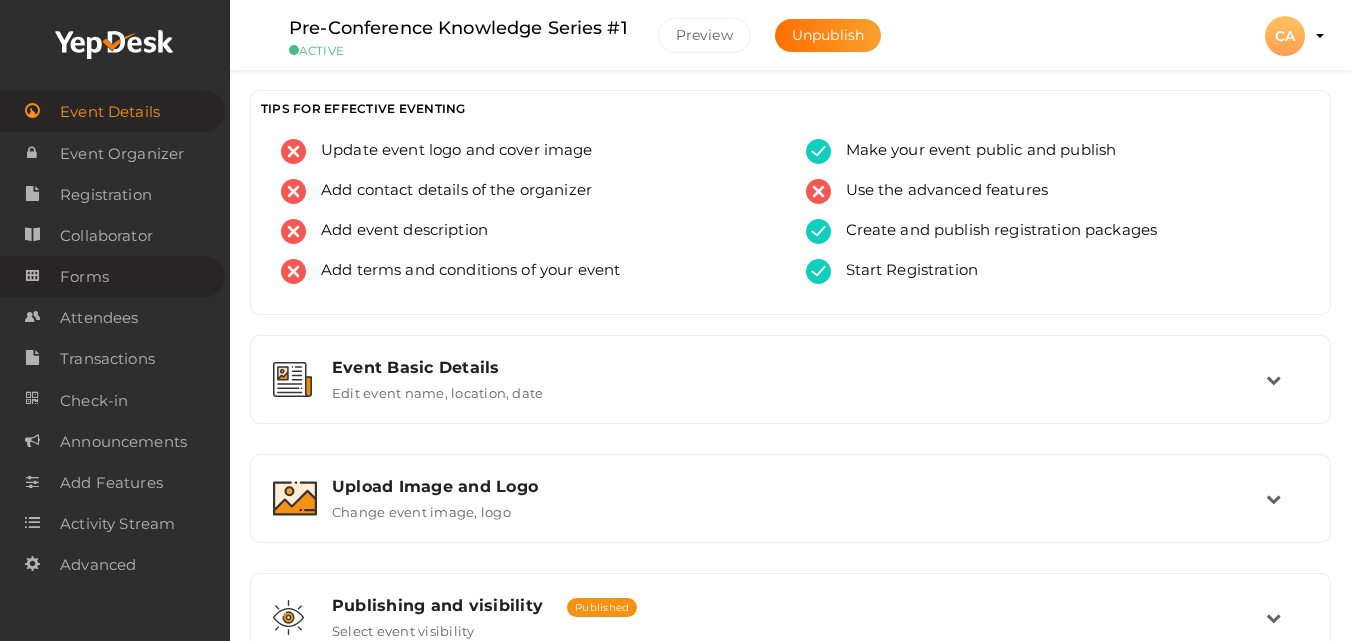 click on "Forms" at bounding box center (112, 276) 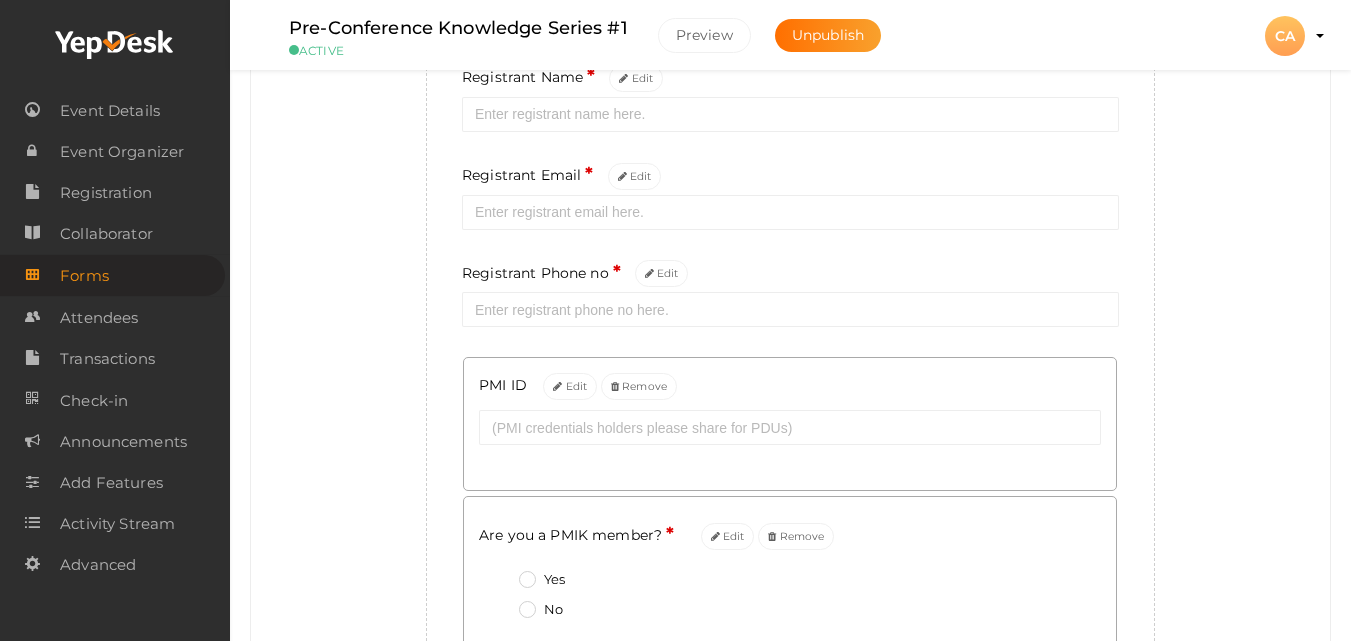 scroll, scrollTop: 280, scrollLeft: 0, axis: vertical 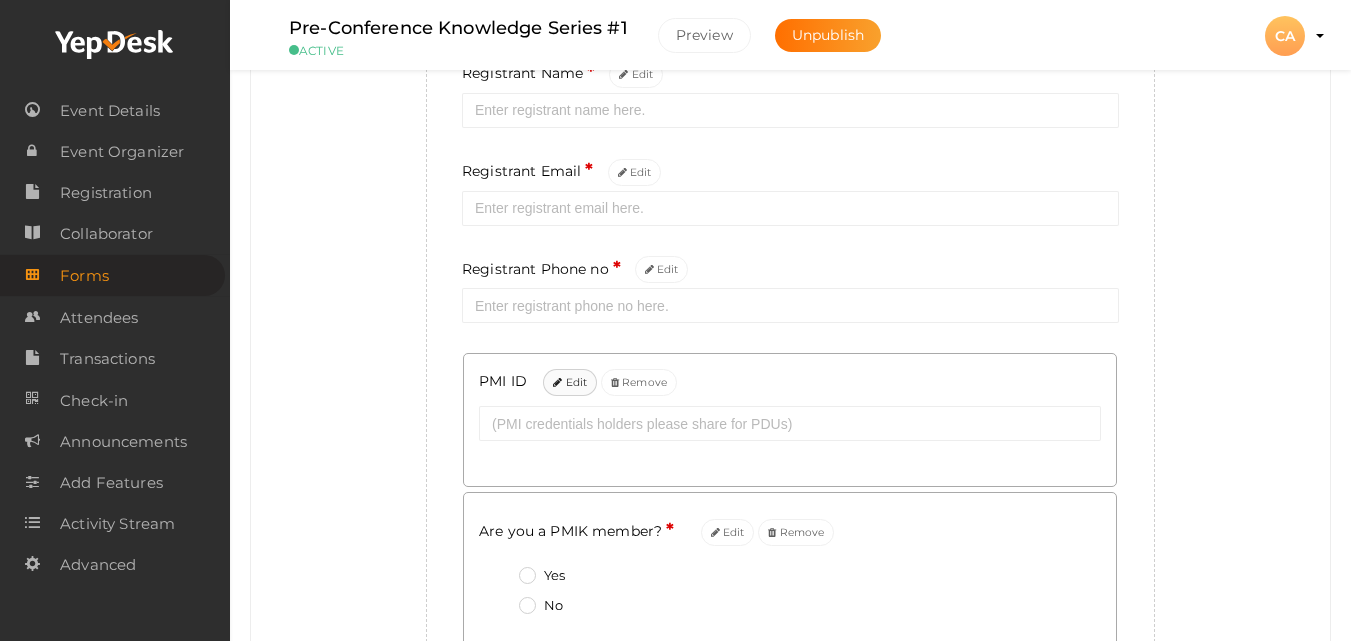 click on "Edit" at bounding box center (570, 382) 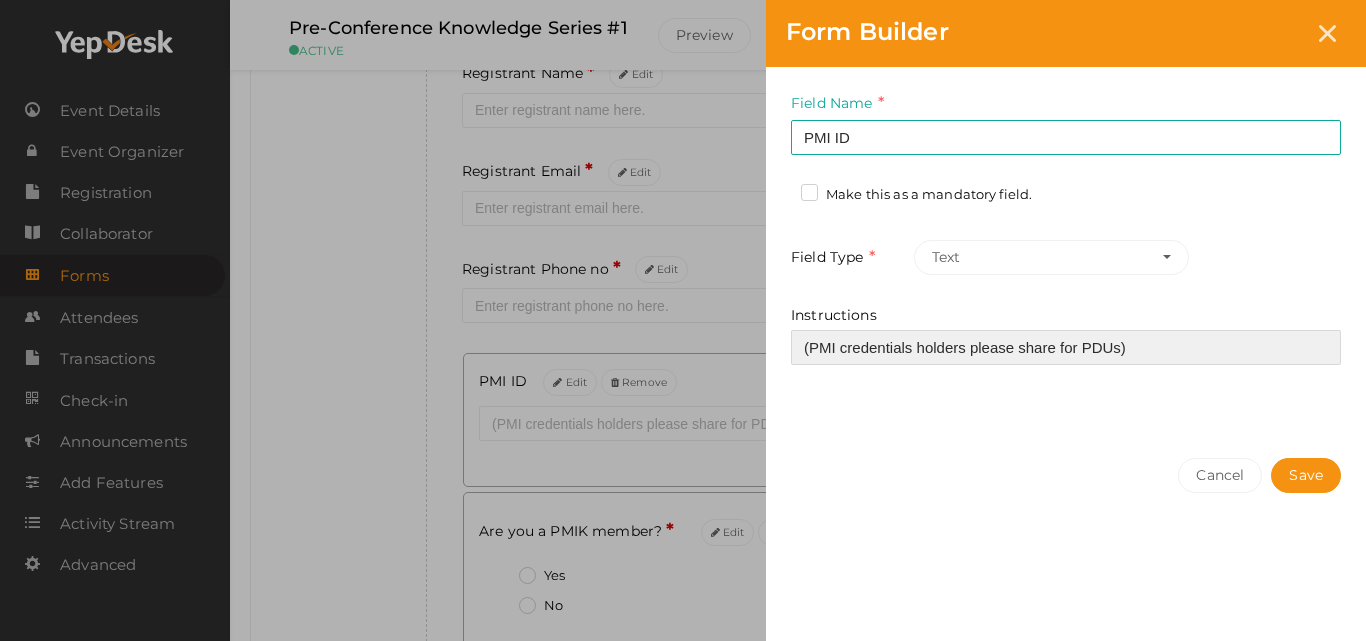 click on "(PMI credentials holders please share for PDUs)" at bounding box center (1066, 347) 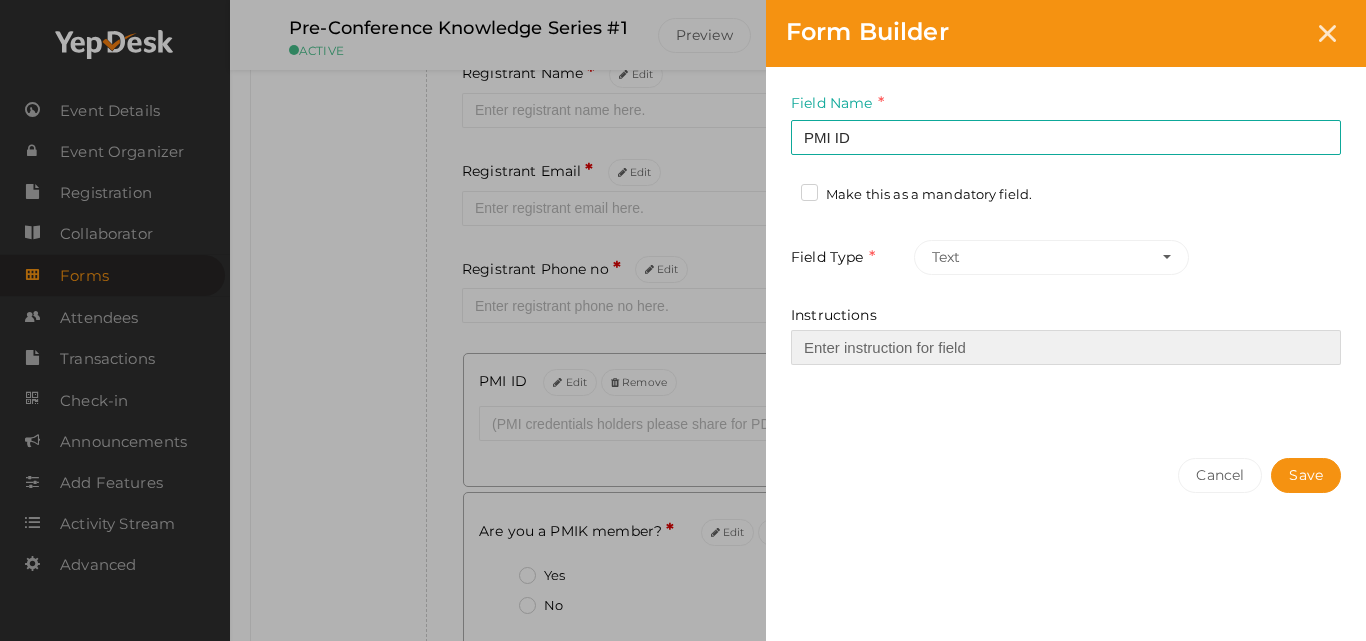 type 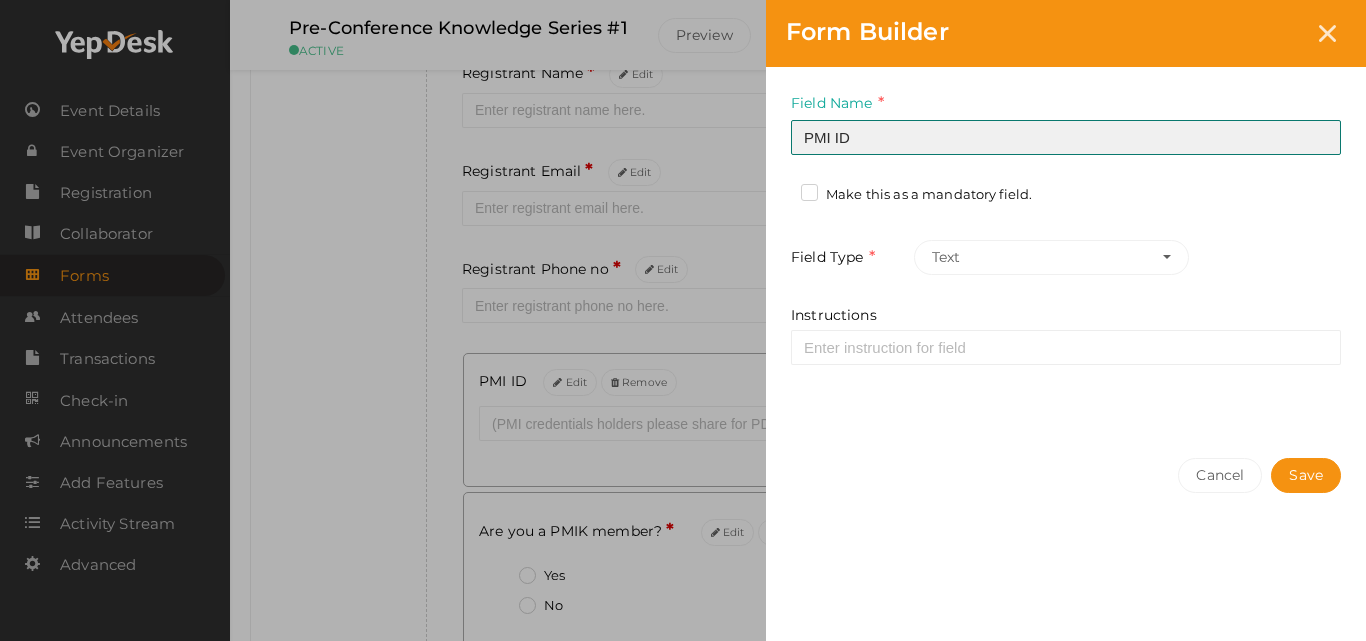 click on "PMI ID" at bounding box center (1066, 137) 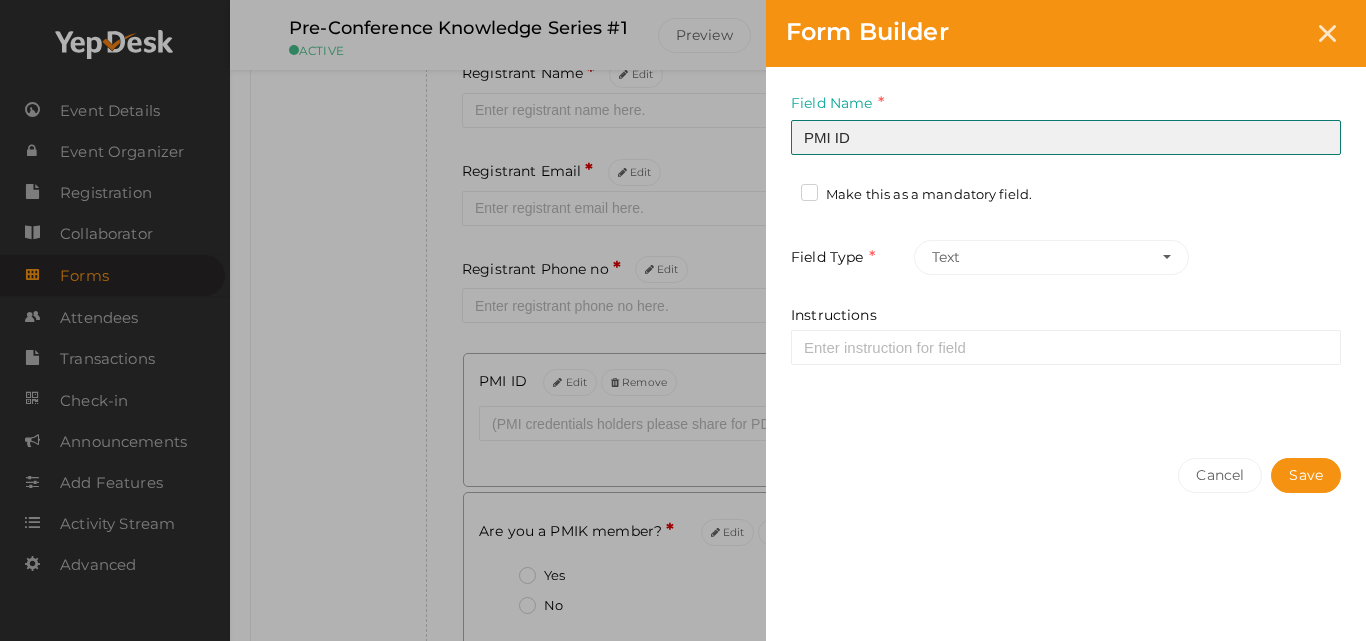 paste on "(PMI credentials holders please share for PDUs)" 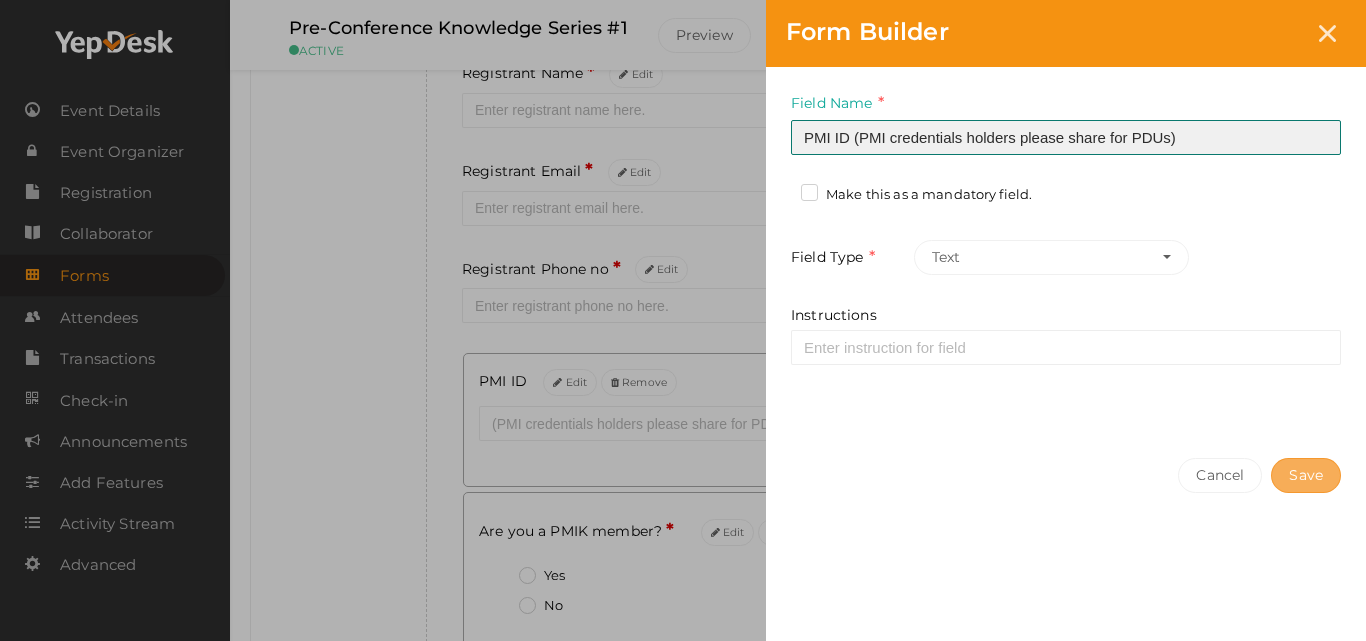 type on "PMI ID (PMI credentials holders please share for PDUs)" 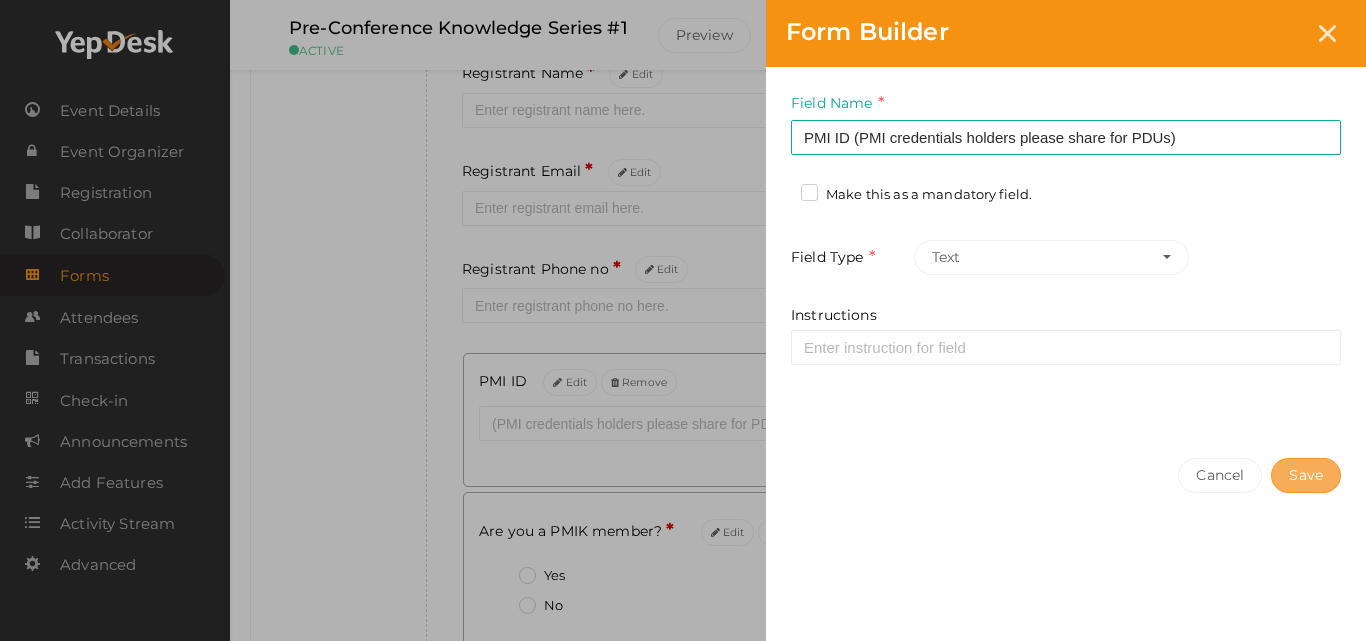 click on "Save" at bounding box center (1306, 475) 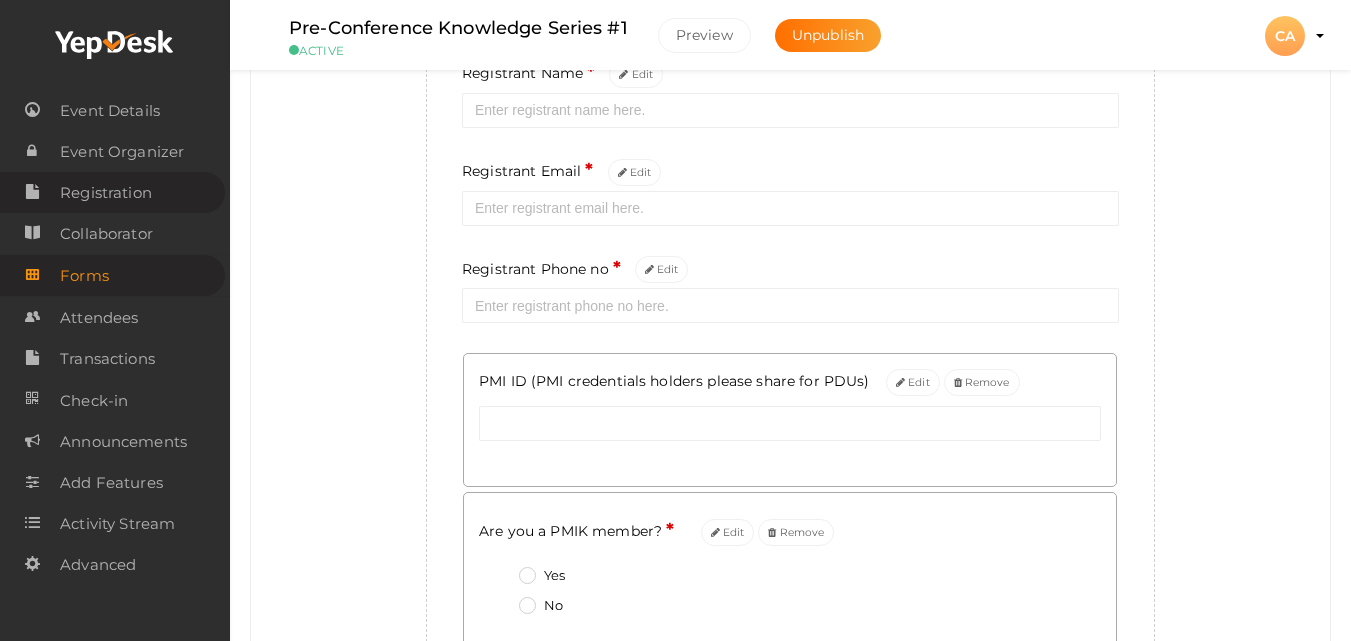 click on "Registration" at bounding box center [106, 193] 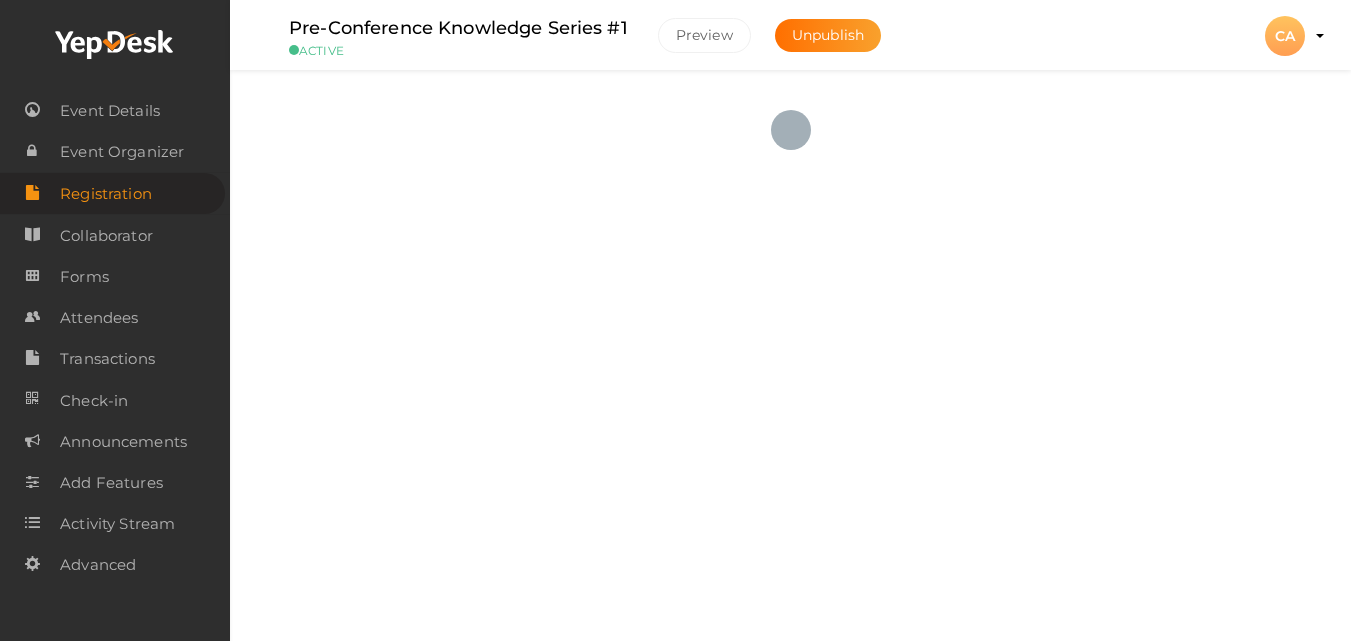 scroll, scrollTop: 0, scrollLeft: 0, axis: both 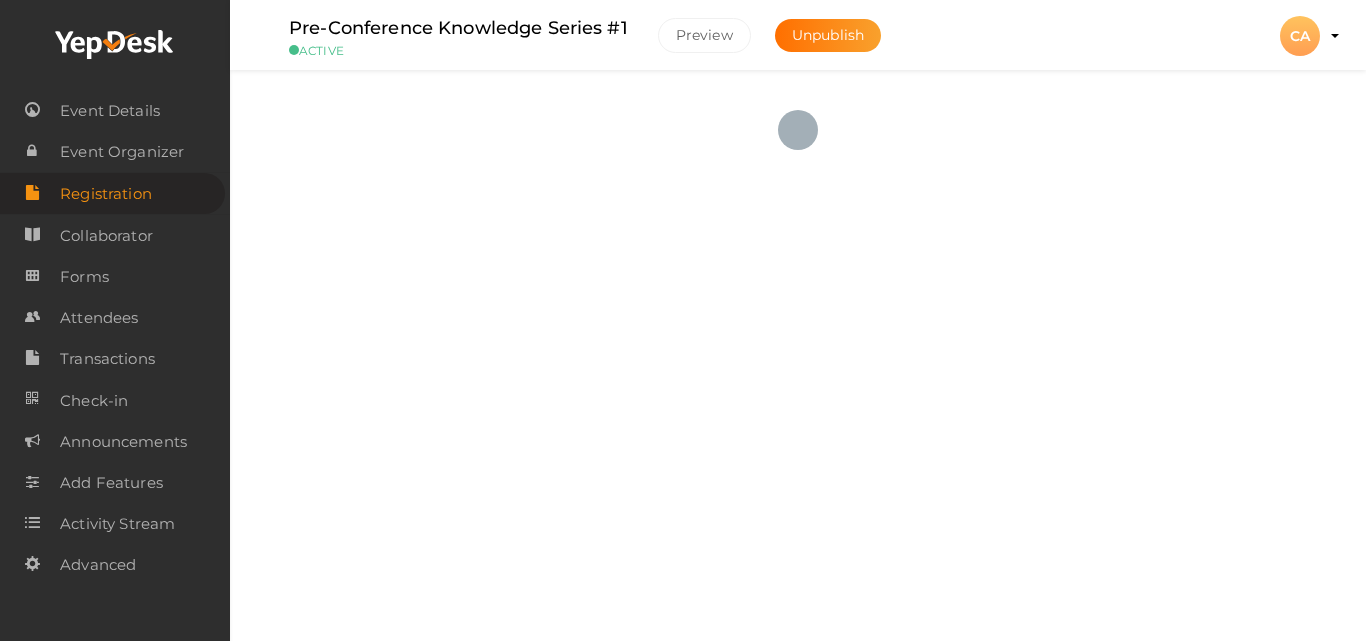 checkbox on "true" 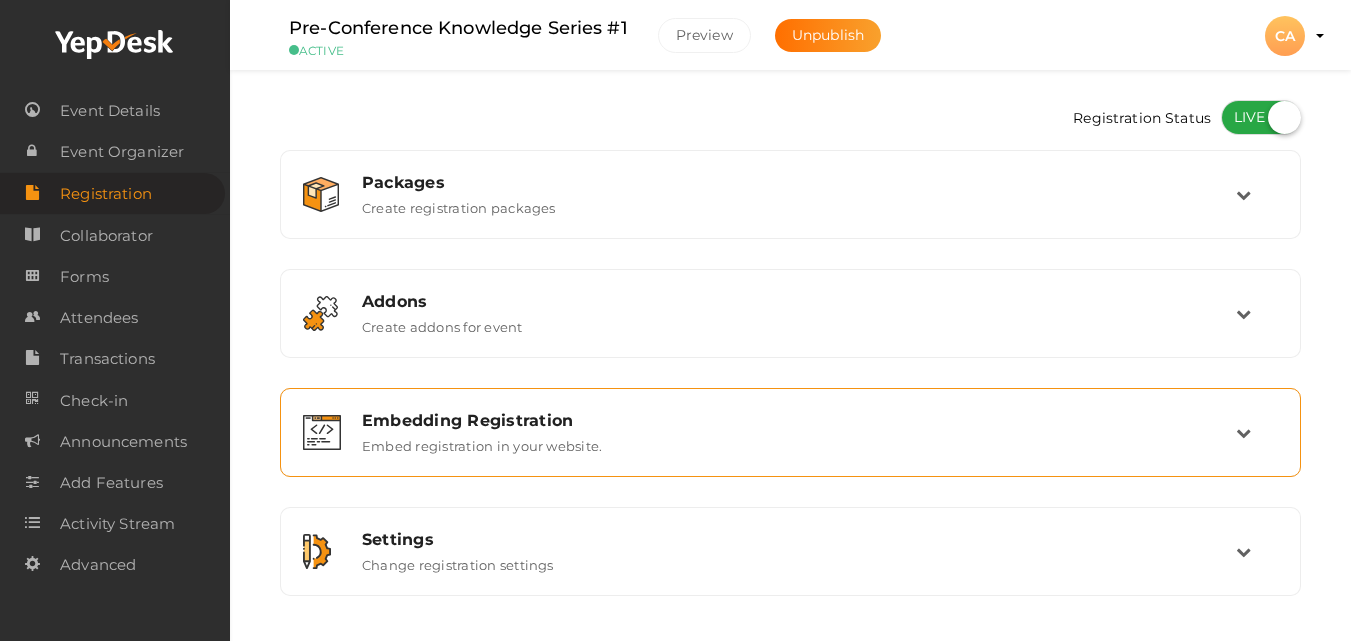 click on "Embed registration in your website." at bounding box center [482, 442] 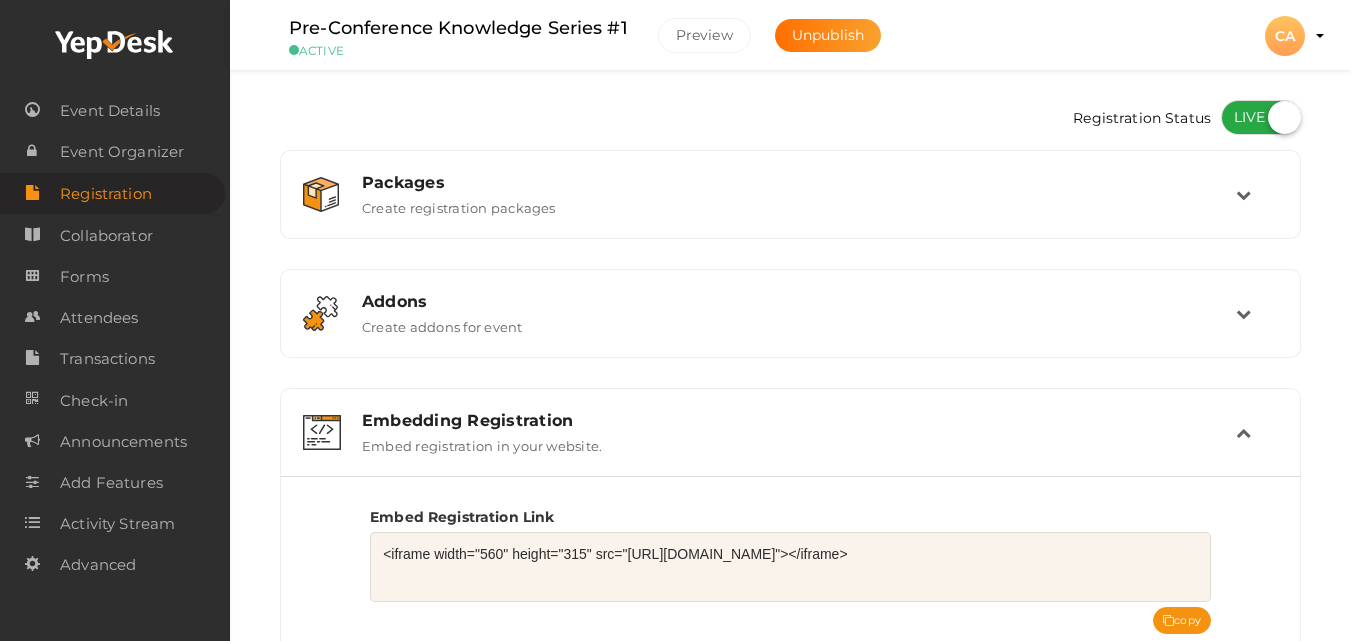 click on "<iframe width="560" height="315" src="https://www.yepdesk.com/embed/open-register/687b4d5bc9e77c000101f349/9amp1gja74"></iframe>" at bounding box center [790, 567] 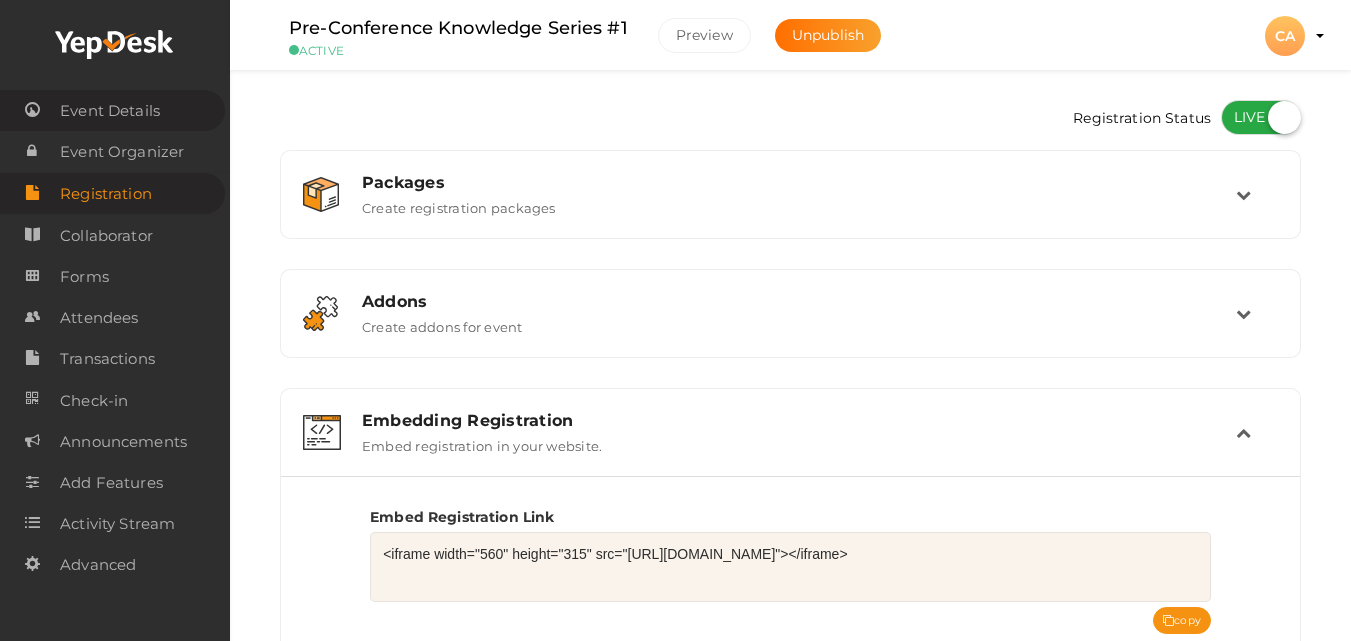 click on "Event Details" at bounding box center [110, 111] 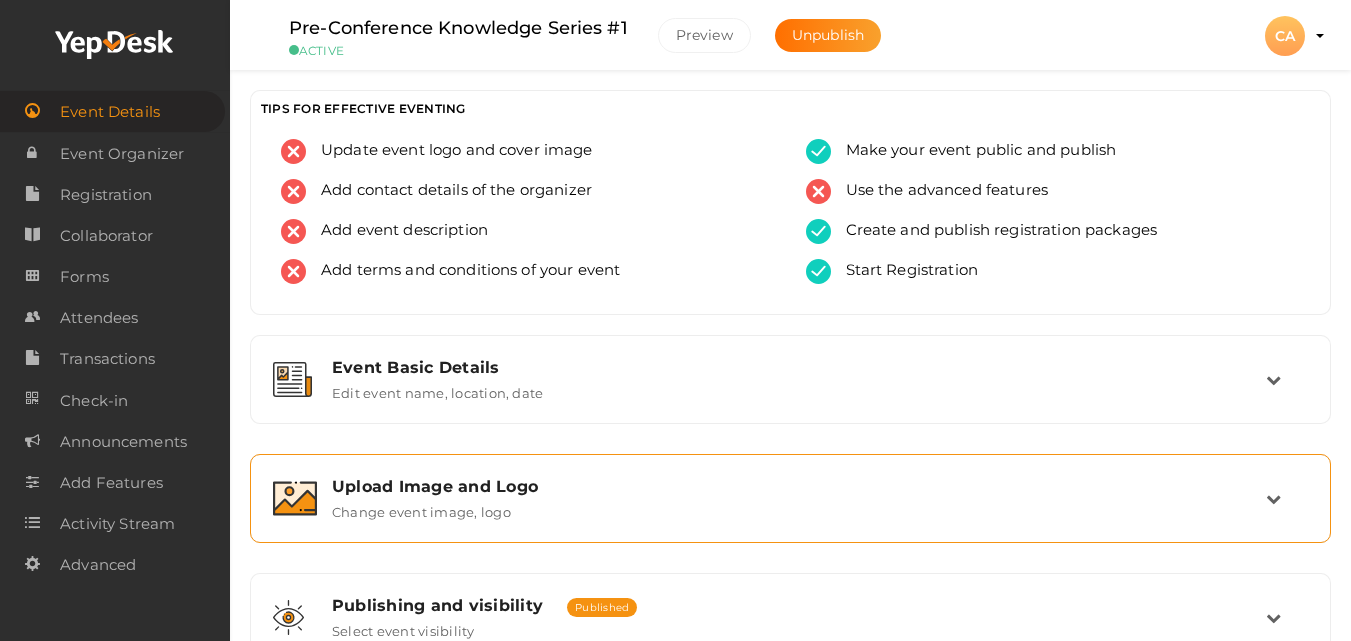 click on "Upload Image and Logo" at bounding box center [799, 486] 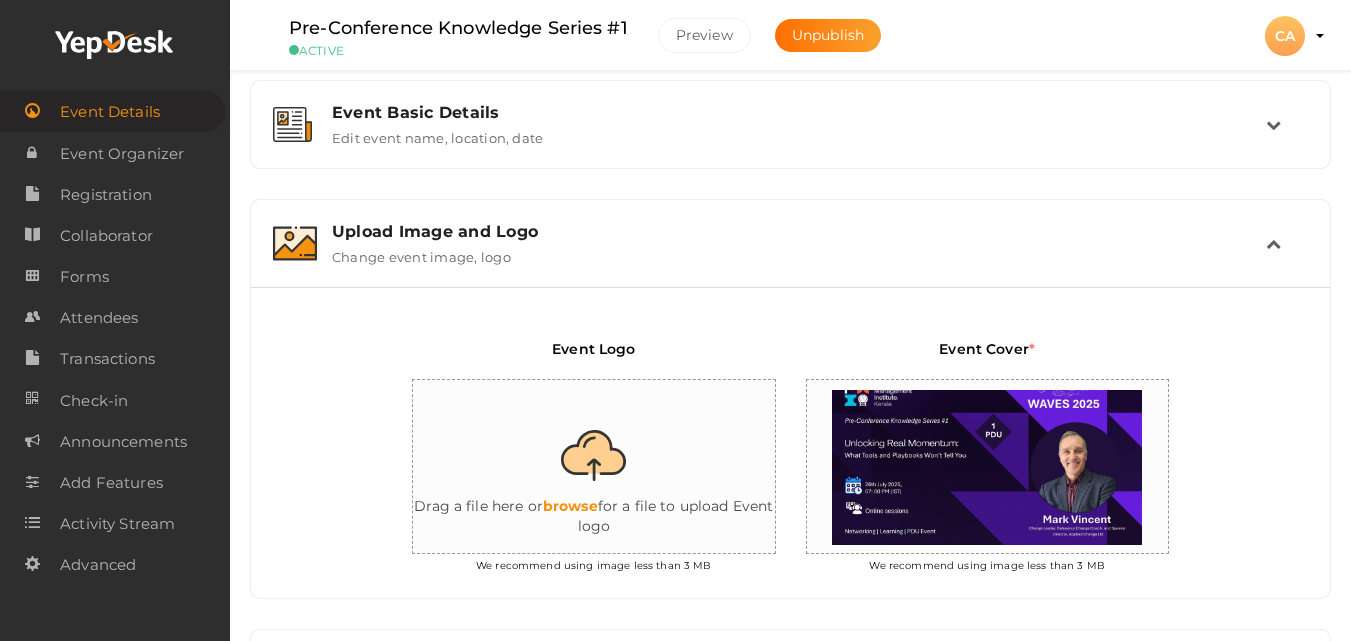 scroll, scrollTop: 280, scrollLeft: 0, axis: vertical 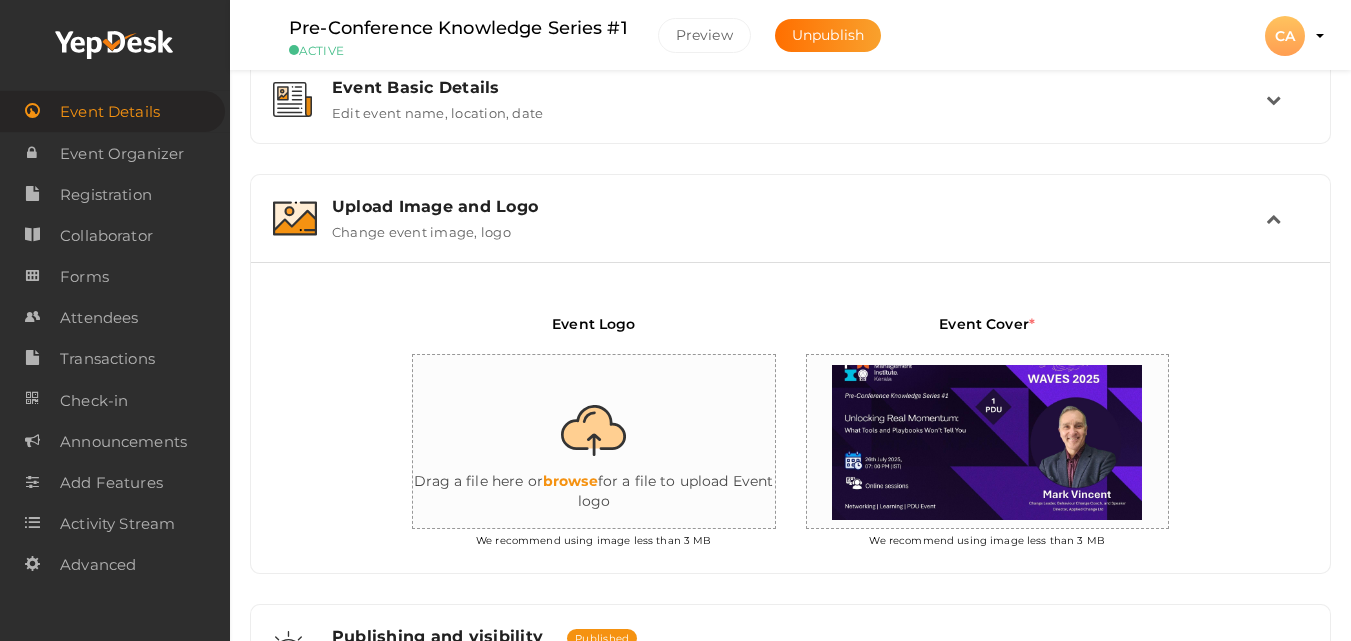 click at bounding box center (613, 442) 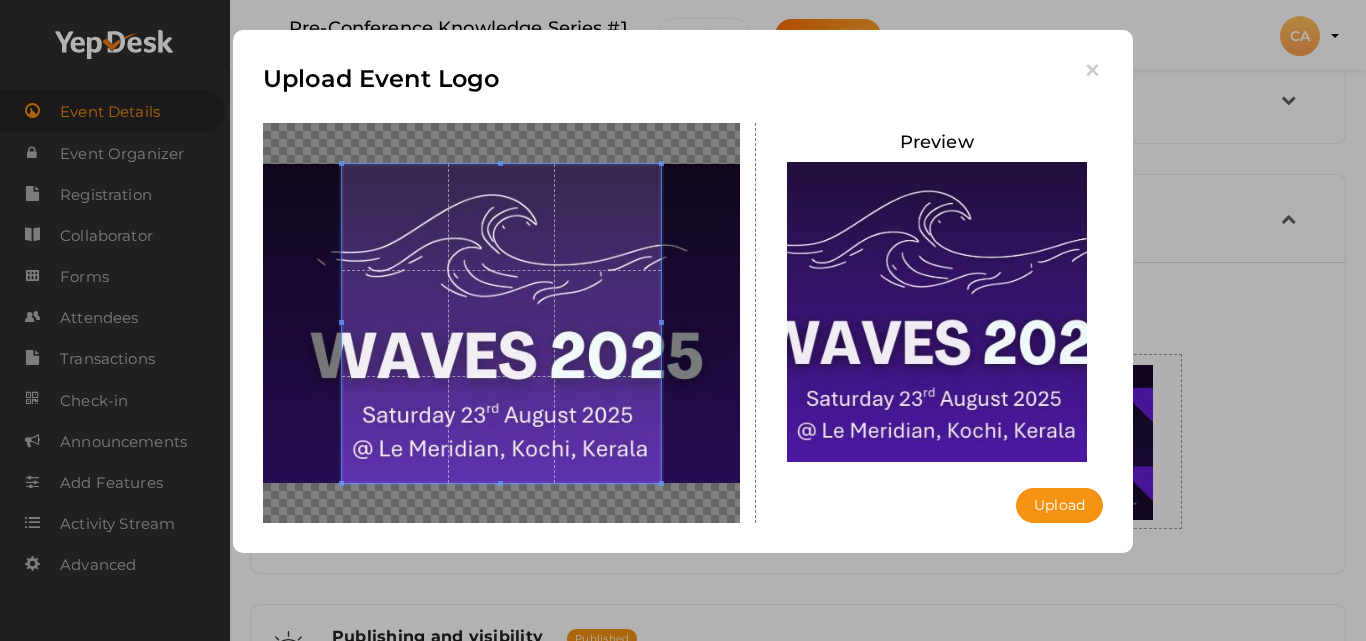 drag, startPoint x: 444, startPoint y: 328, endPoint x: 412, endPoint y: 331, distance: 32.140316 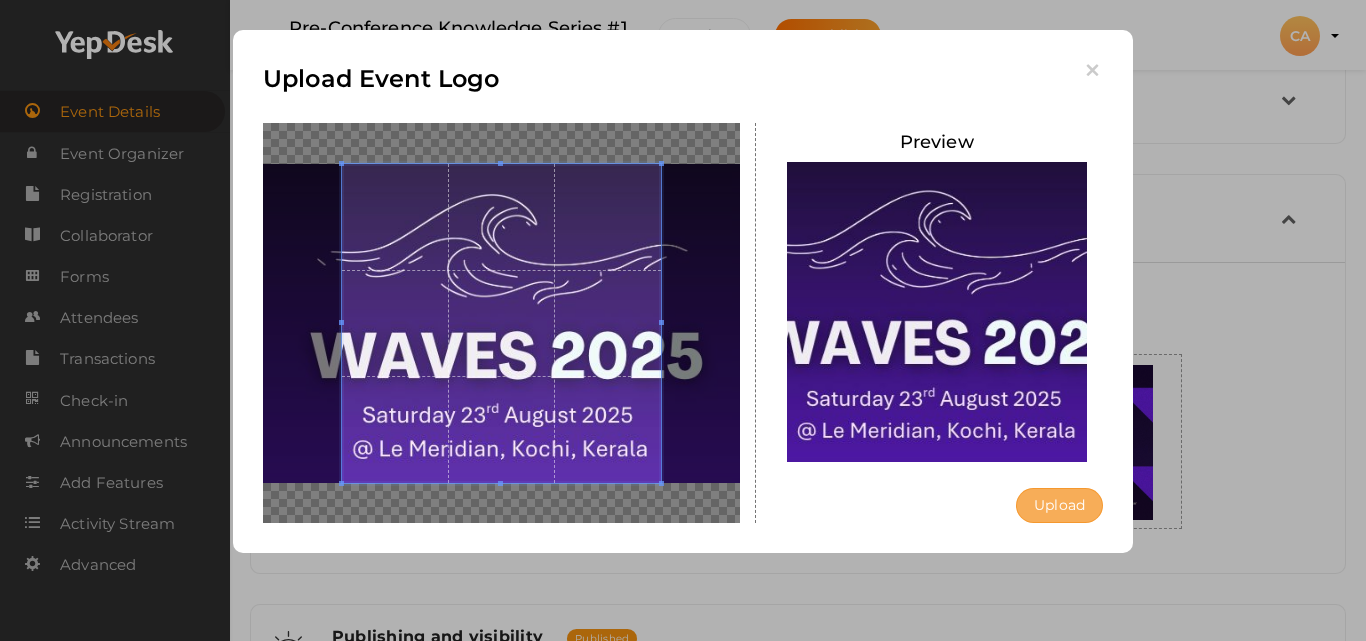 click on "Upload" at bounding box center [1059, 505] 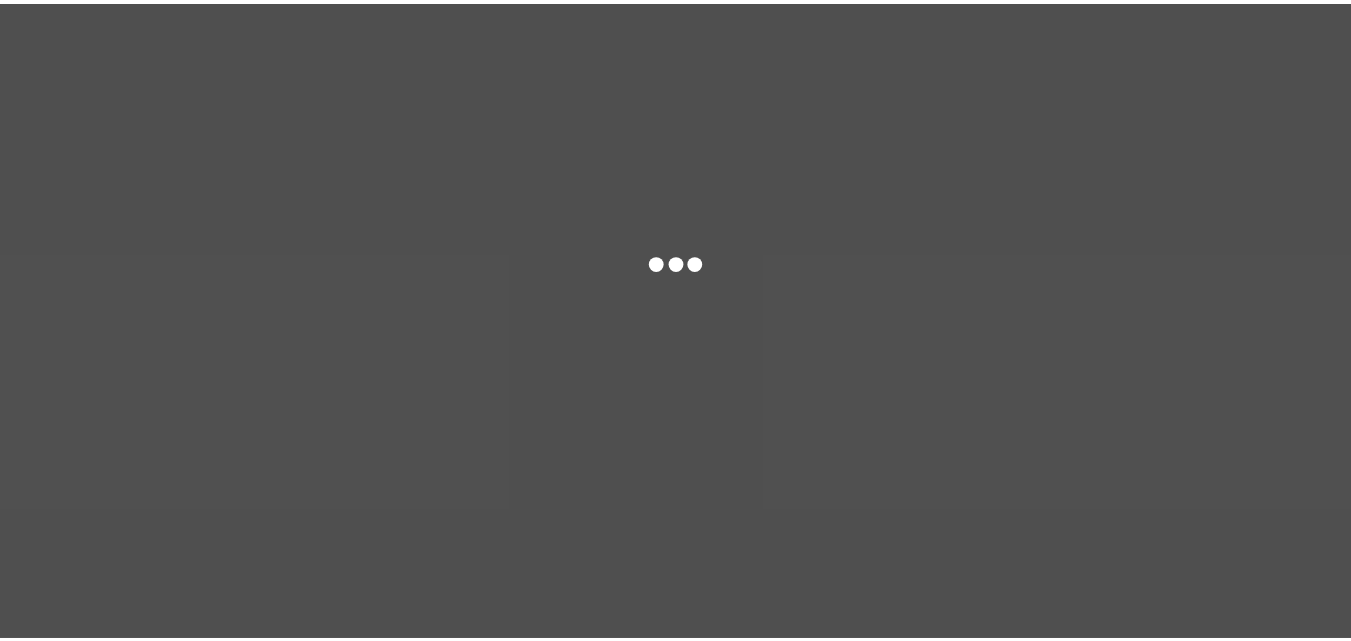 scroll, scrollTop: 0, scrollLeft: 0, axis: both 